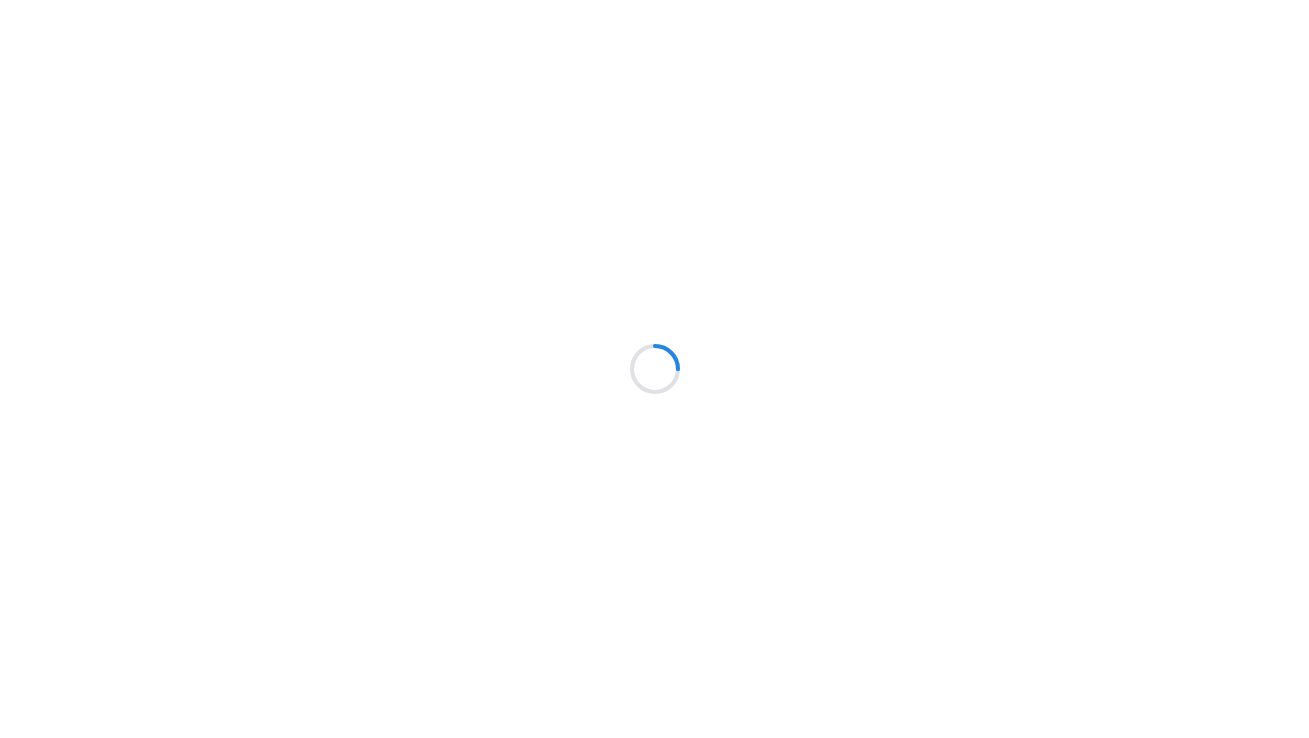 scroll, scrollTop: 0, scrollLeft: 0, axis: both 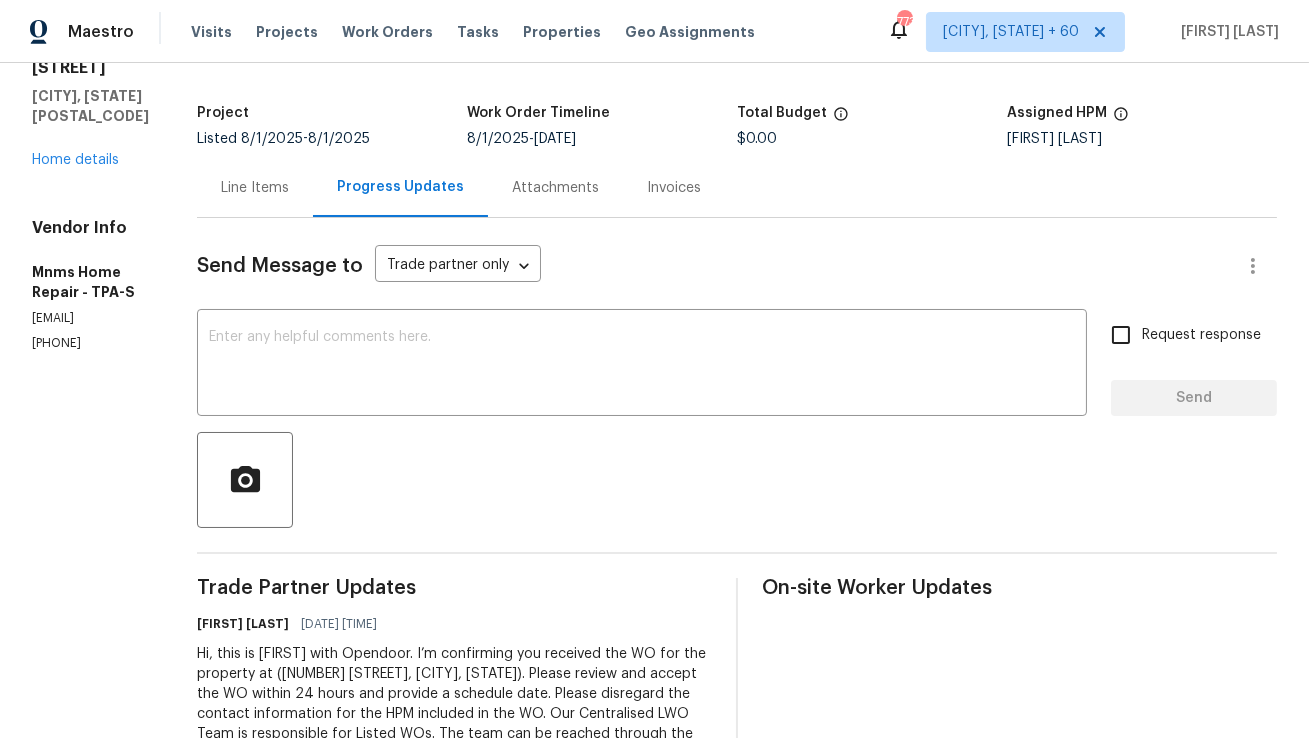 click on "Line Items" at bounding box center [255, 187] 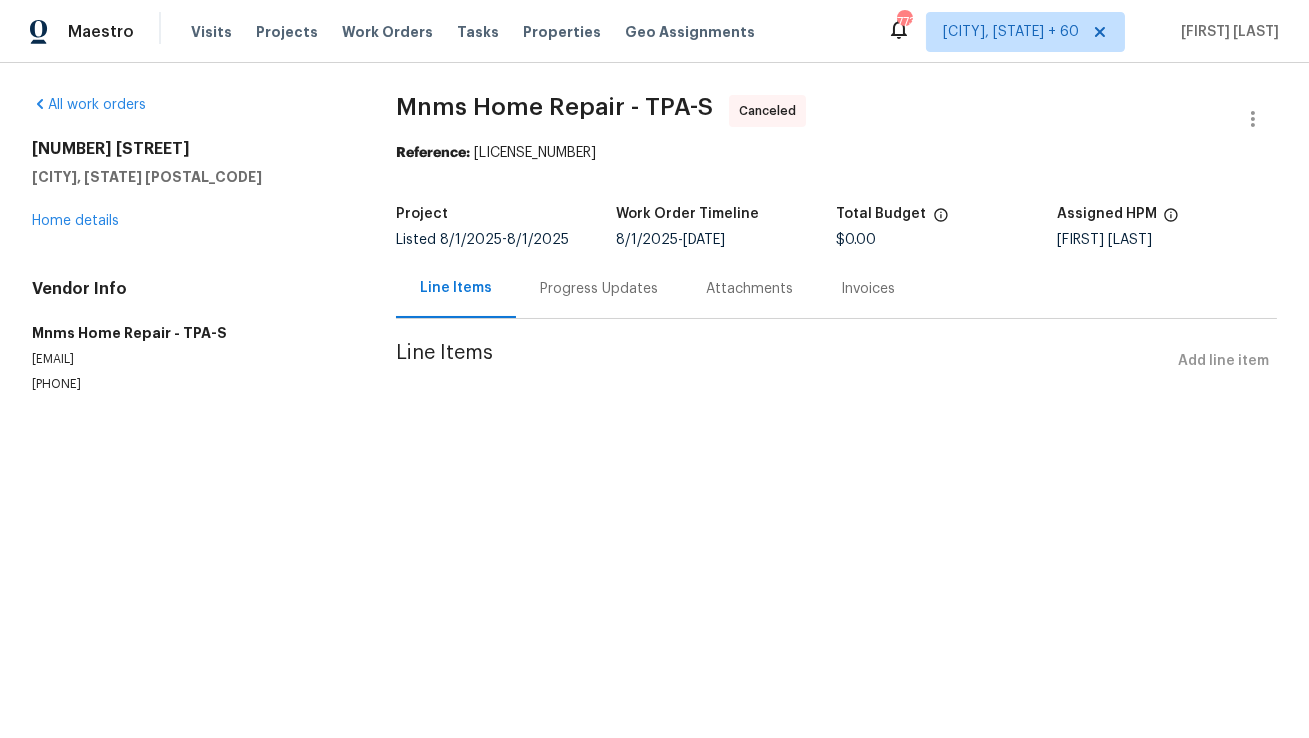 scroll, scrollTop: 0, scrollLeft: 0, axis: both 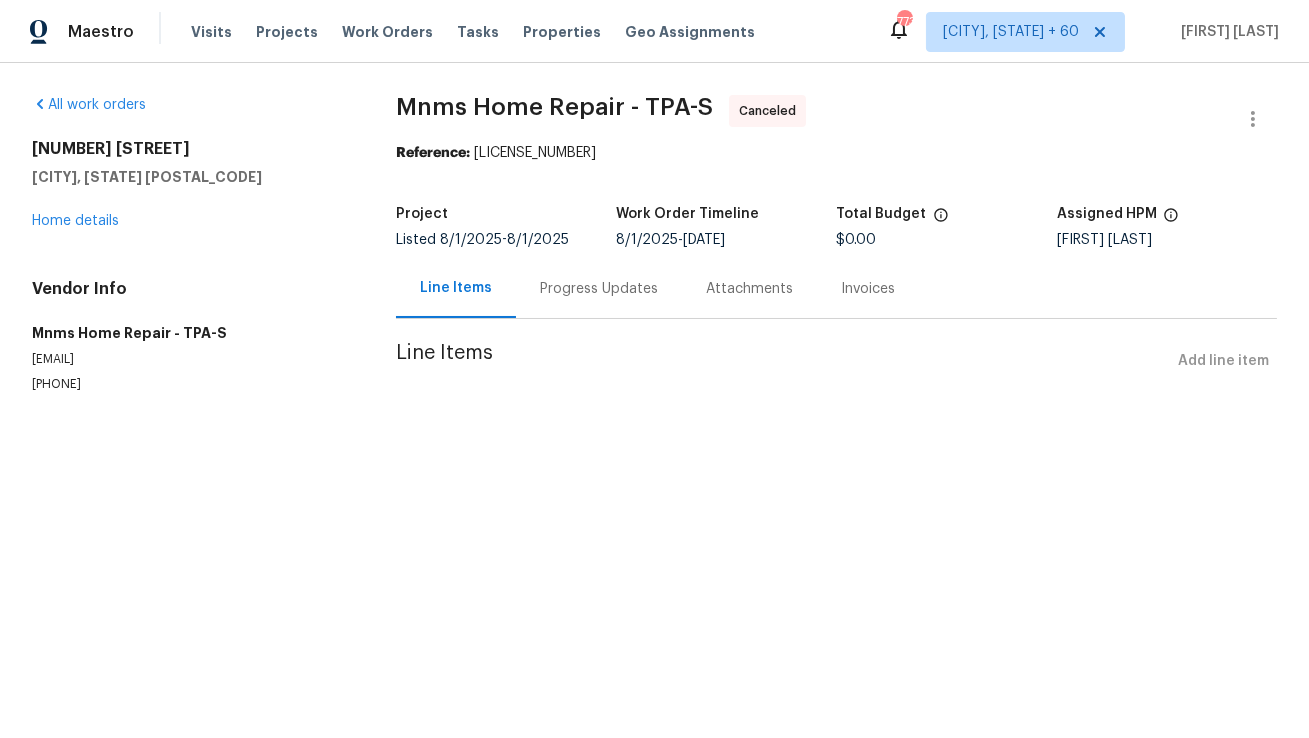click on "Progress Updates" at bounding box center [599, 288] 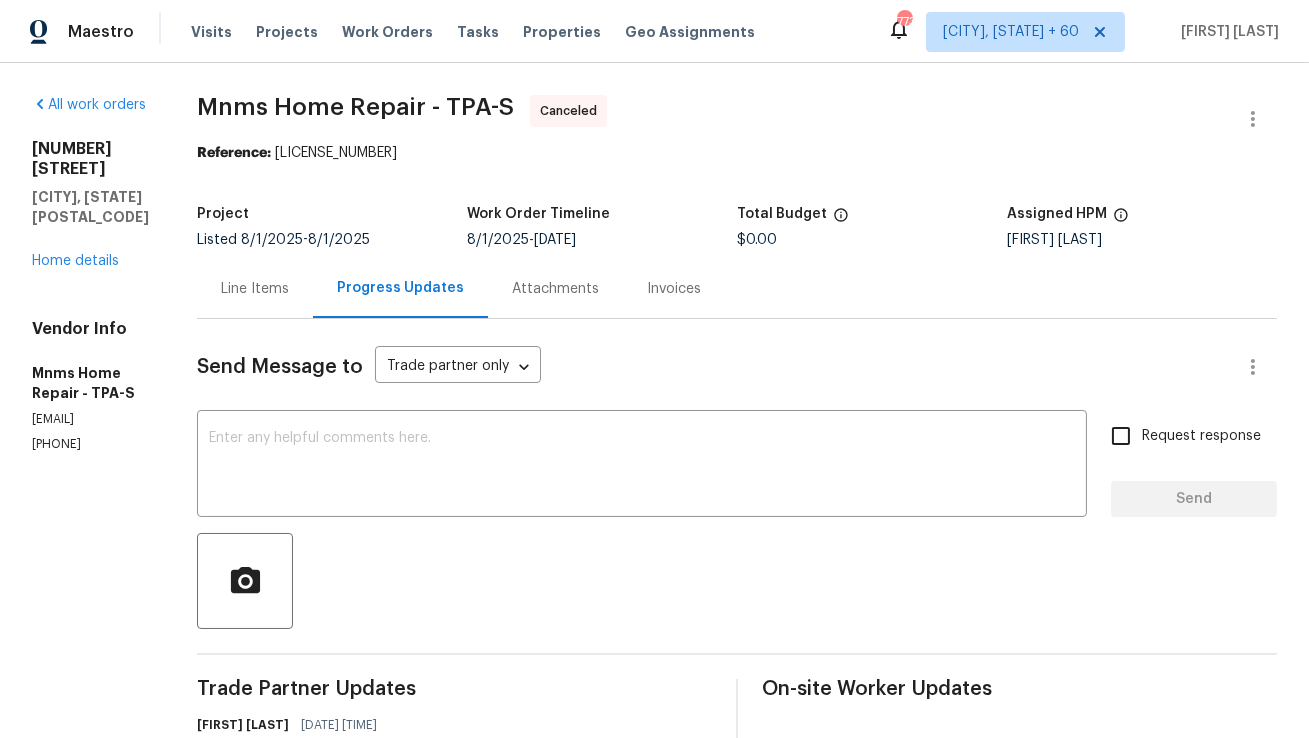 click on "Progress Updates" at bounding box center (400, 288) 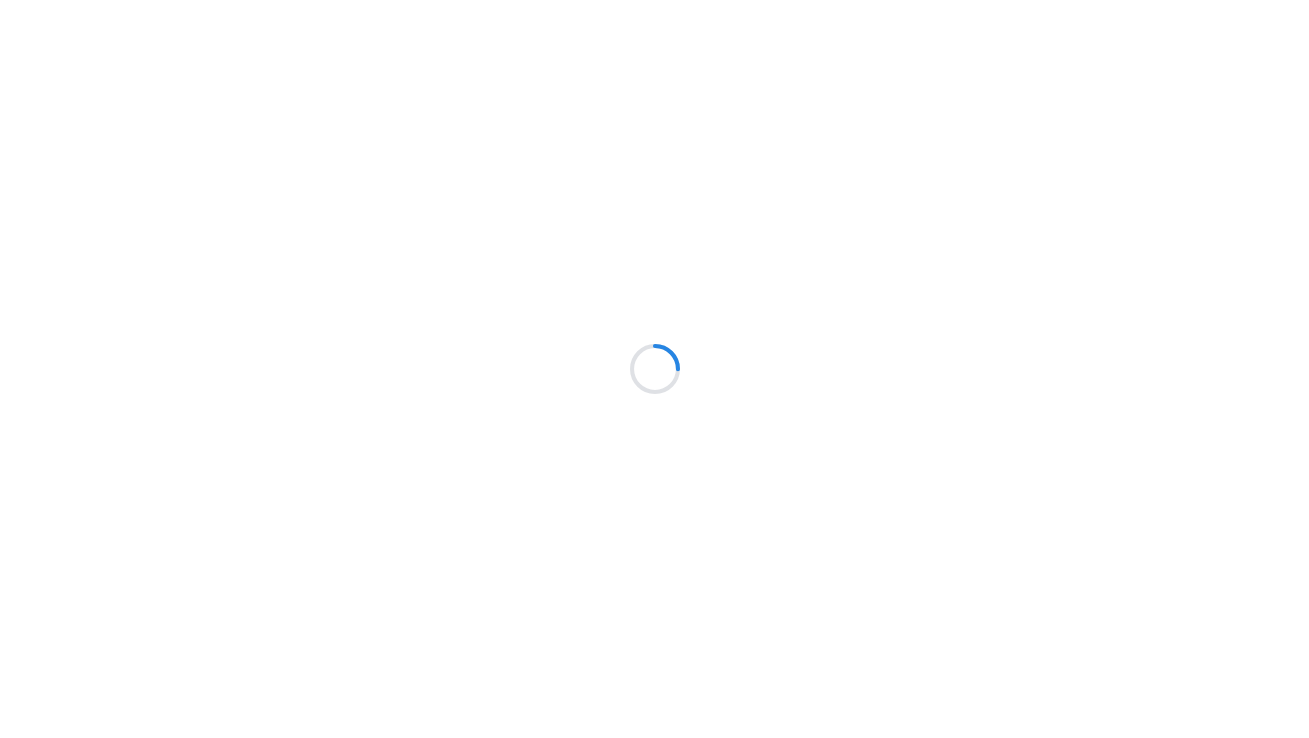 scroll, scrollTop: 0, scrollLeft: 0, axis: both 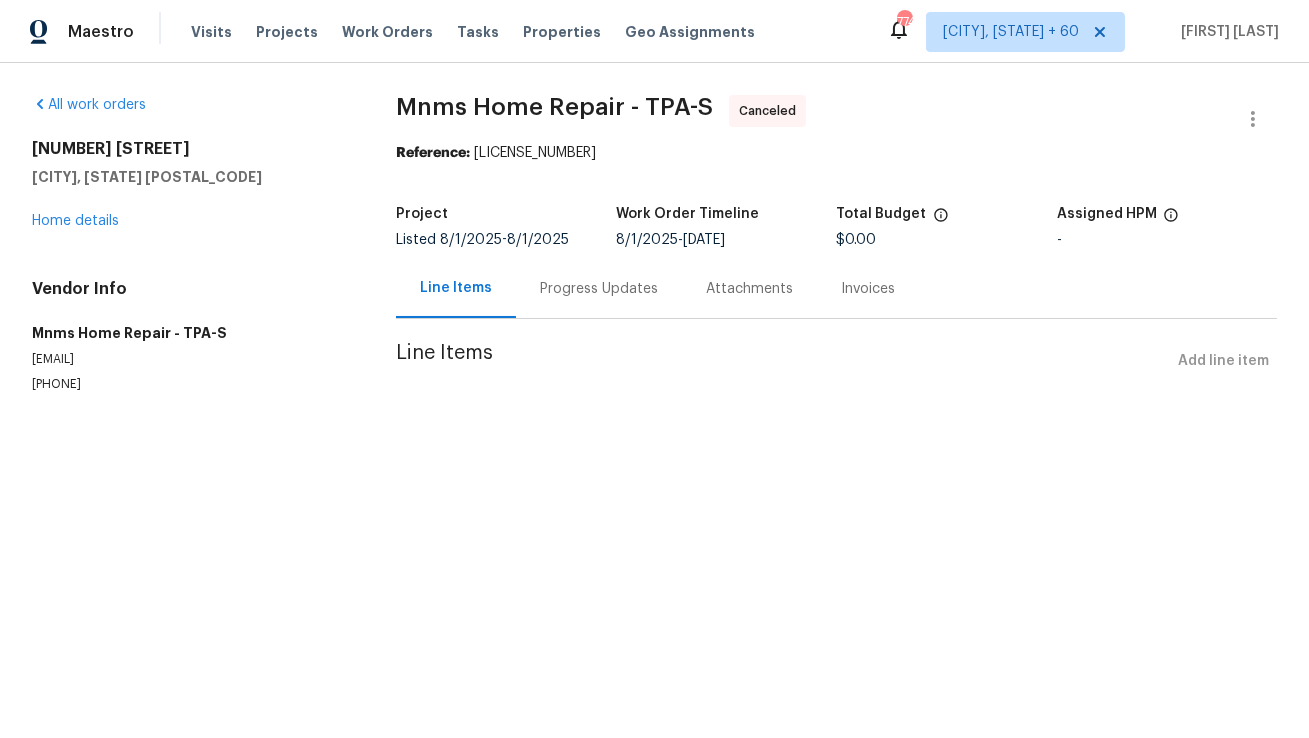 click on "Progress Updates" at bounding box center [599, 289] 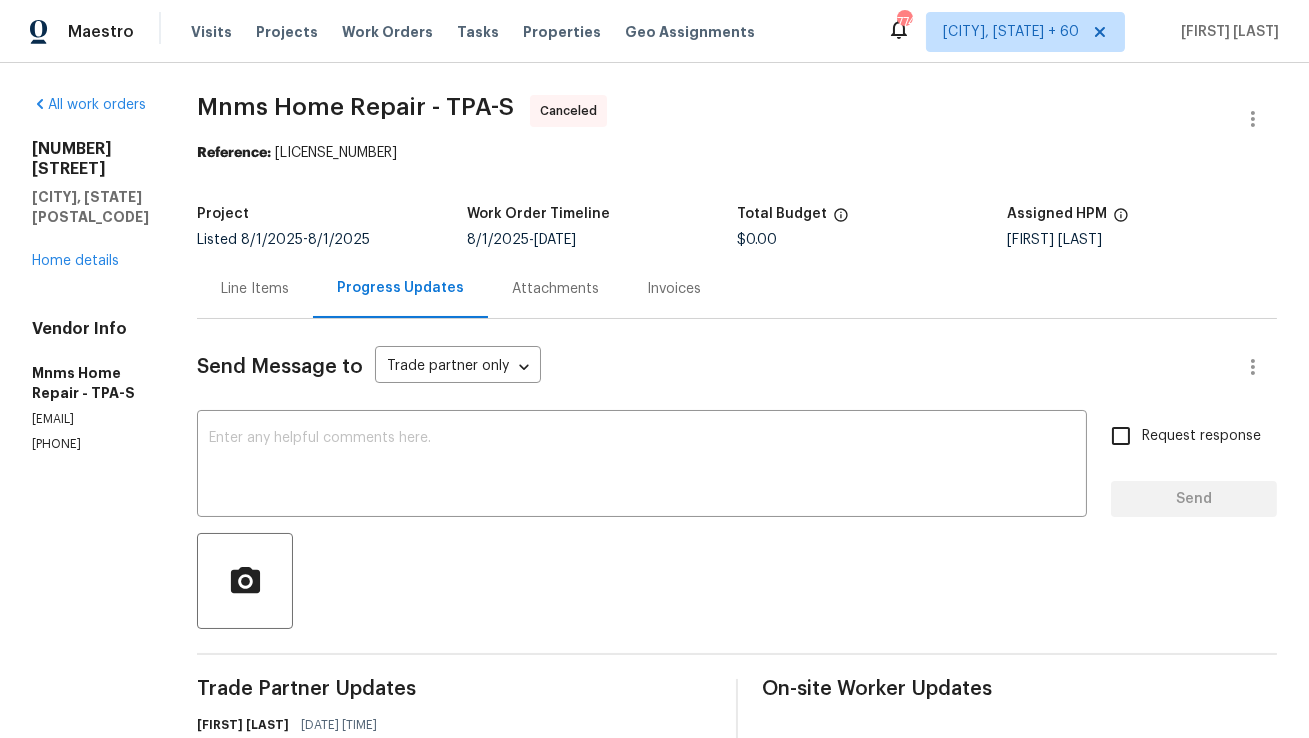 click on "Line Items" at bounding box center (255, 289) 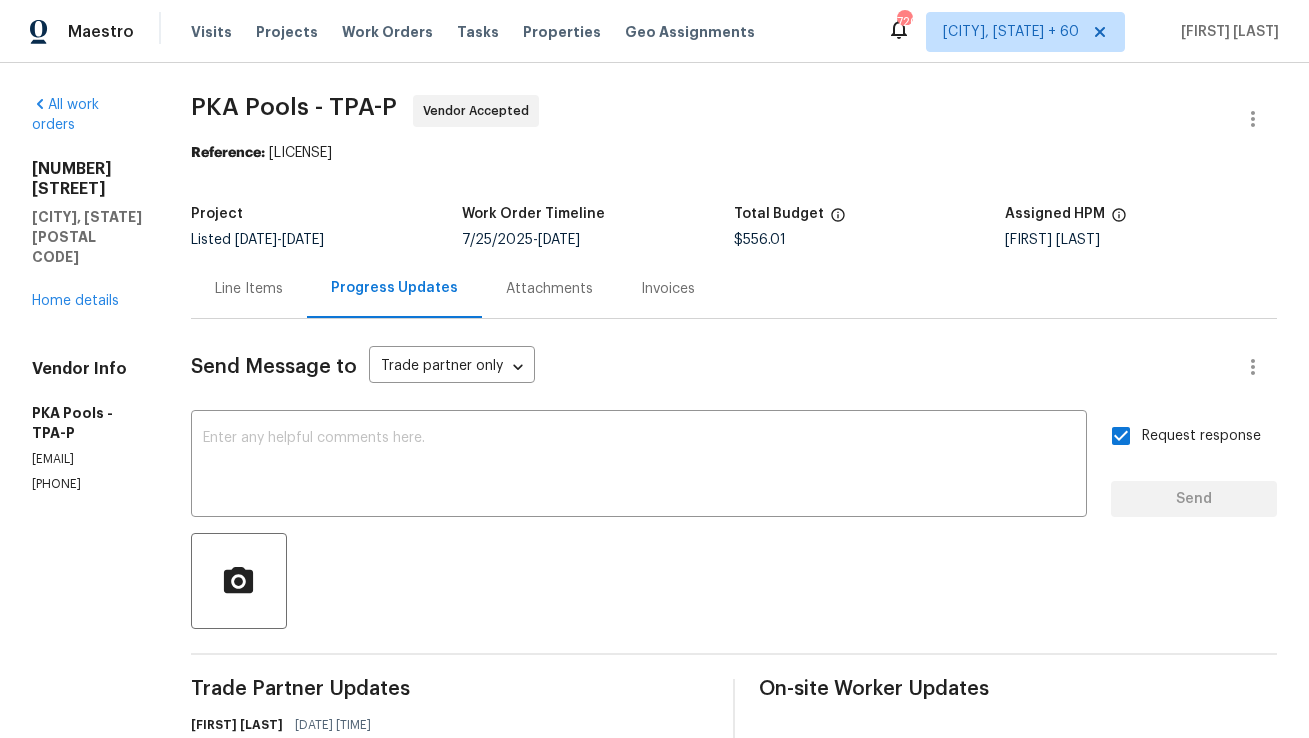 scroll, scrollTop: 0, scrollLeft: 0, axis: both 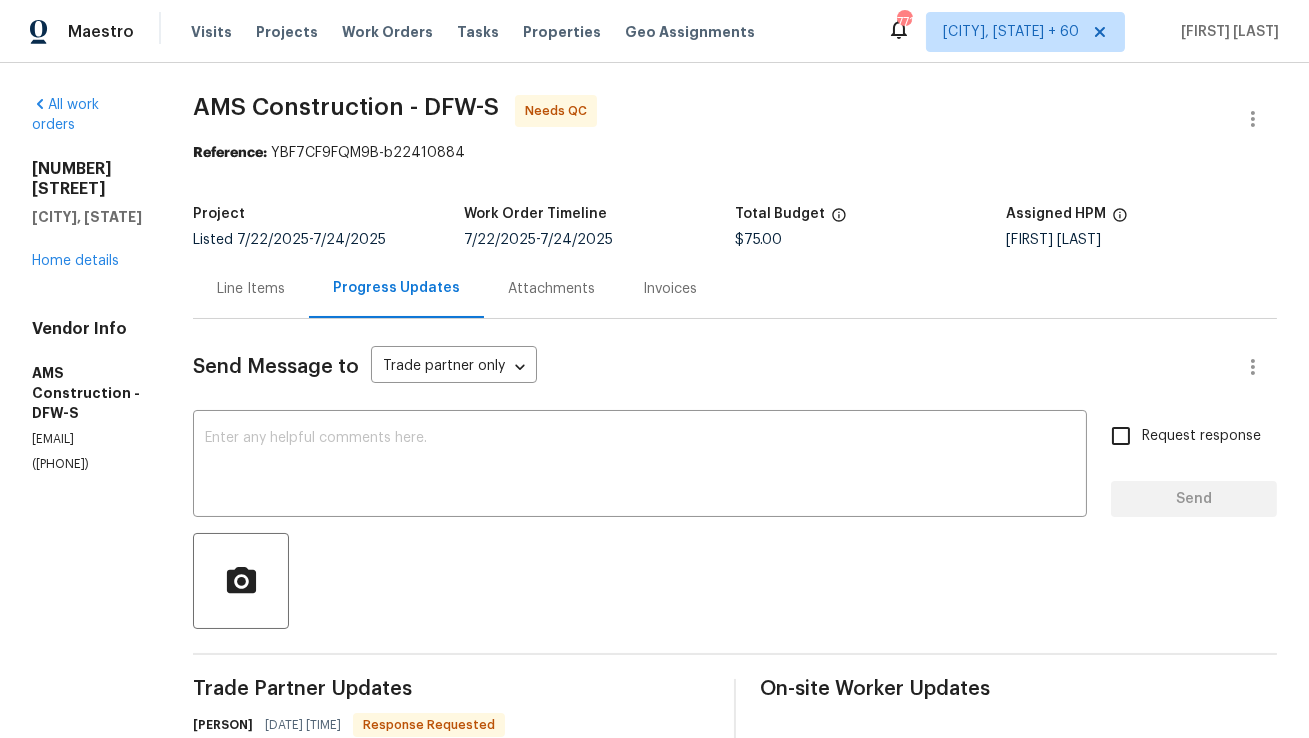 click on "Line Items" at bounding box center (251, 289) 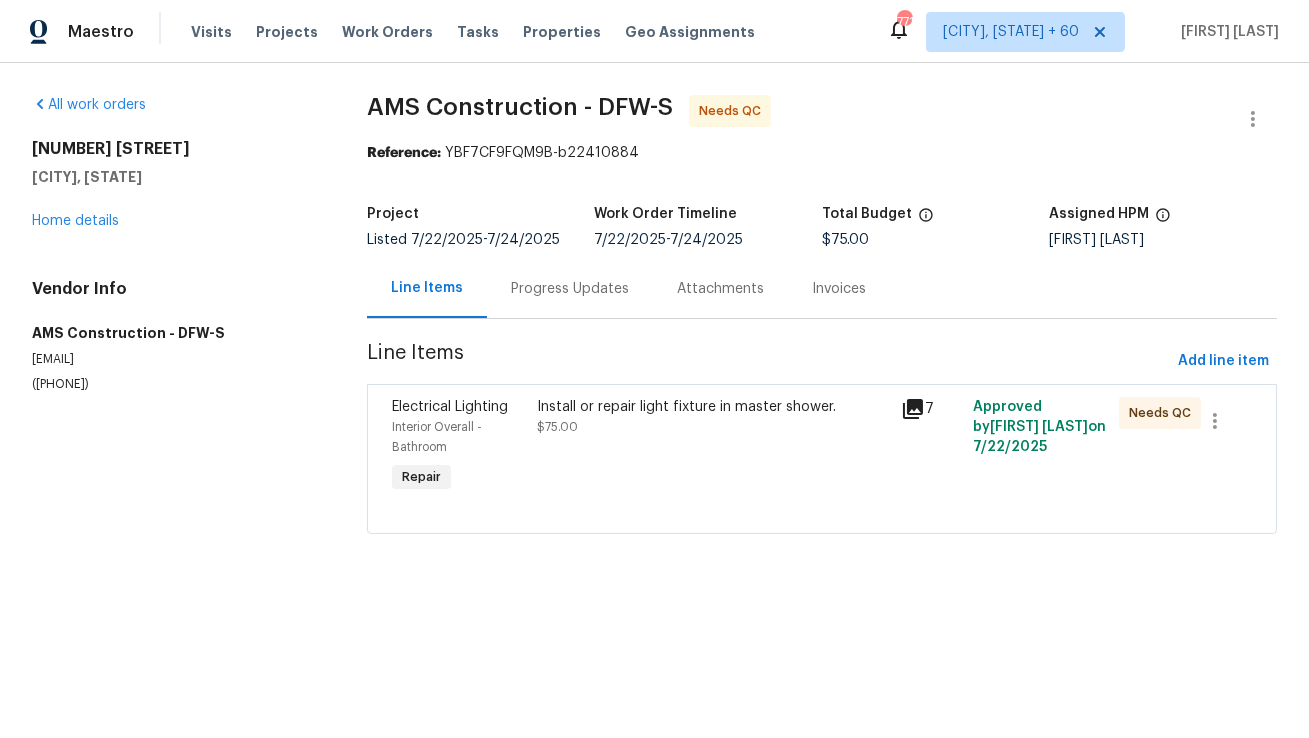 click on "Install or repair light fixture in master shower. $75.00" at bounding box center (712, 447) 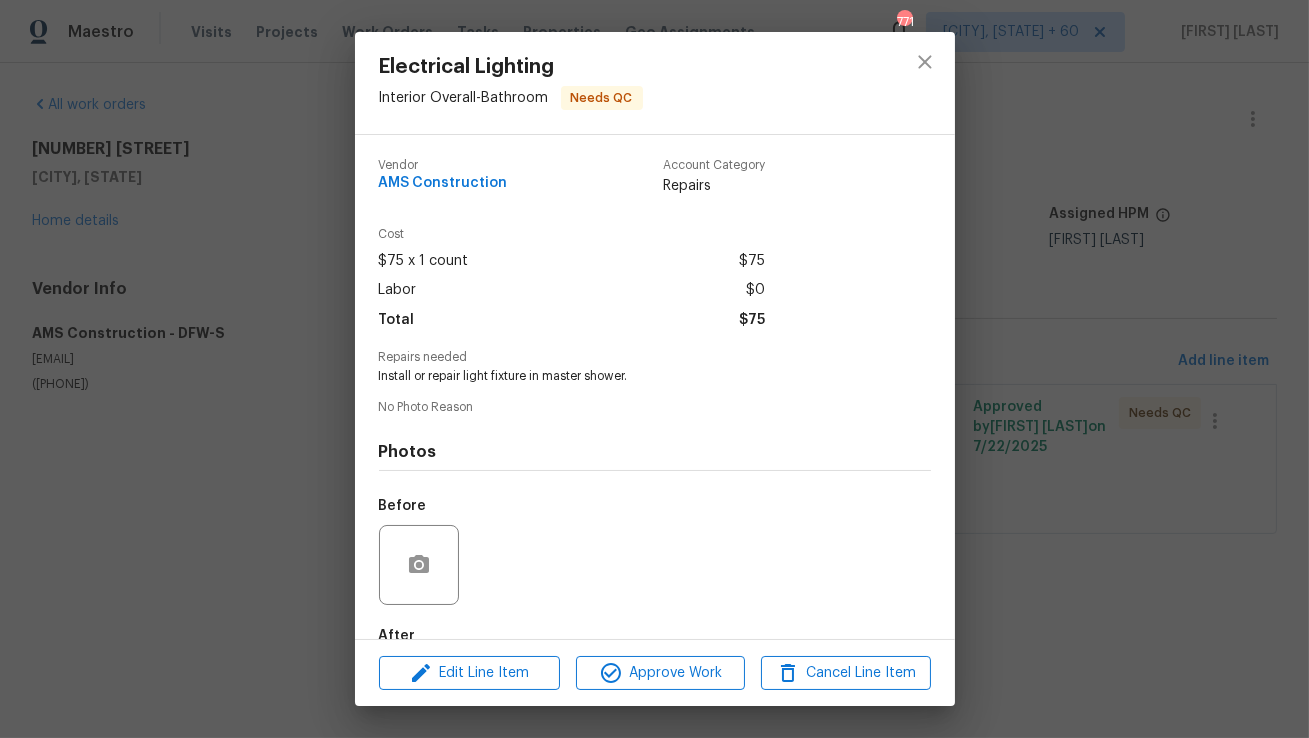scroll, scrollTop: 117, scrollLeft: 0, axis: vertical 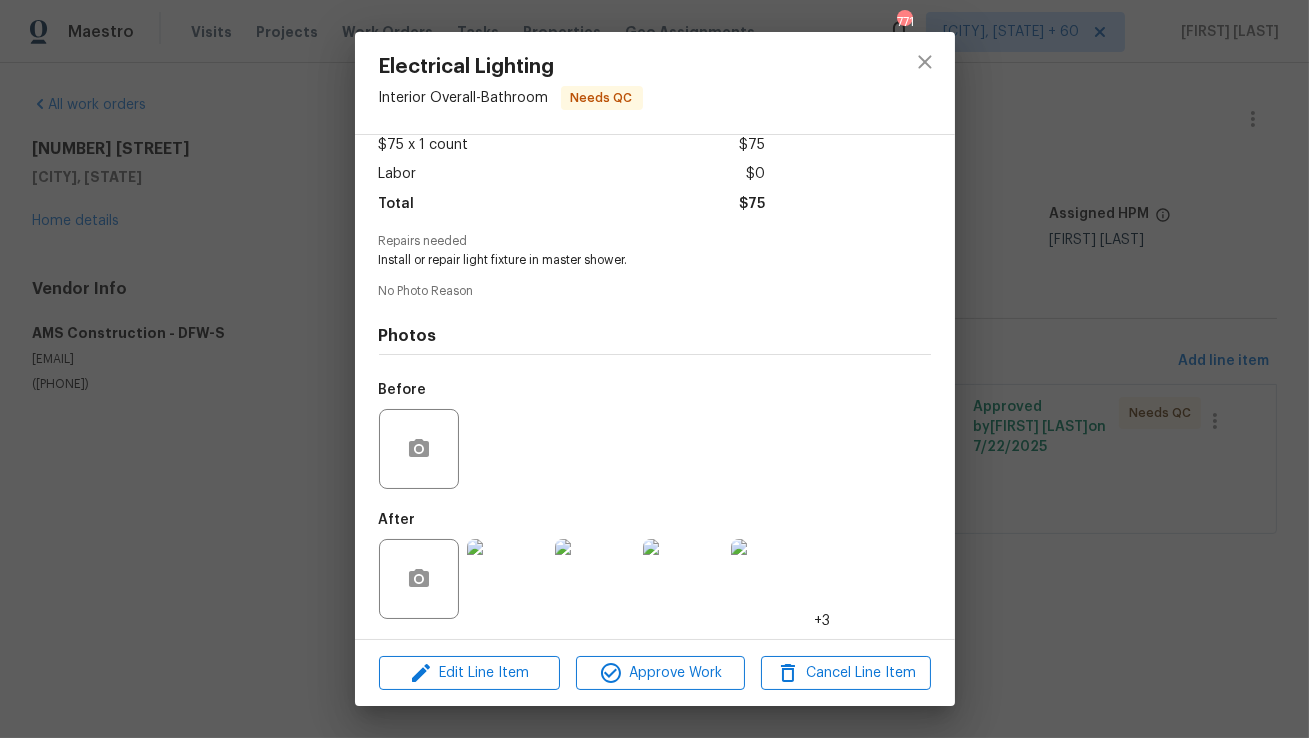 click at bounding box center [507, 579] 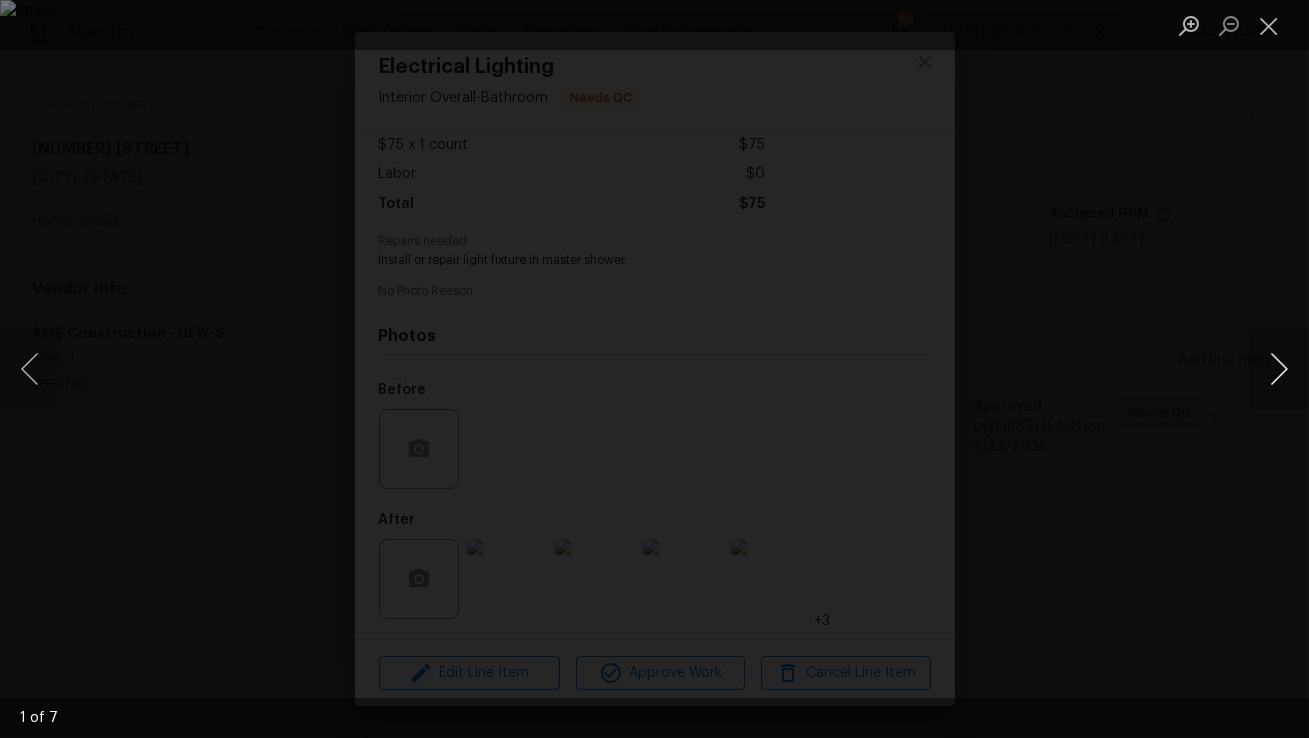 click at bounding box center (1279, 369) 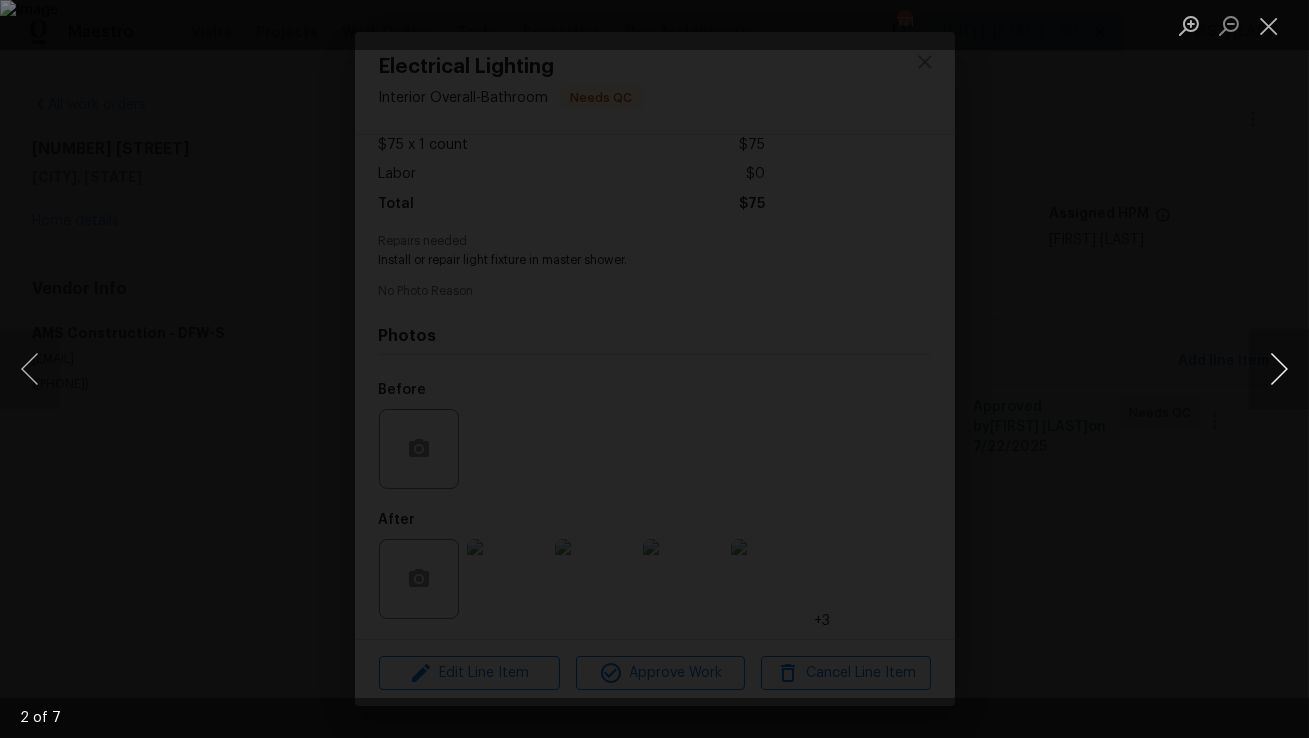 click at bounding box center (1279, 369) 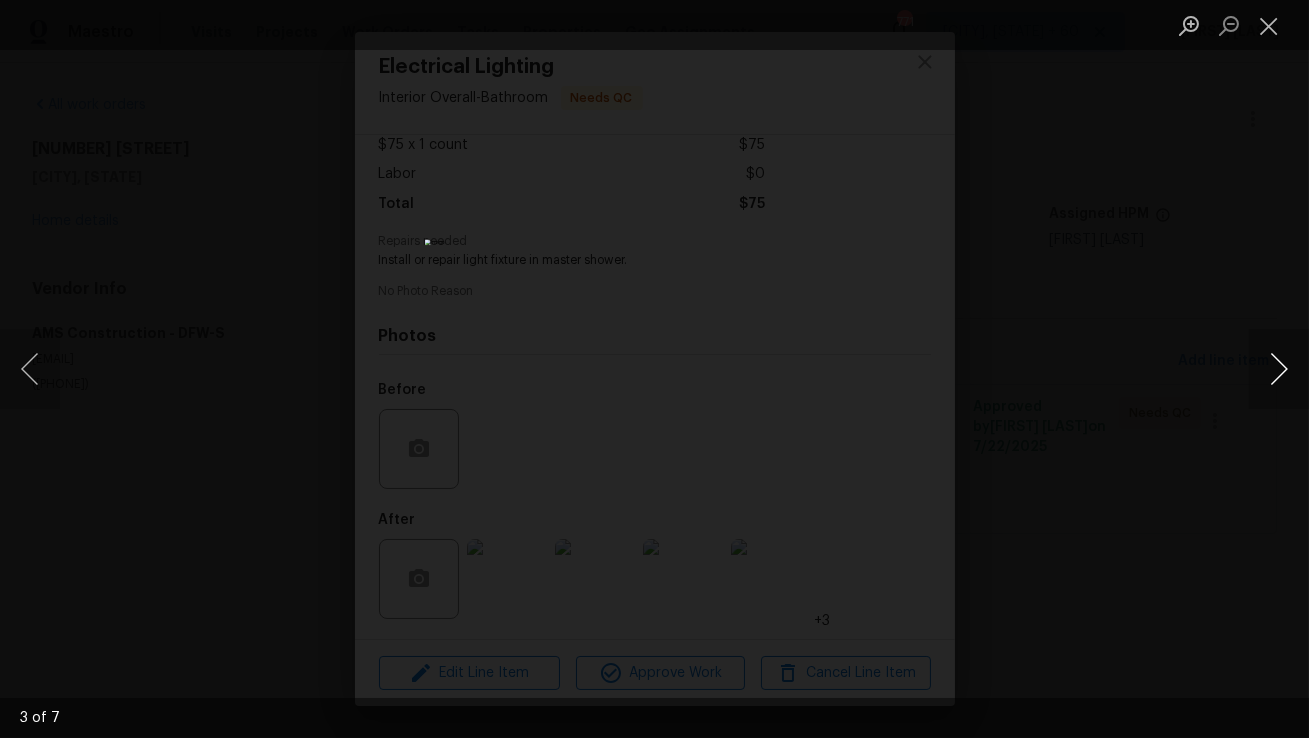 click at bounding box center [1279, 369] 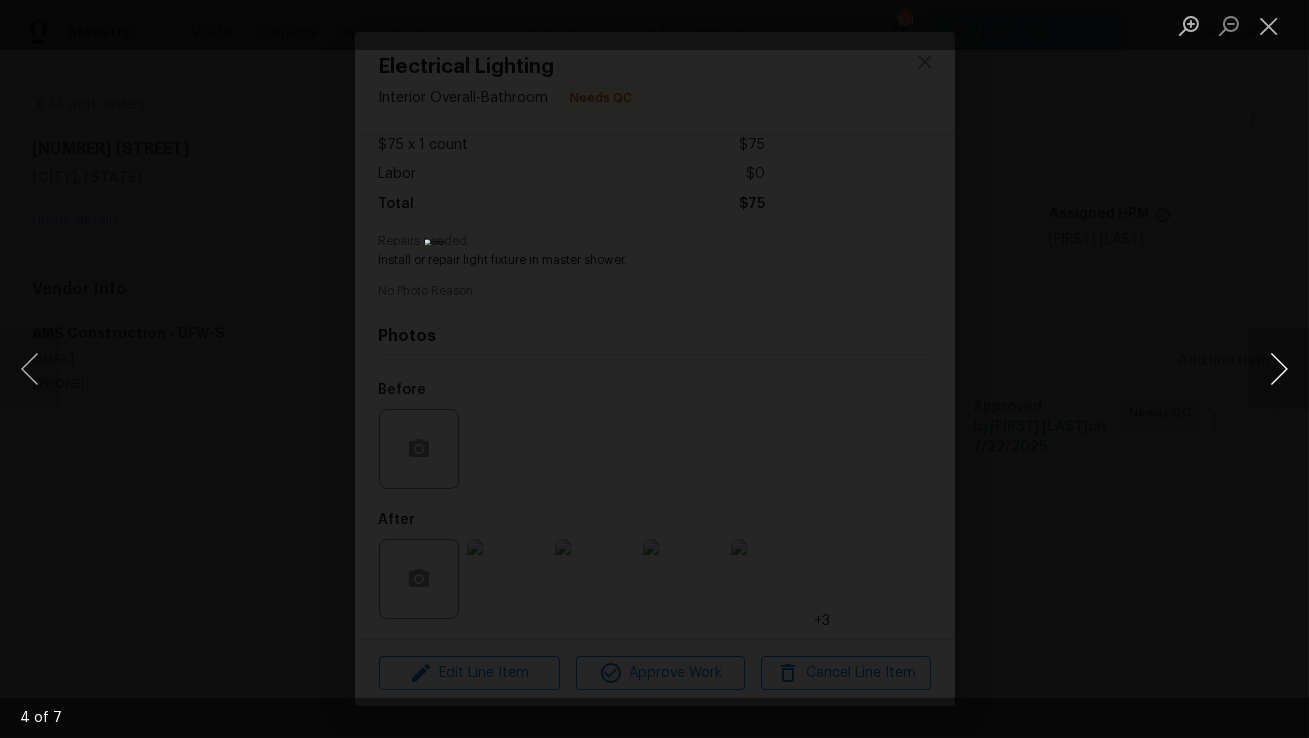 click at bounding box center [1279, 369] 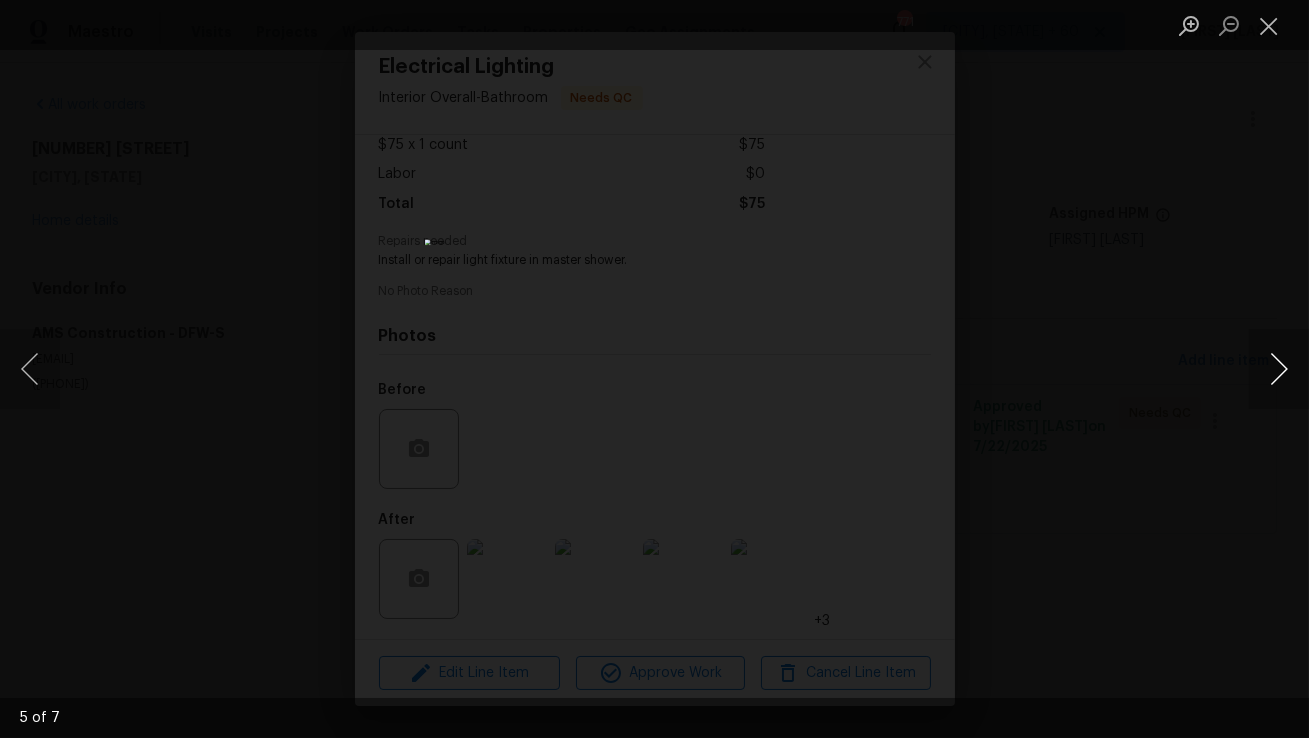 click at bounding box center (1279, 369) 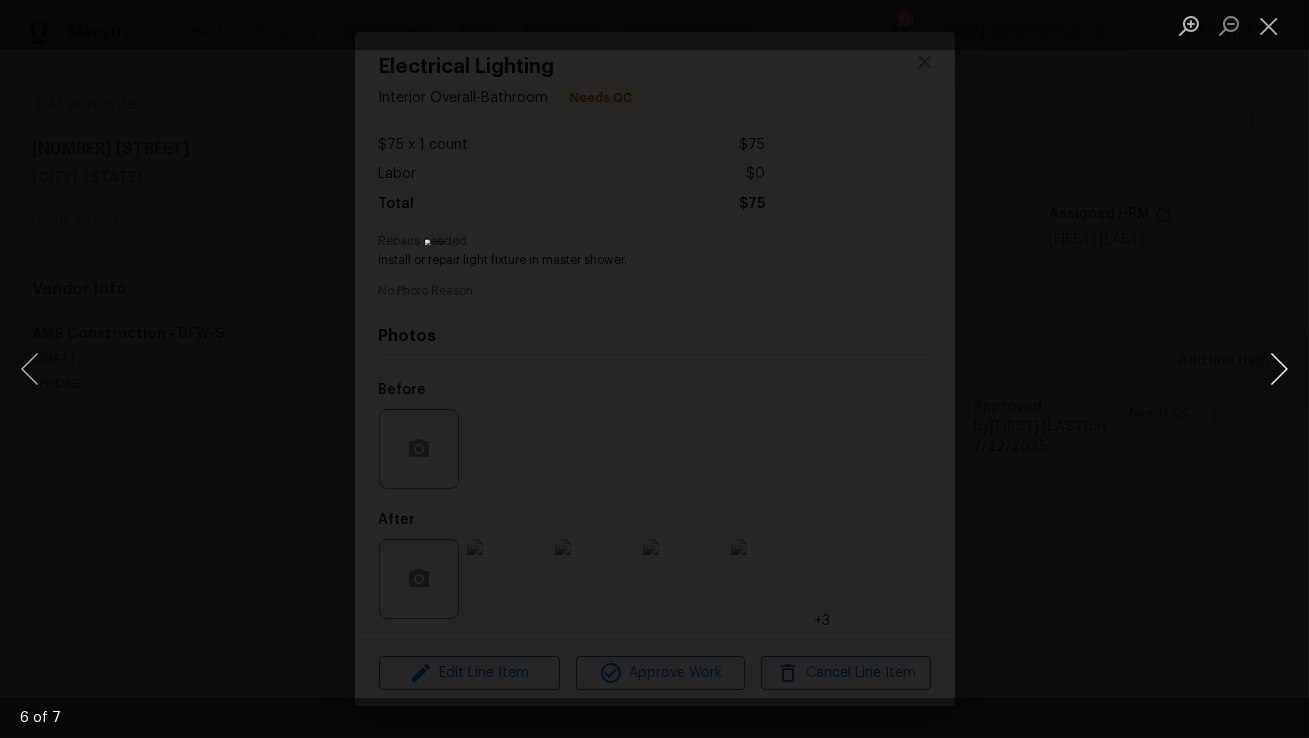click at bounding box center [1279, 369] 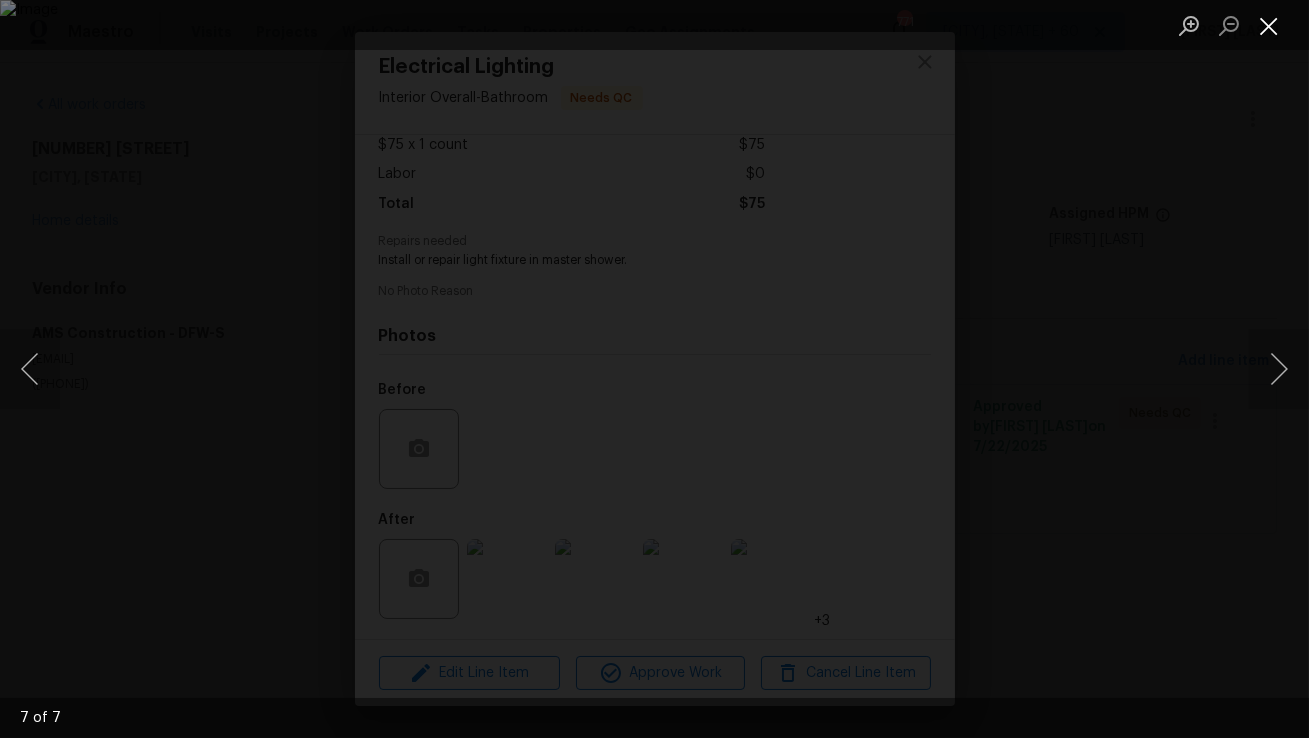 click at bounding box center (1269, 25) 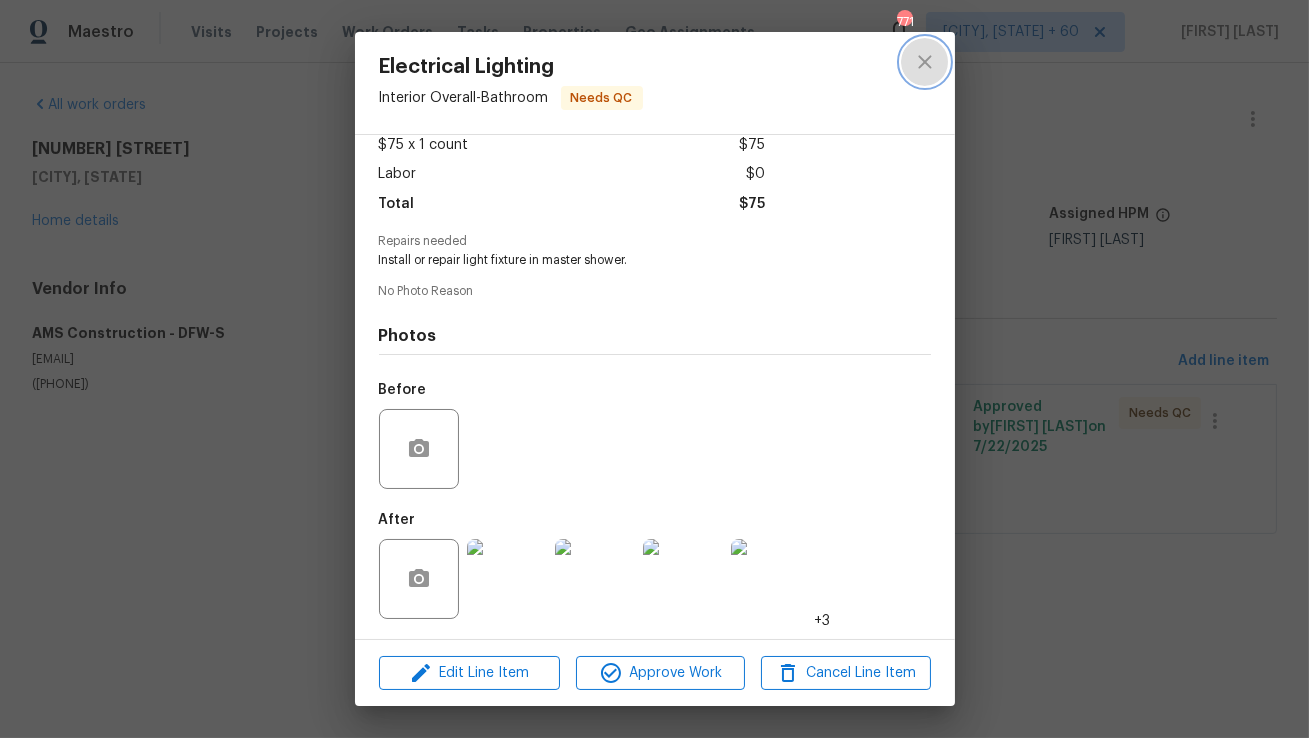 click 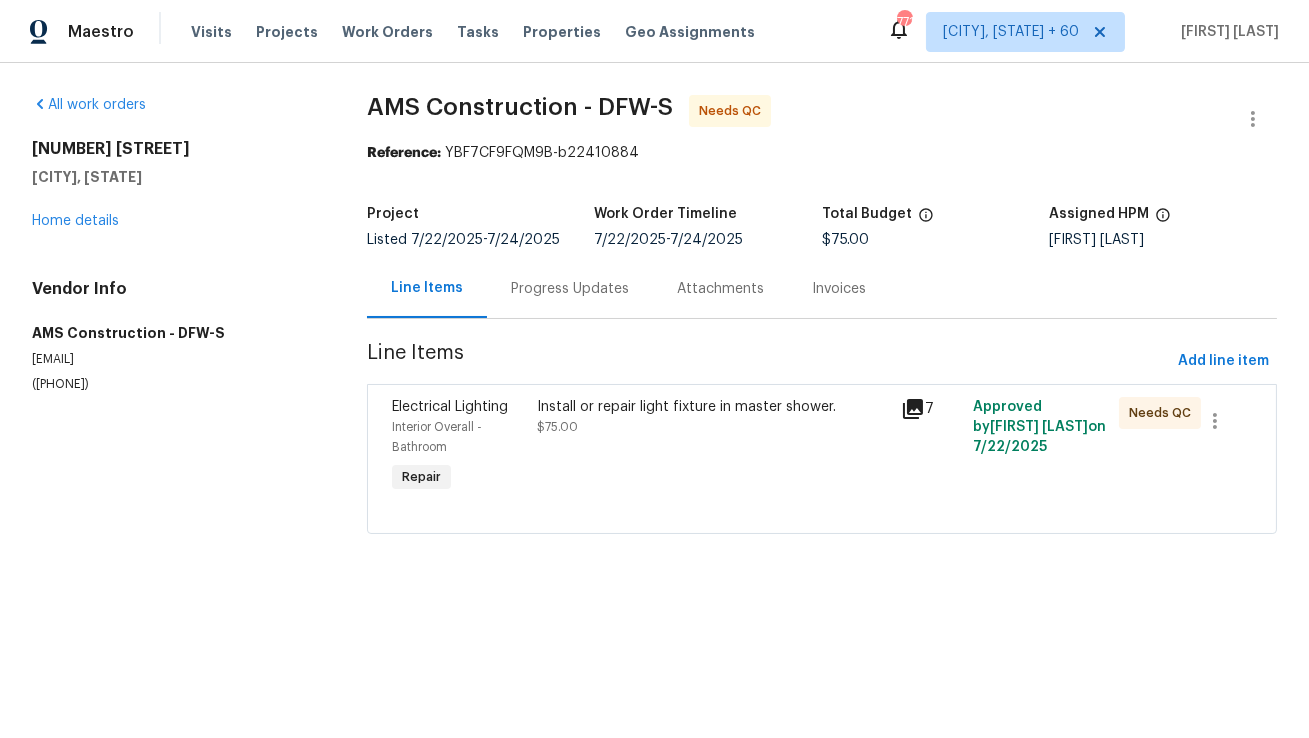 click on "Install or repair light fixture in master shower." at bounding box center [712, 407] 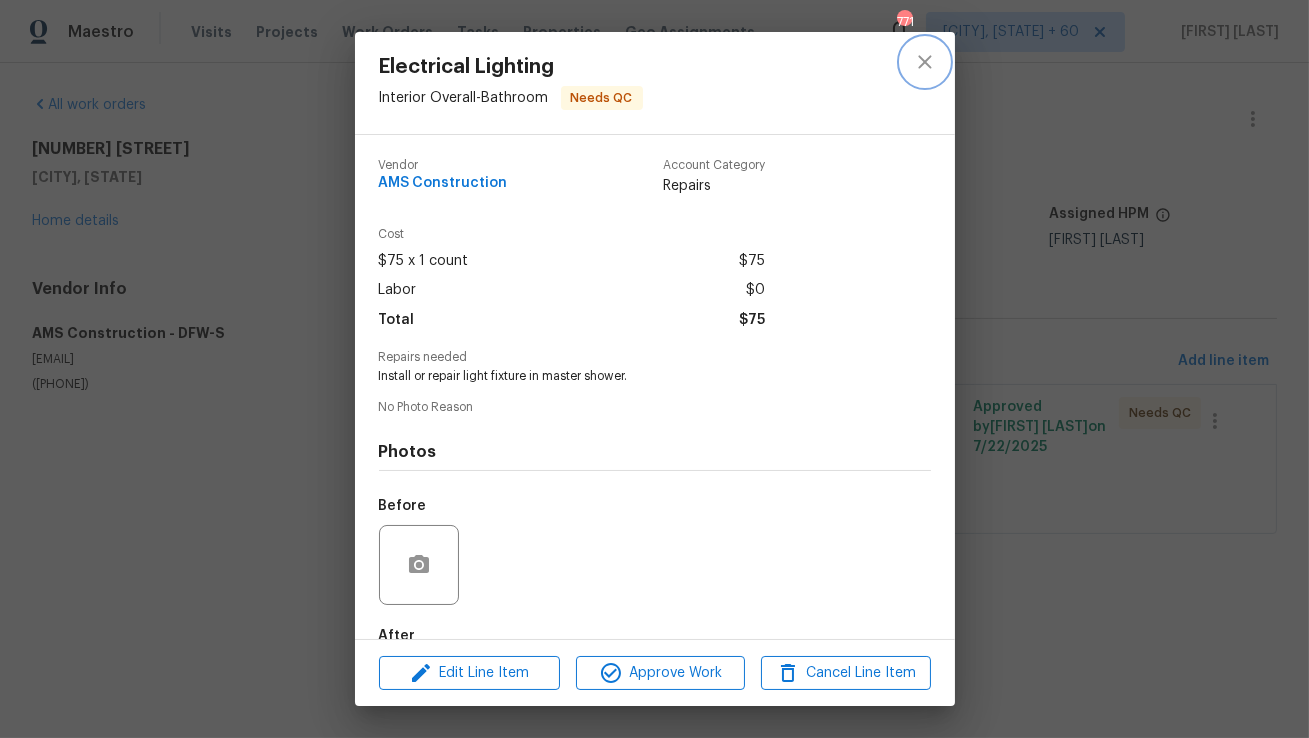 click at bounding box center [925, 62] 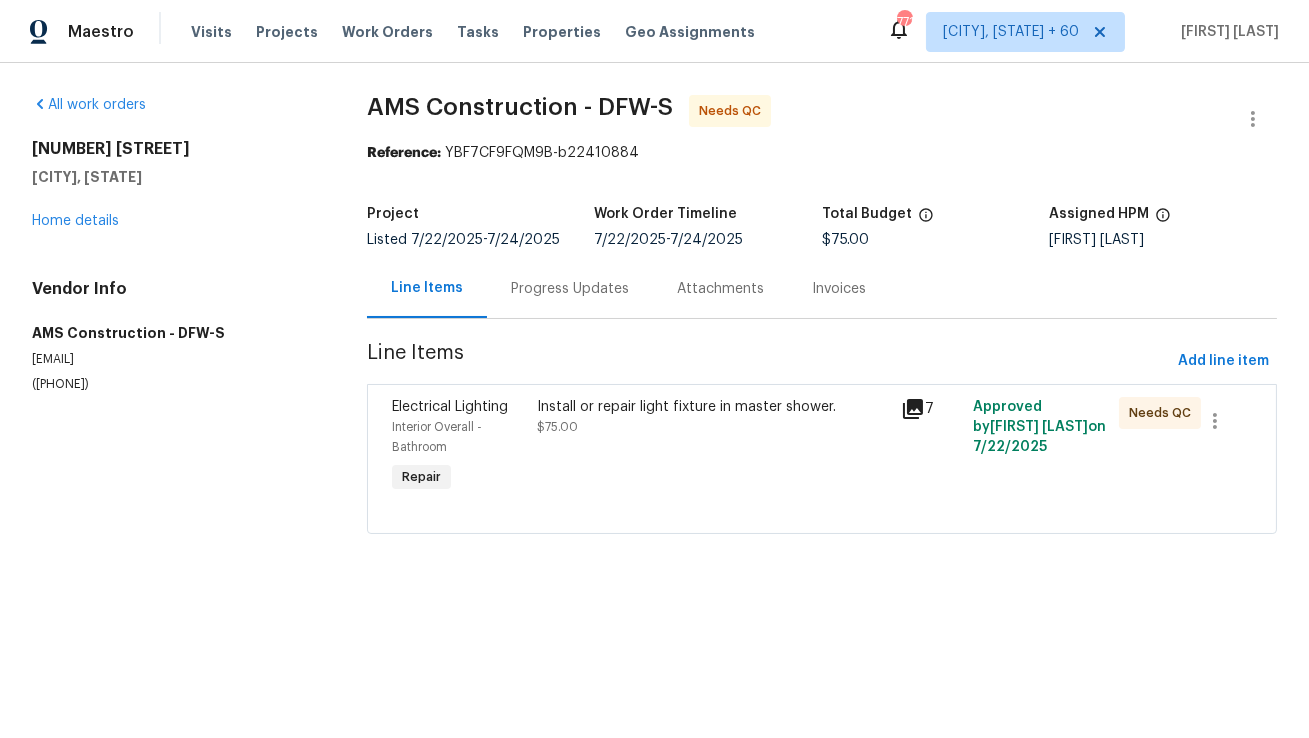 click on "Progress Updates" at bounding box center (570, 288) 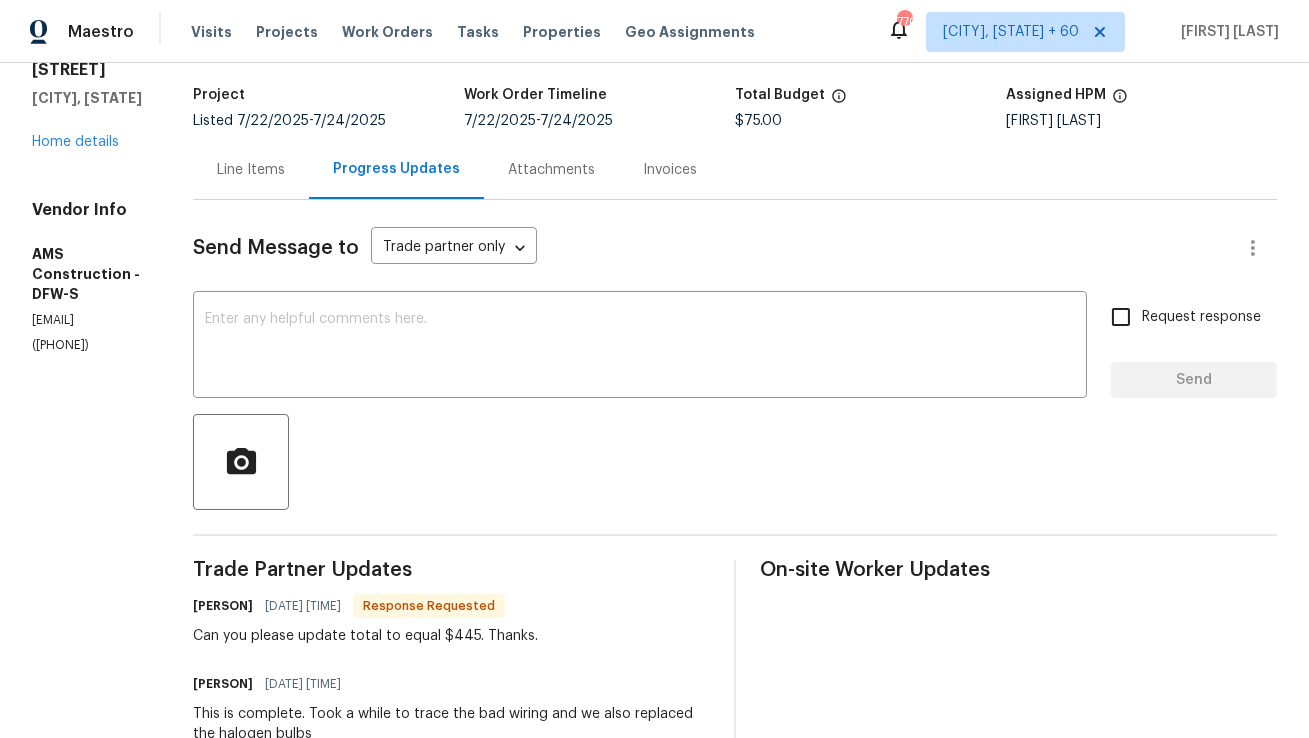 scroll, scrollTop: 0, scrollLeft: 0, axis: both 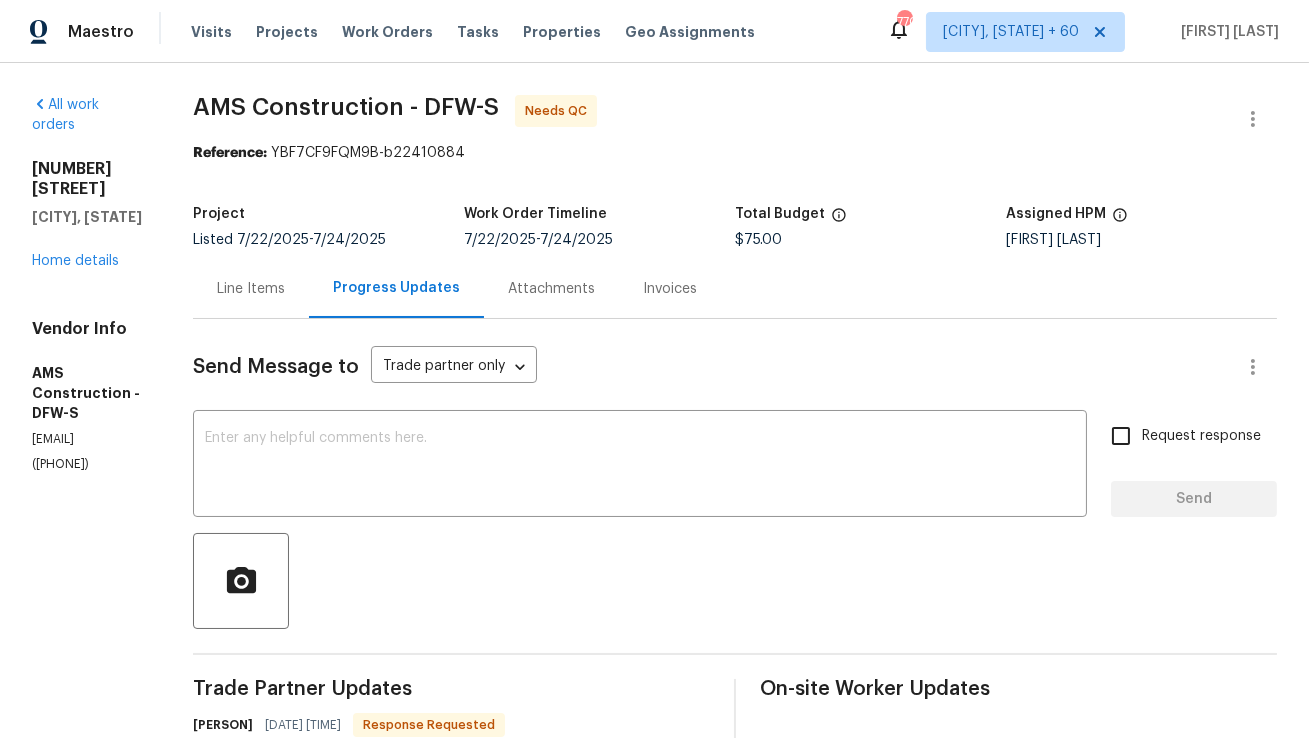 click on "Line Items" at bounding box center (251, 288) 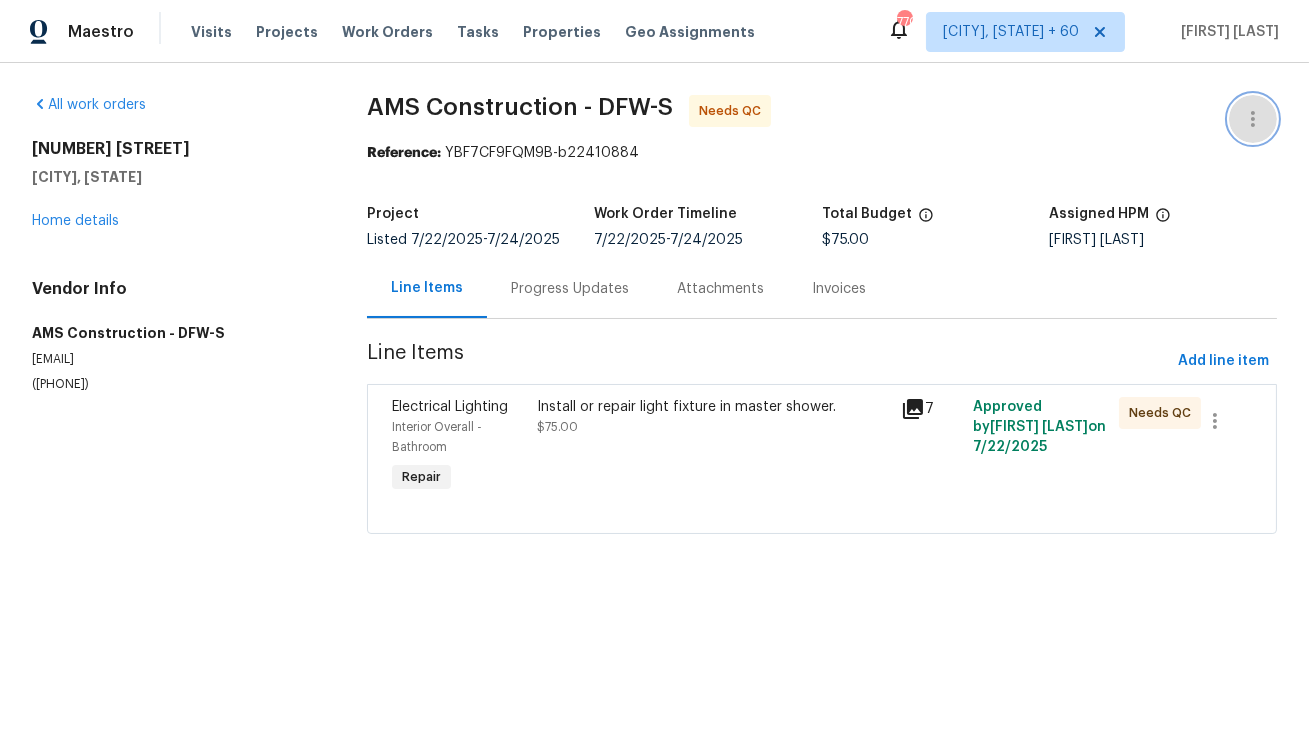 click 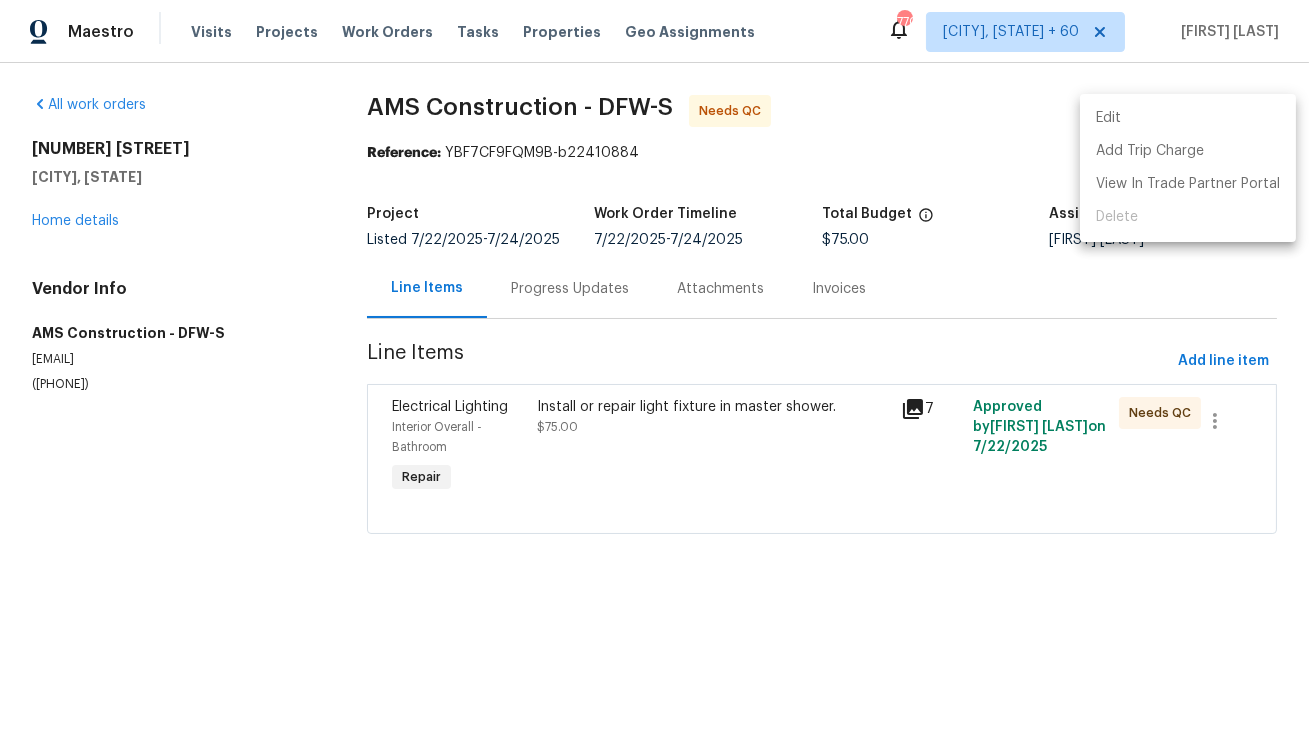 click on "Edit" at bounding box center [1188, 118] 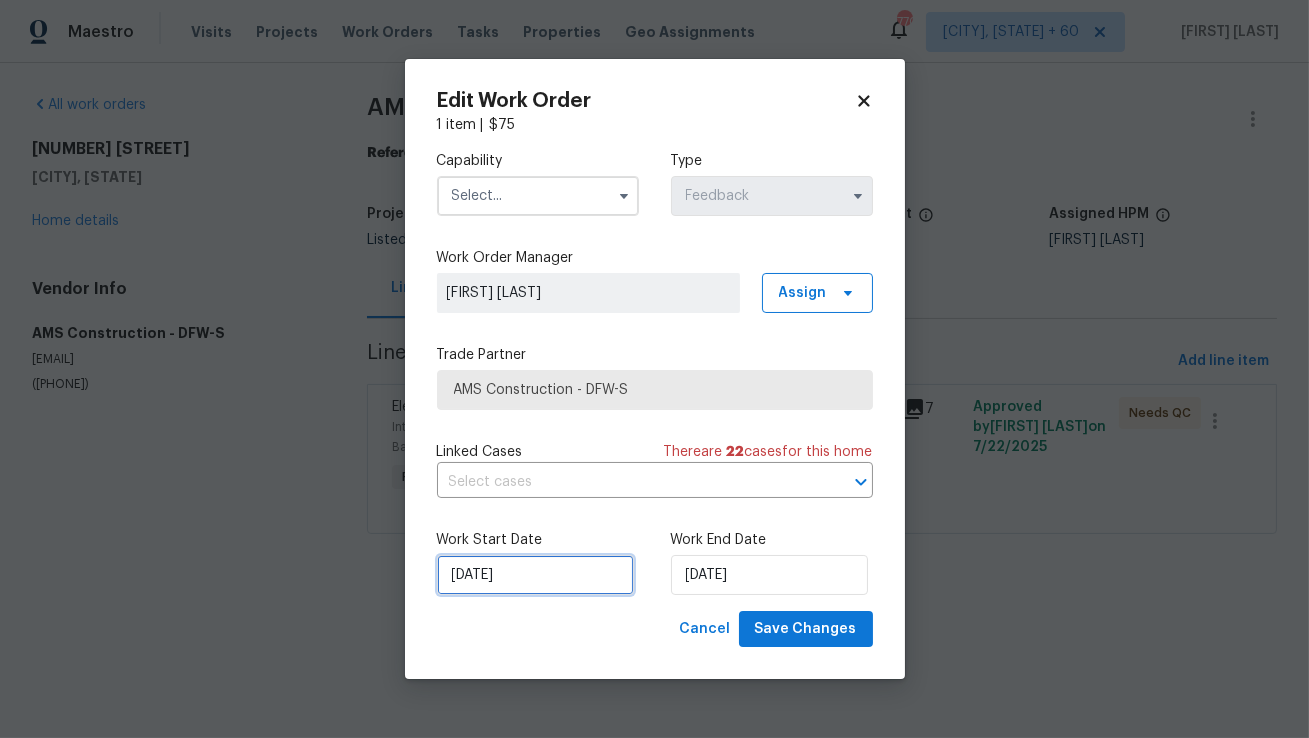 click on "22/07/2025" at bounding box center [535, 575] 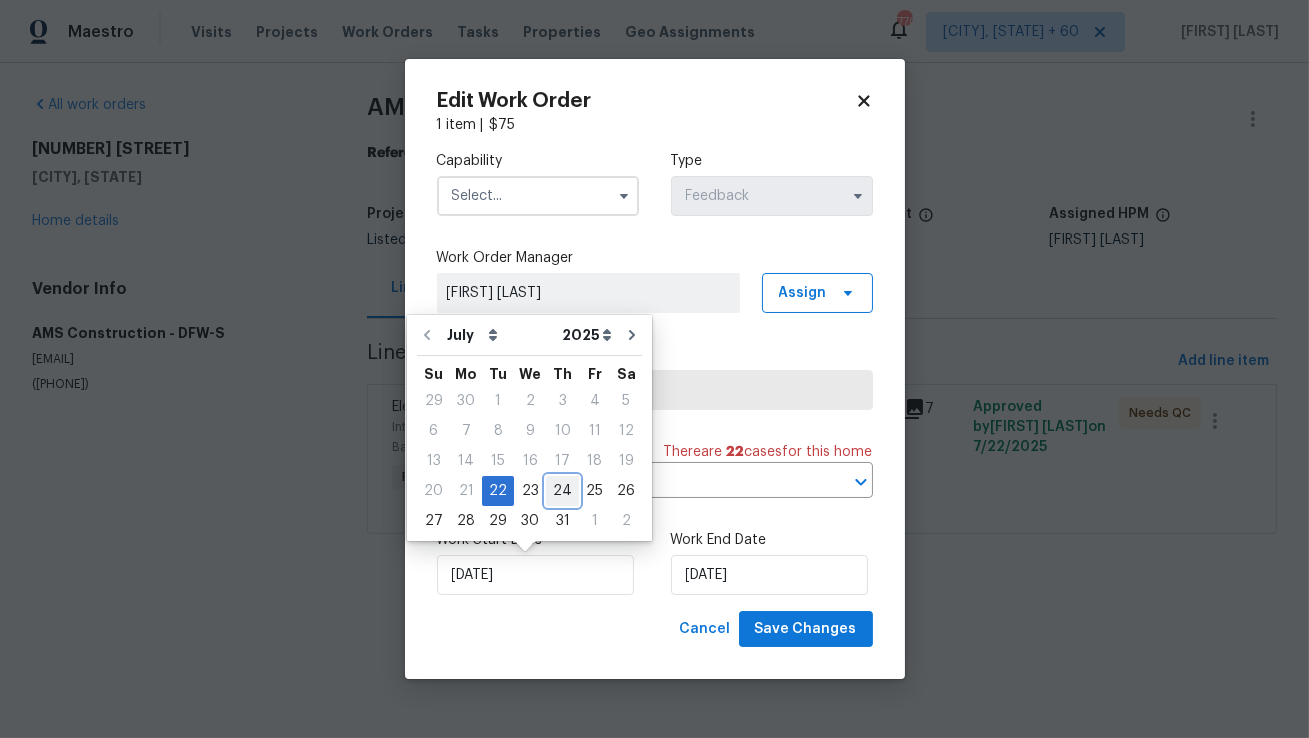 click on "24" at bounding box center [562, 491] 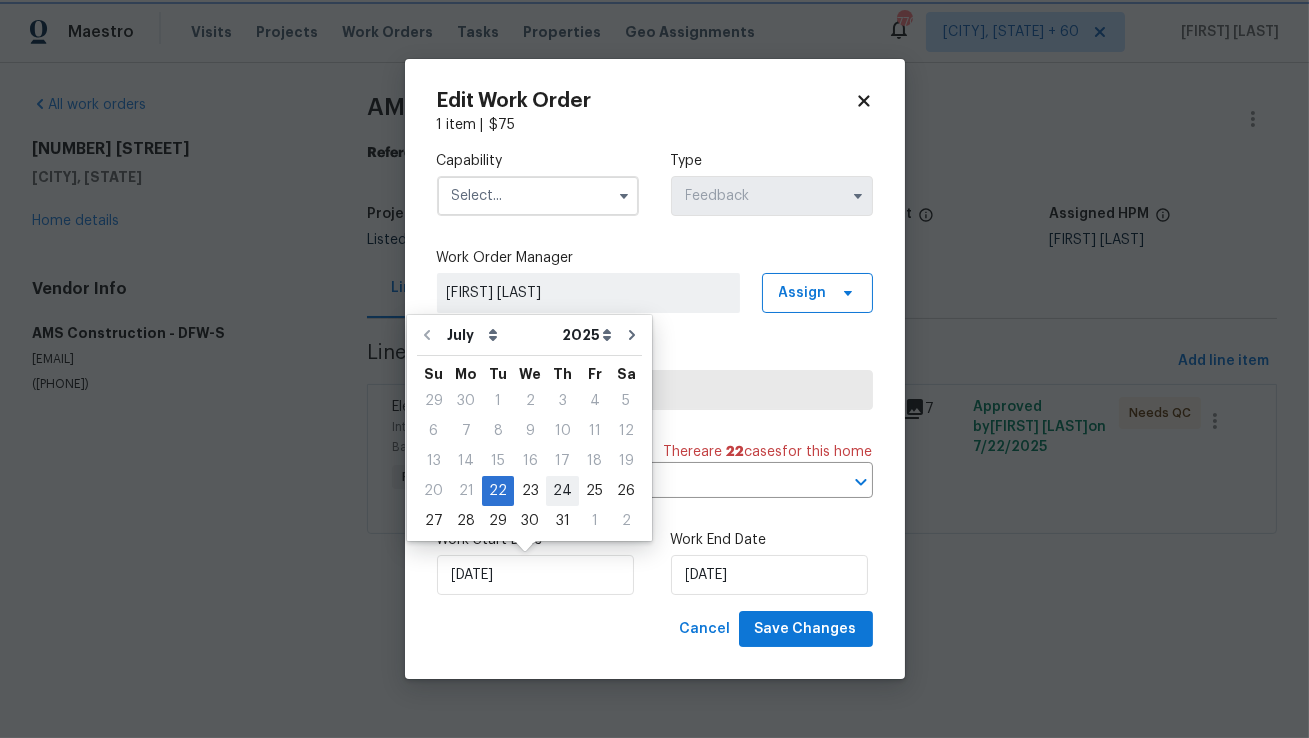 type on "24/07/2025" 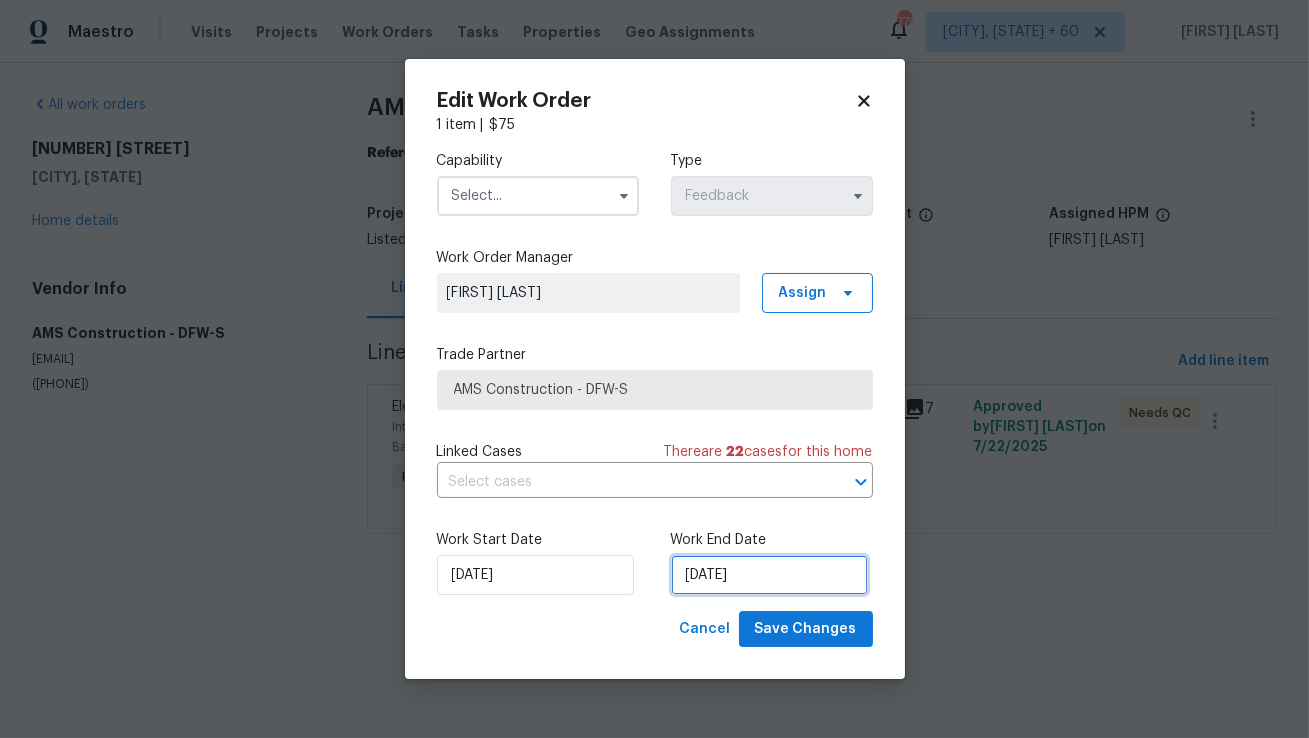 click on "24/07/2025" at bounding box center (769, 575) 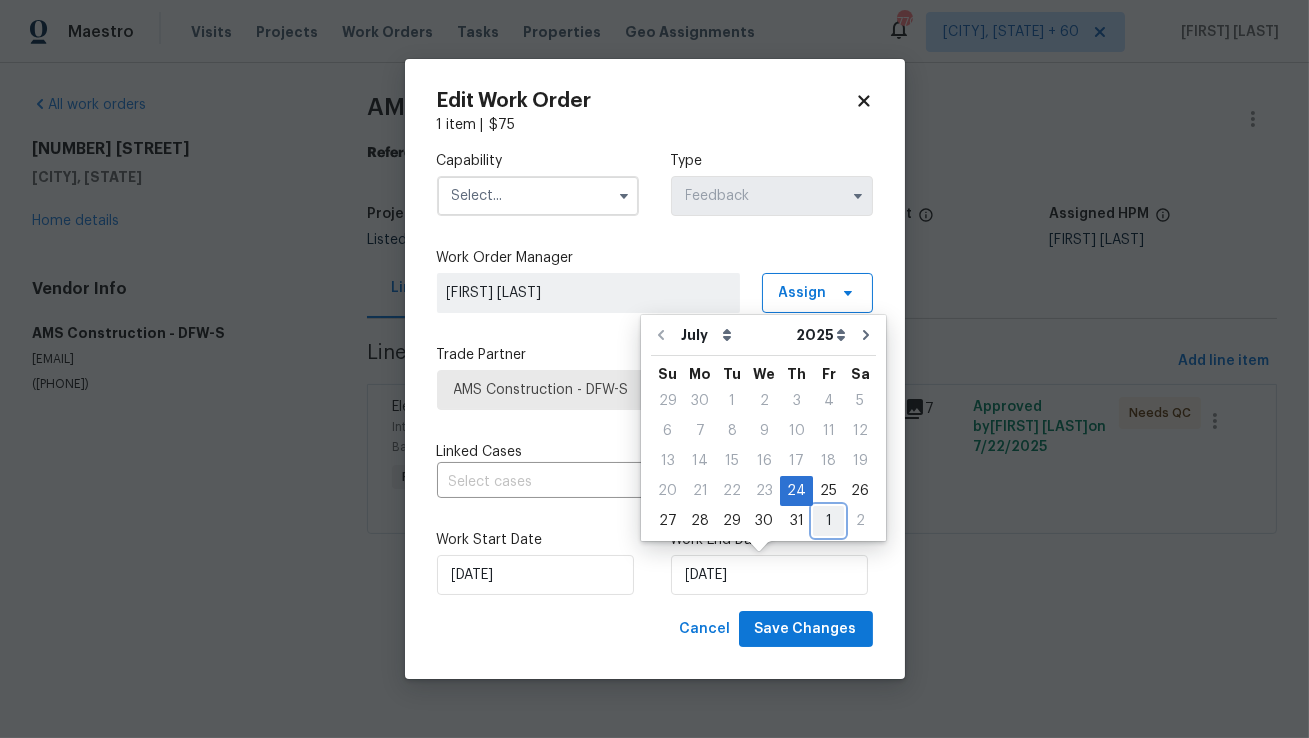 click on "1" at bounding box center (828, 521) 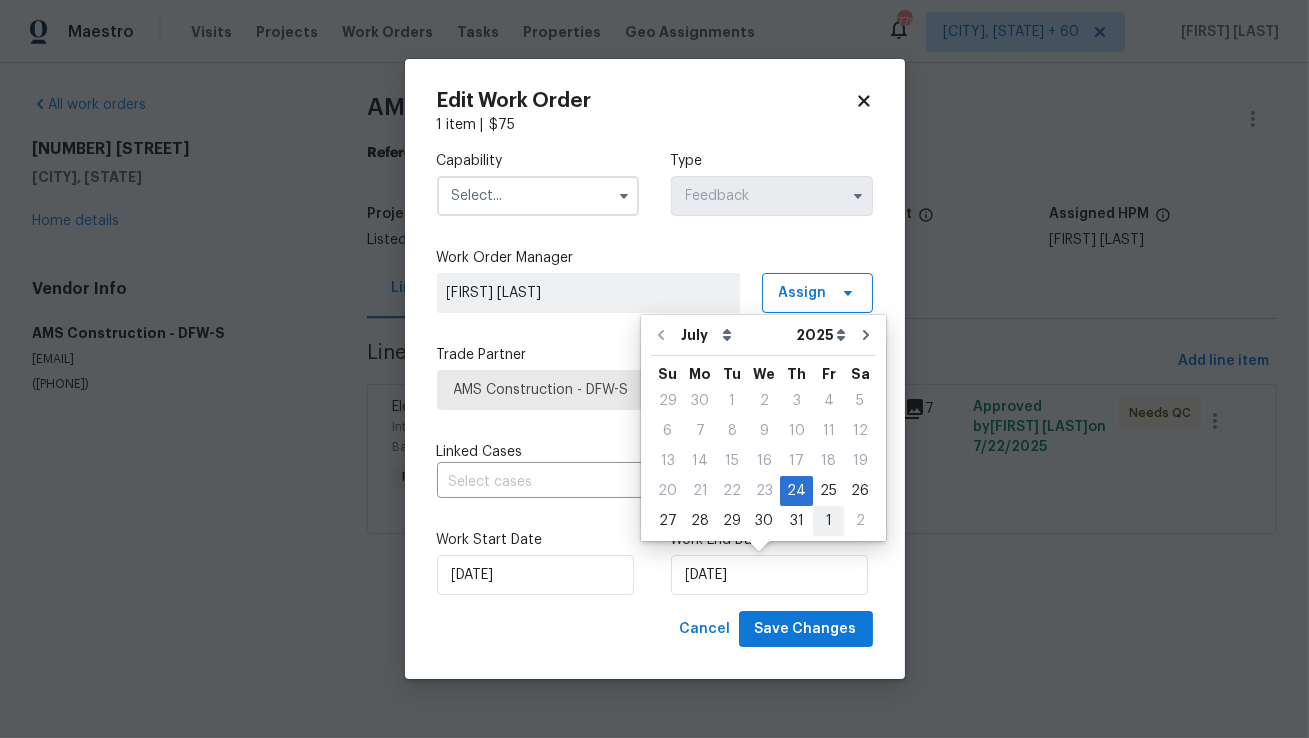 type on "01/08/2025" 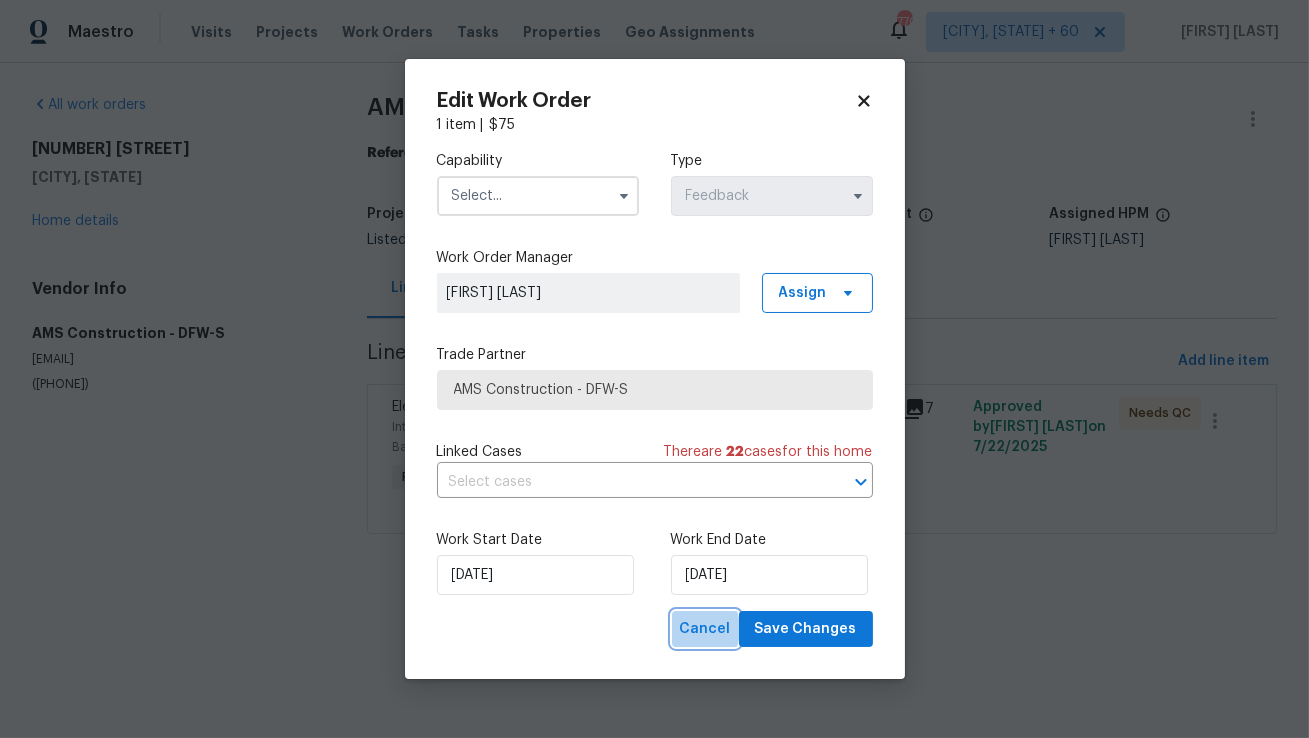 click on "Cancel" at bounding box center (705, 629) 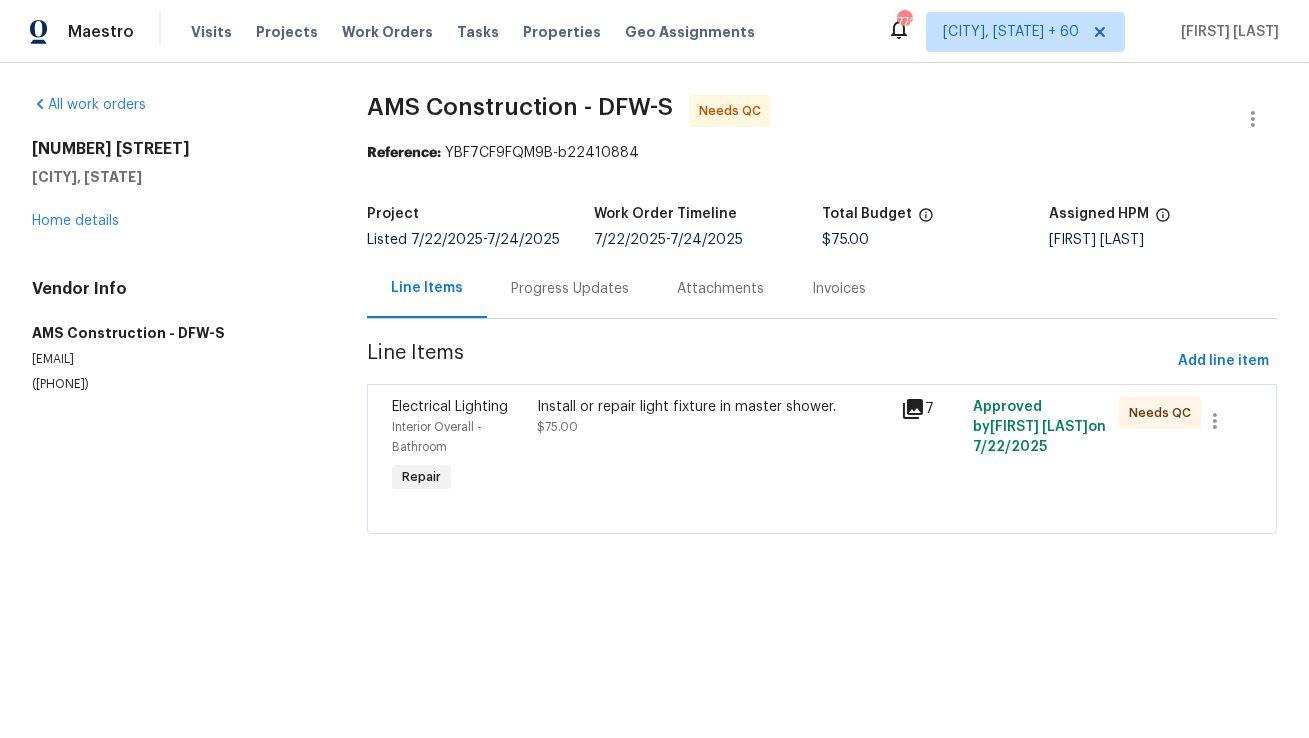 click on "Progress Updates" at bounding box center [570, 288] 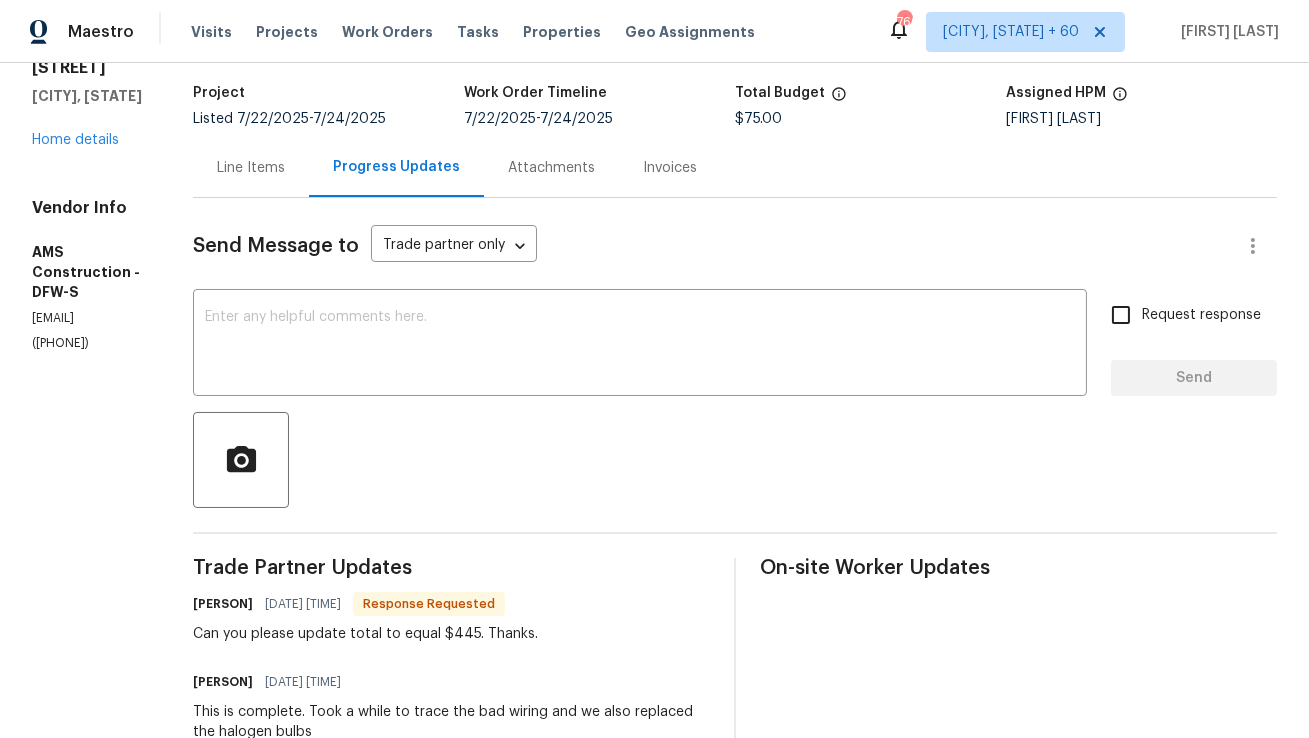 scroll, scrollTop: 0, scrollLeft: 0, axis: both 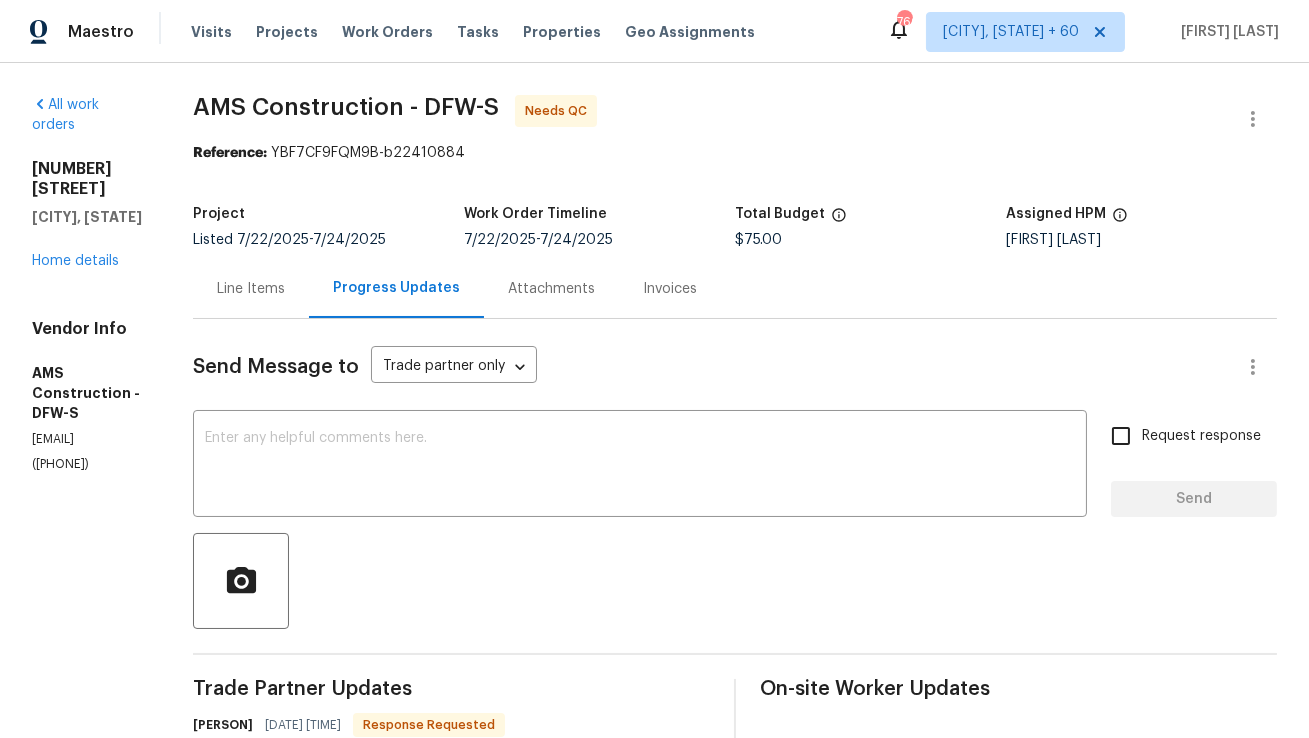 click on "Line Items" at bounding box center (251, 288) 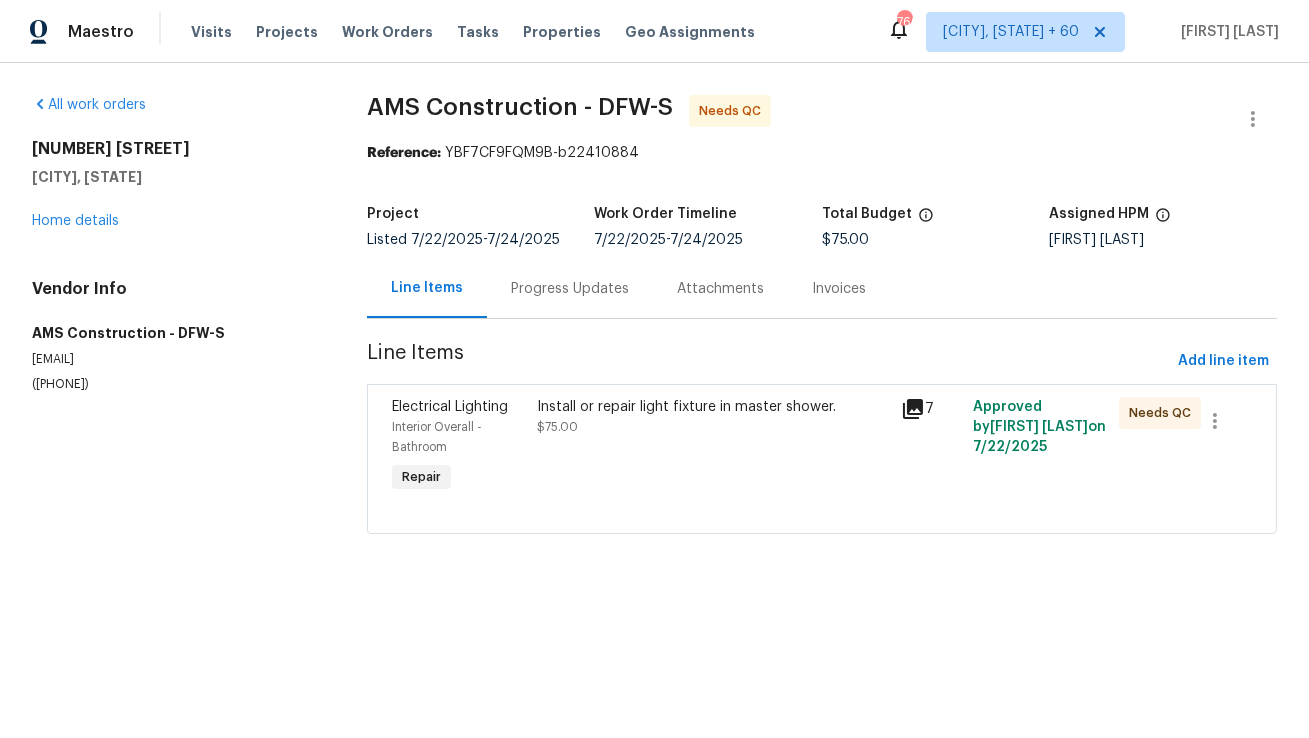 click on "Progress Updates" at bounding box center (570, 288) 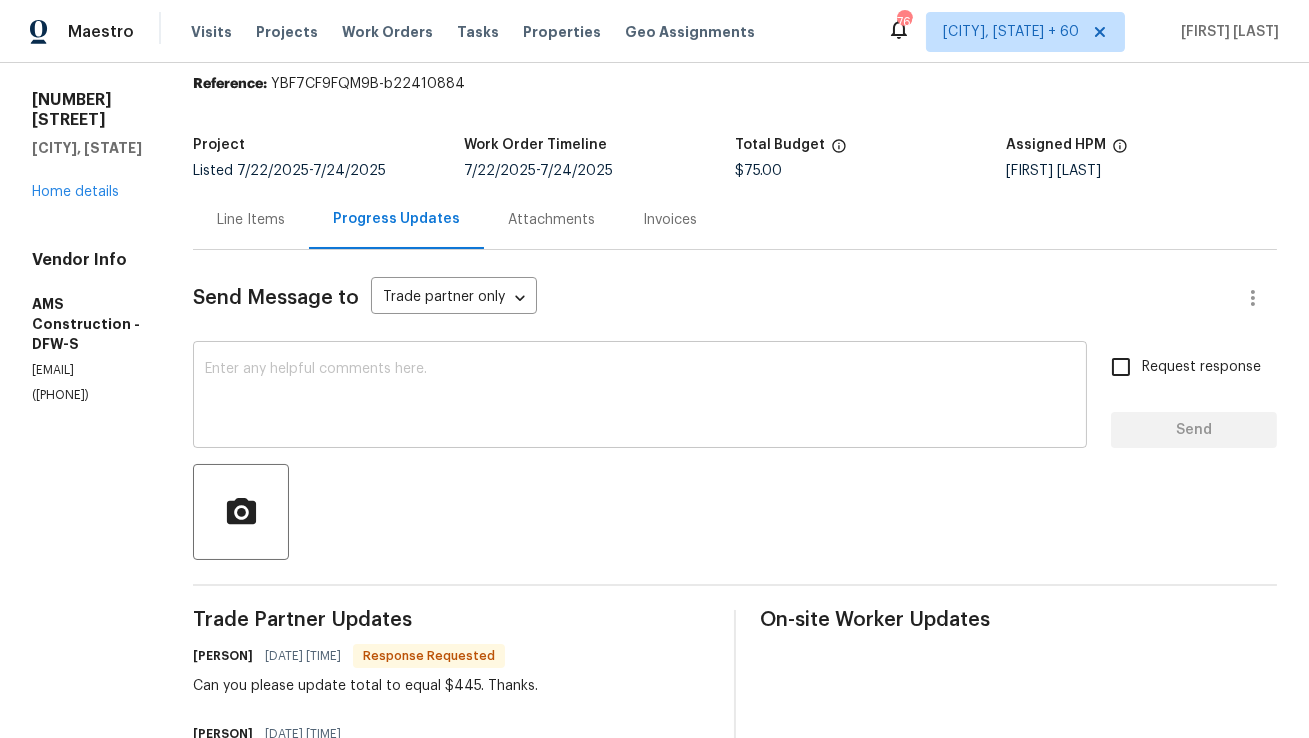 scroll, scrollTop: 0, scrollLeft: 0, axis: both 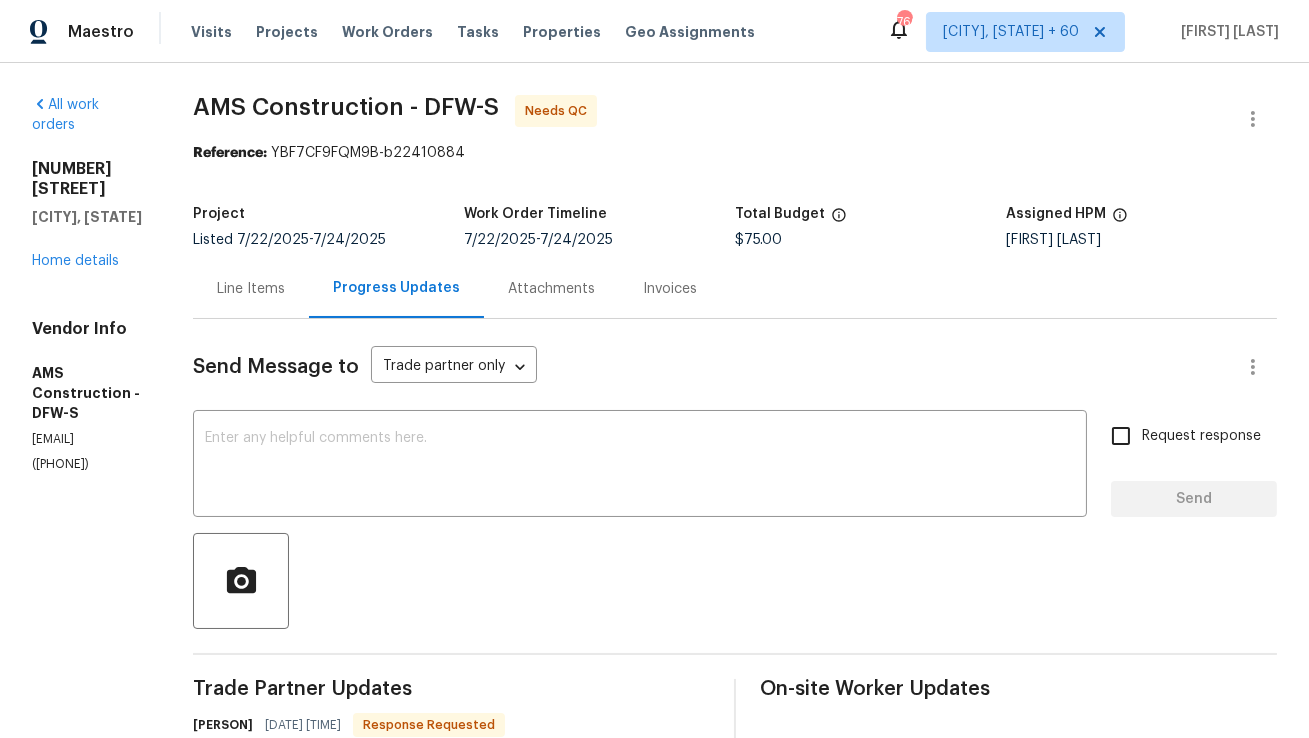 click on "Line Items" at bounding box center (251, 289) 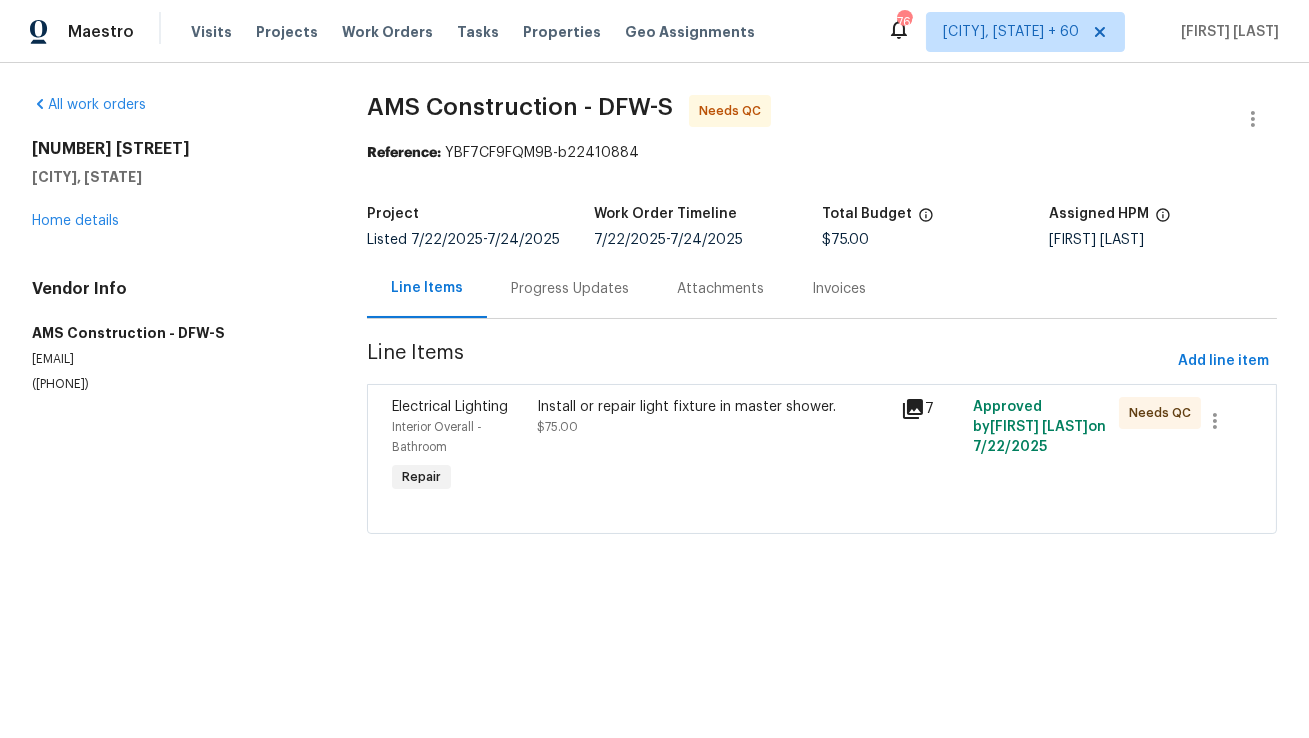 click on "Progress Updates" at bounding box center (570, 289) 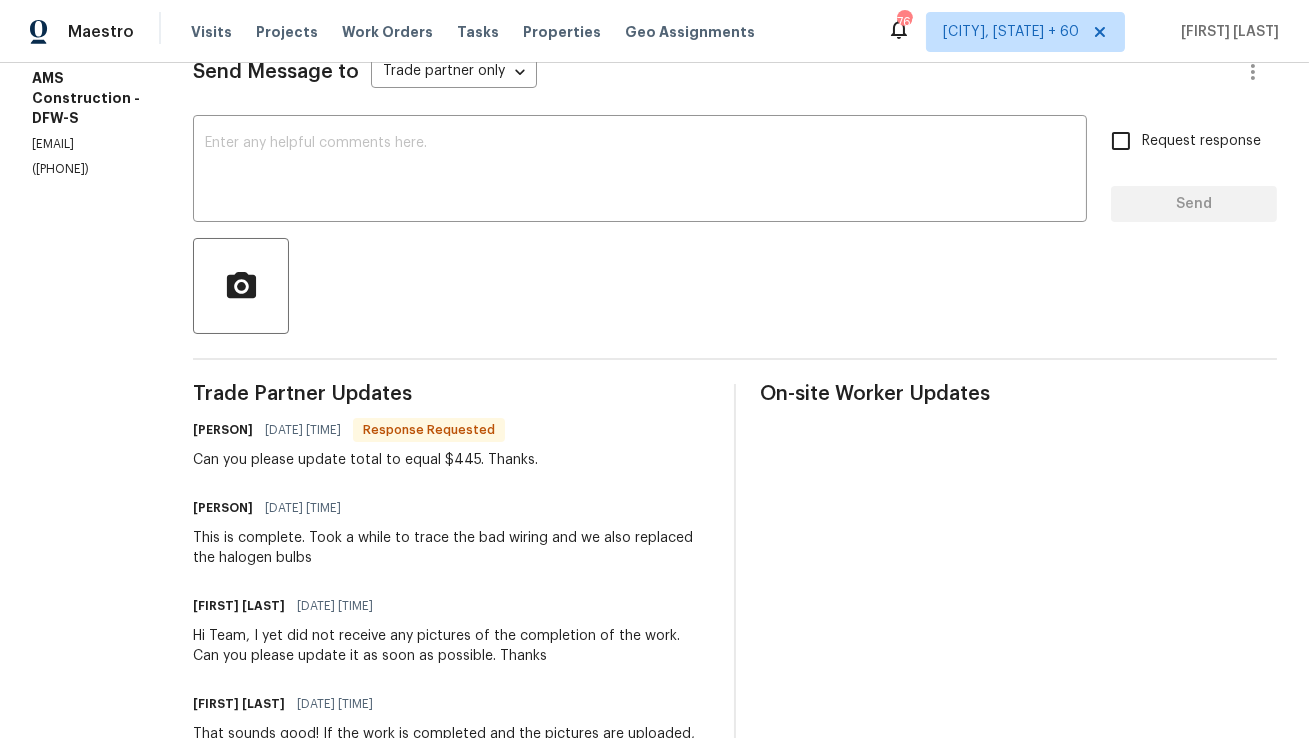 scroll, scrollTop: 0, scrollLeft: 0, axis: both 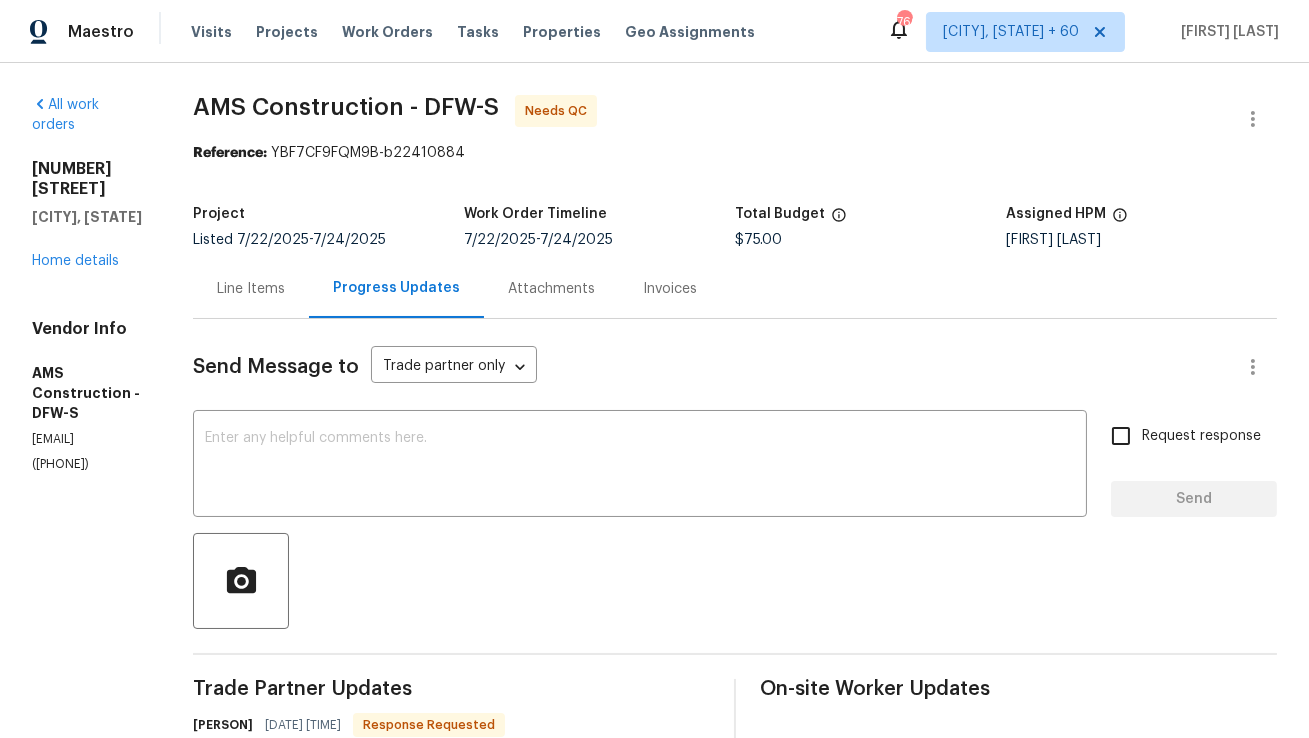 click on "Line Items" at bounding box center [251, 289] 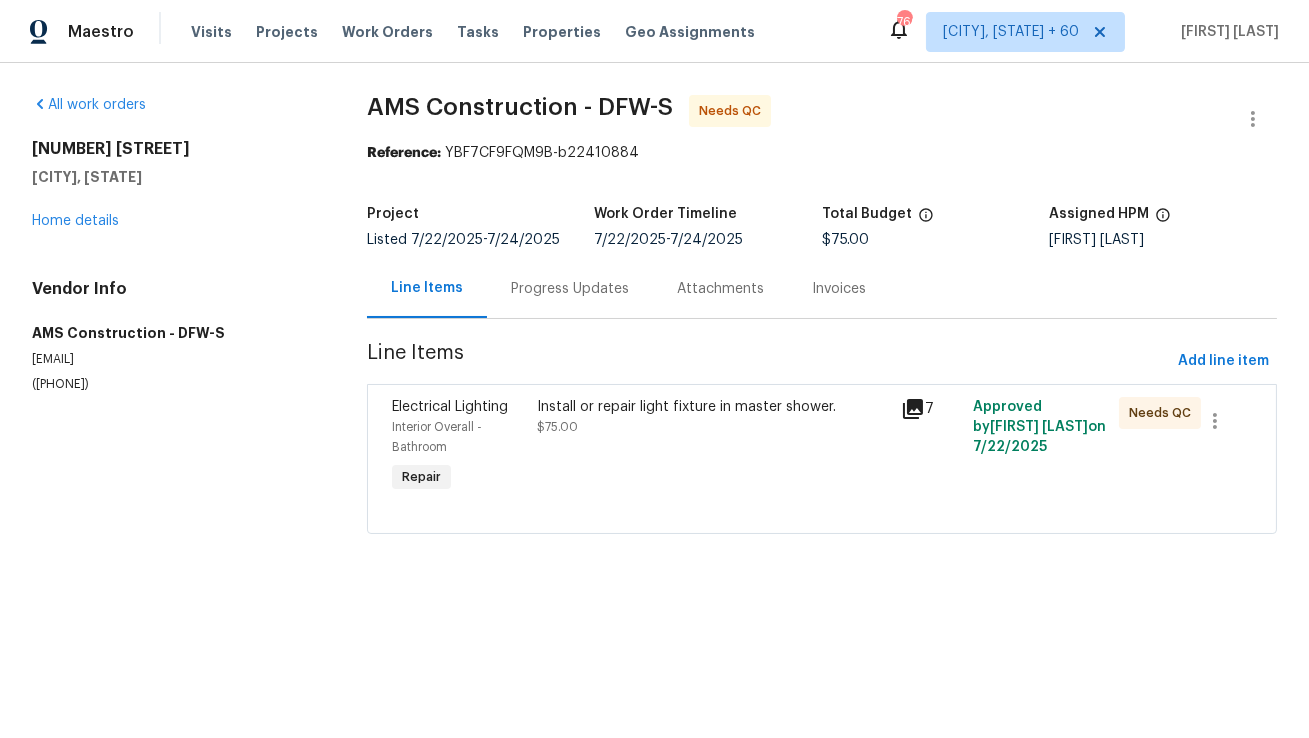 click on "Progress Updates" at bounding box center [570, 289] 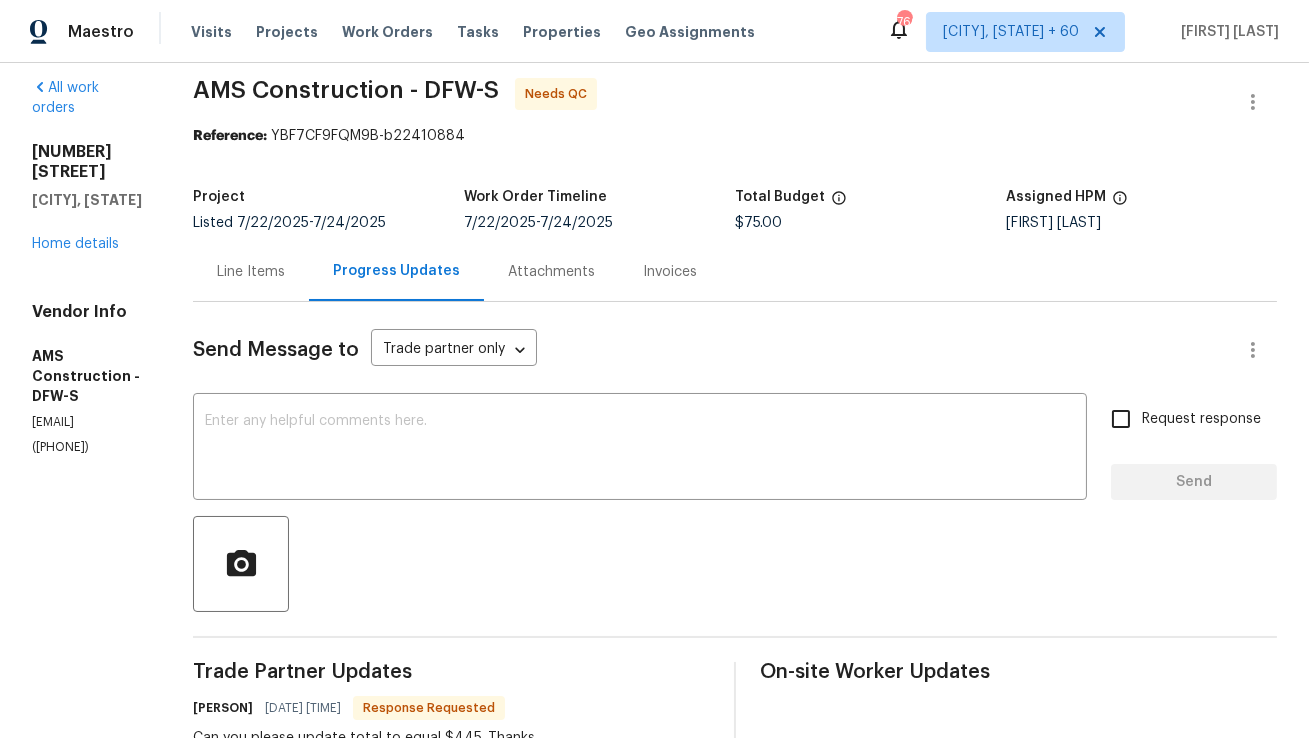scroll, scrollTop: 0, scrollLeft: 0, axis: both 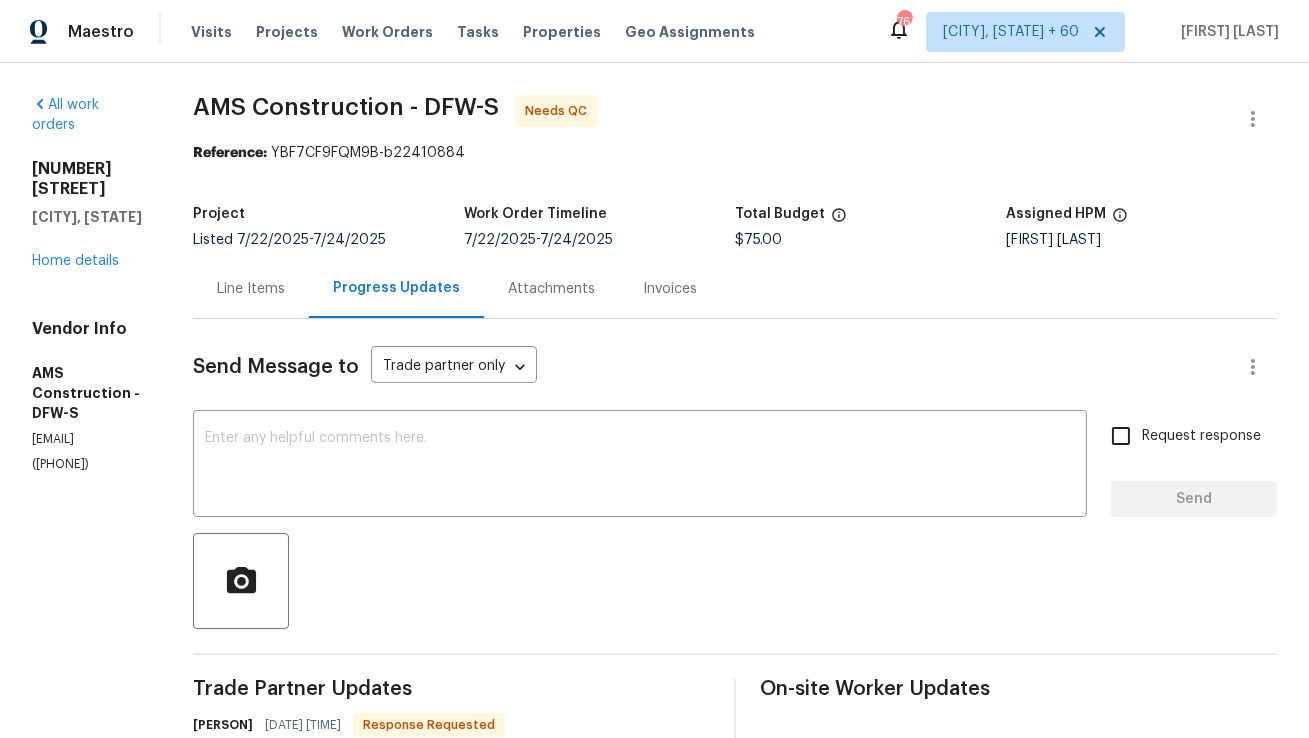 click on "Line Items" at bounding box center [251, 289] 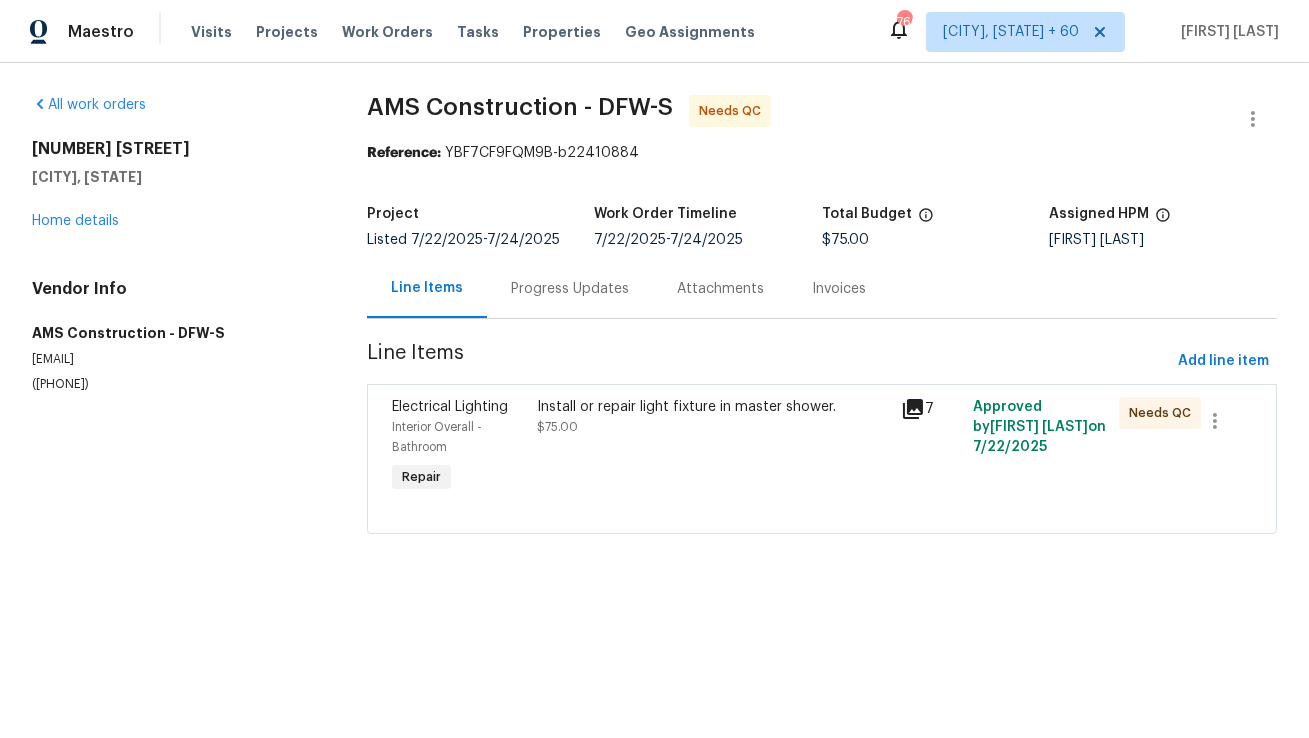 click on "Install or repair light fixture in master shower. $75.00" at bounding box center (712, 417) 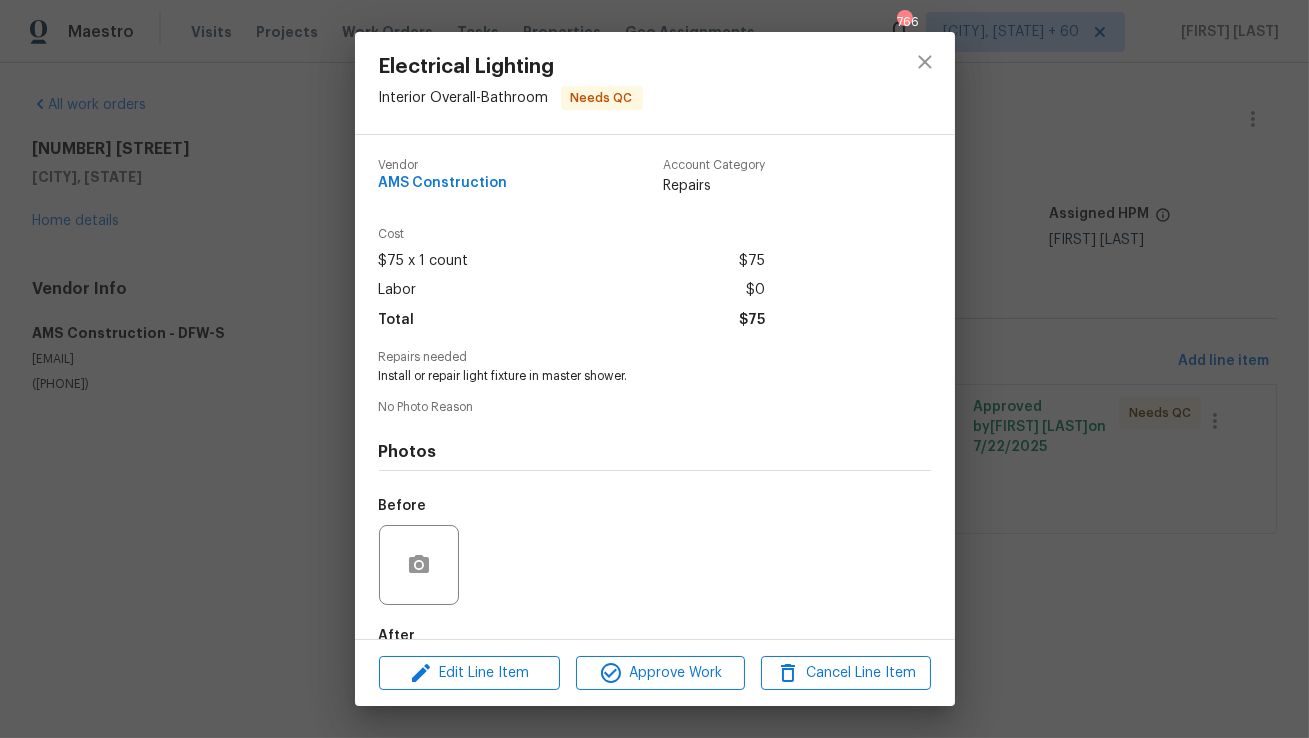 scroll, scrollTop: 117, scrollLeft: 0, axis: vertical 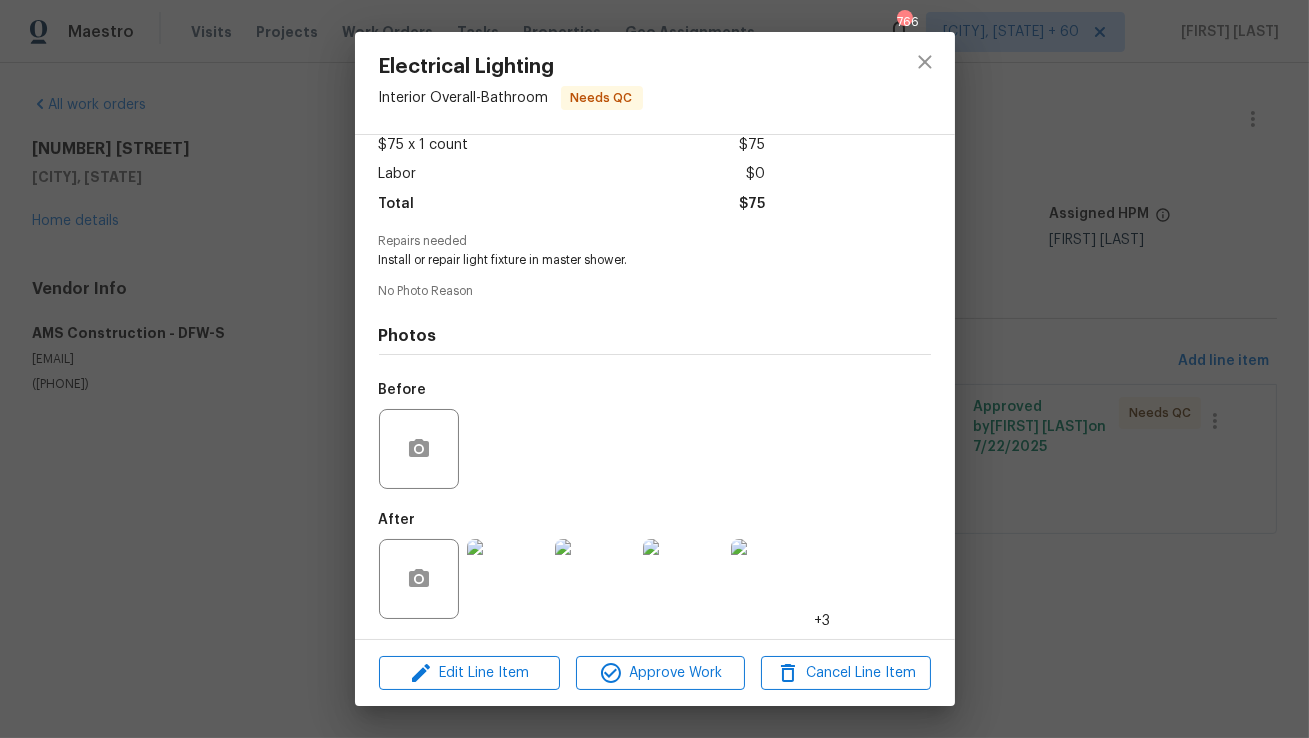click at bounding box center (507, 579) 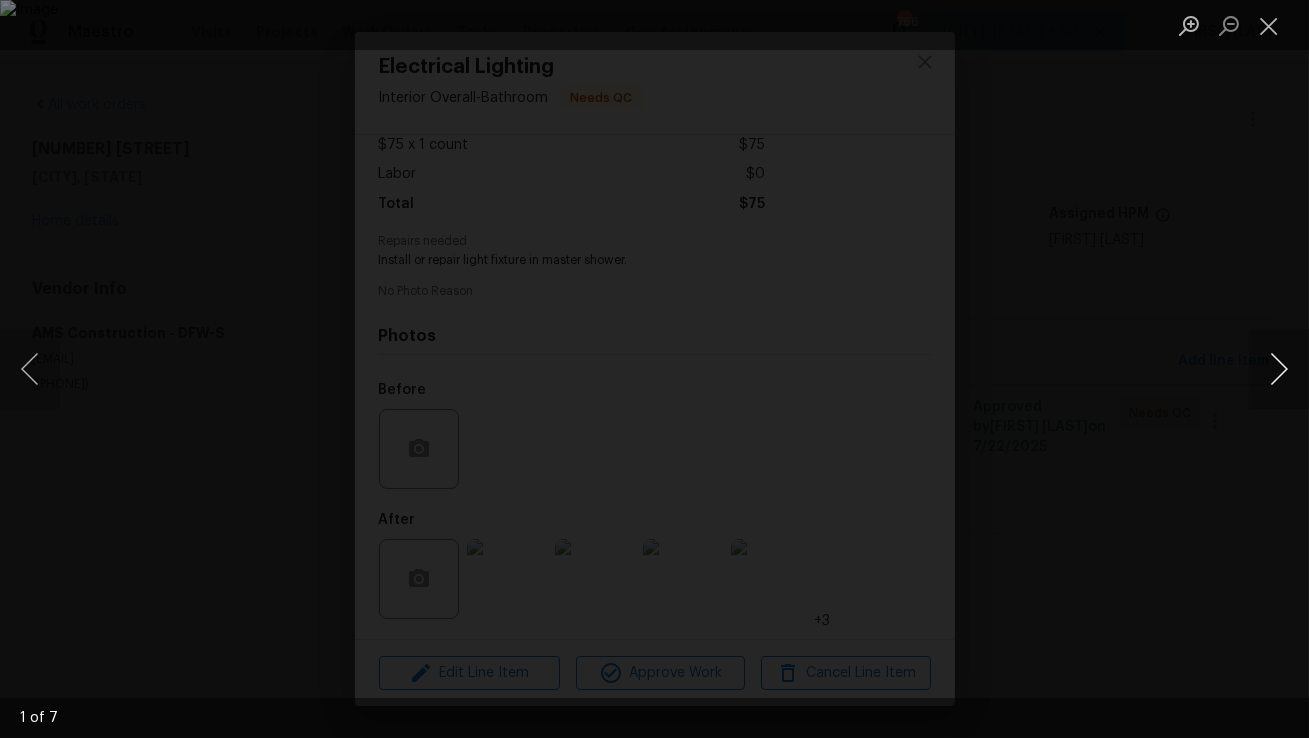 click at bounding box center (1279, 369) 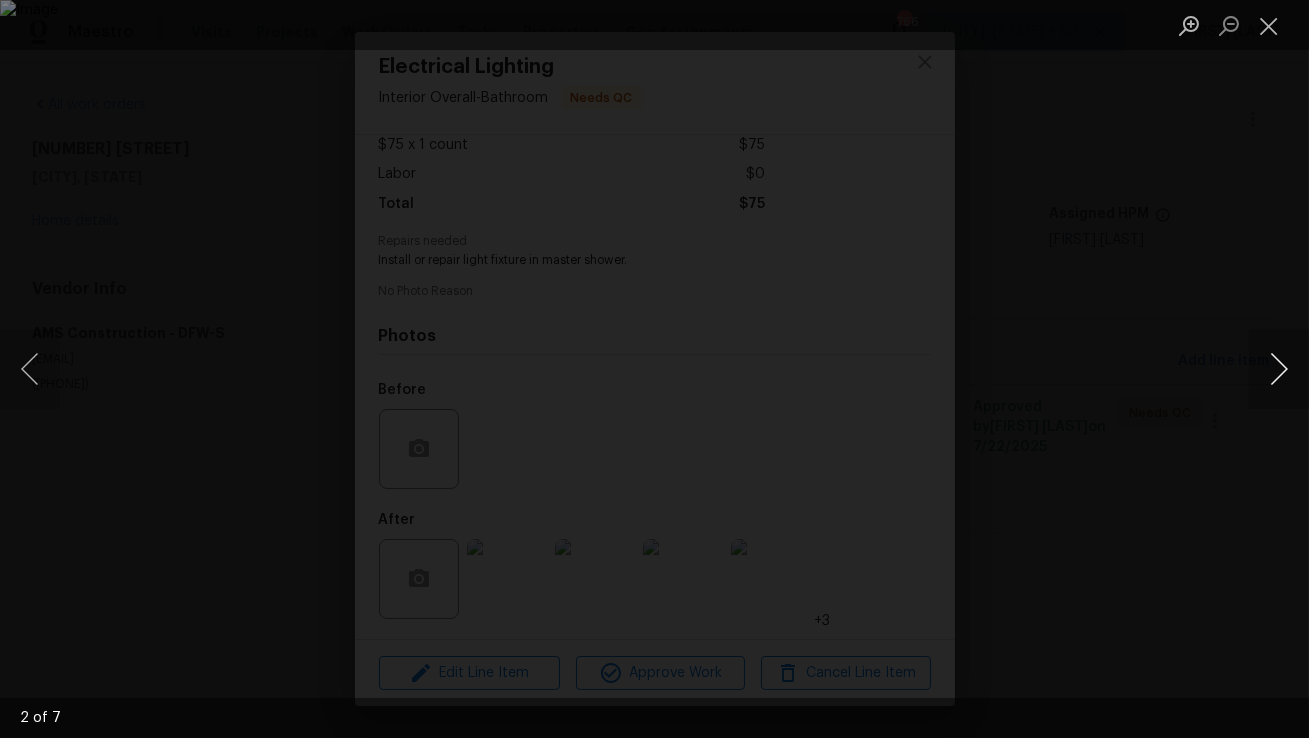 click at bounding box center (1279, 369) 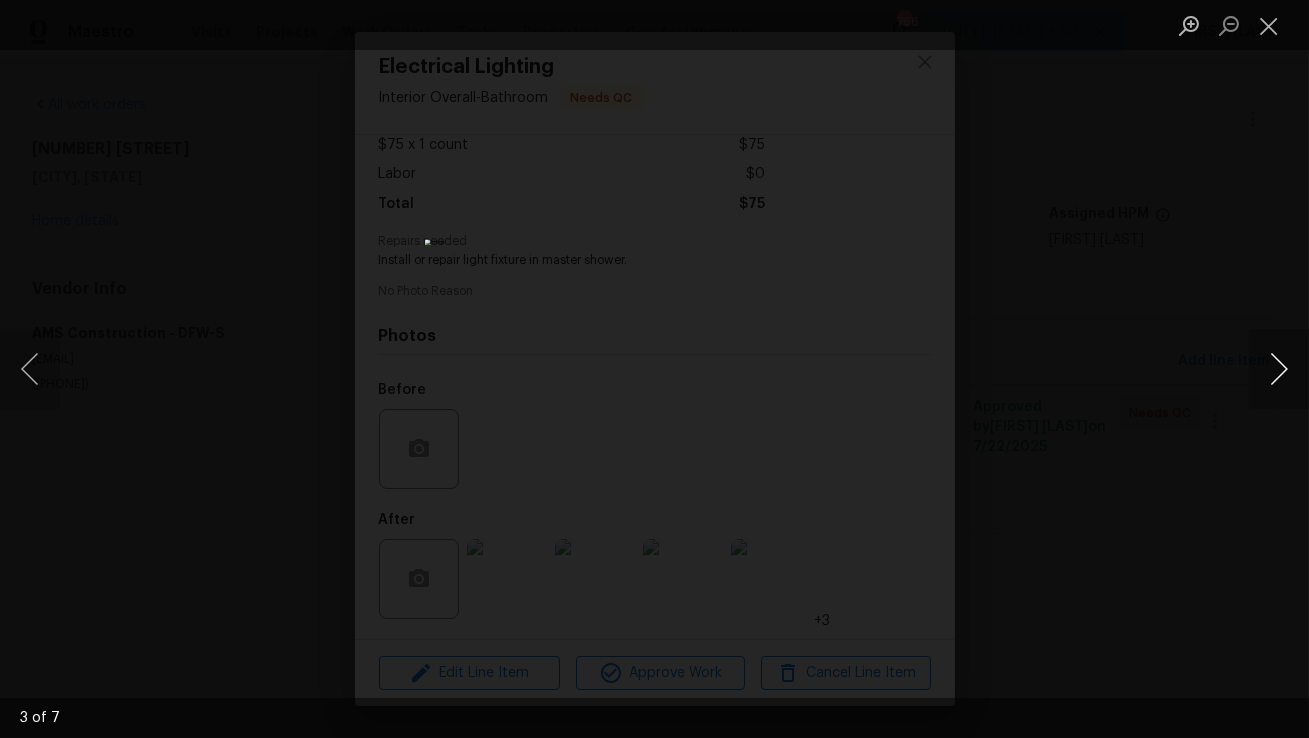 click at bounding box center (1279, 369) 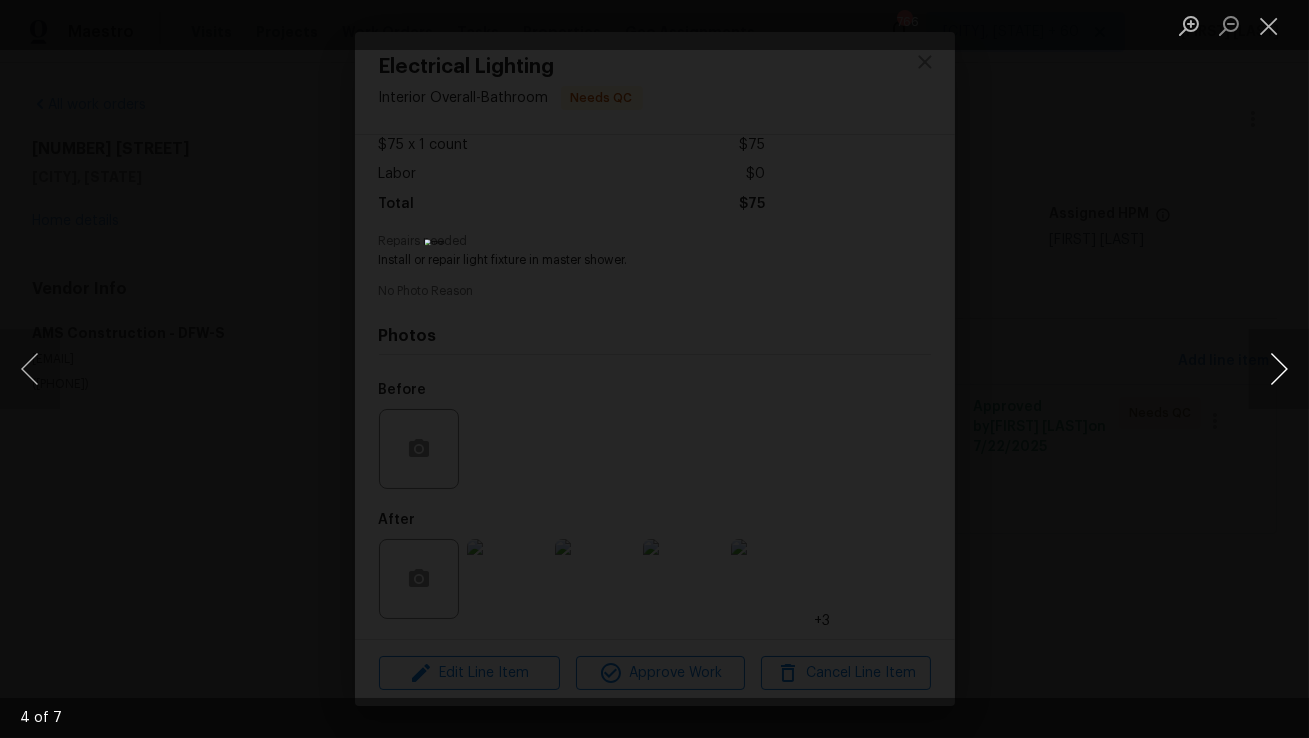 click at bounding box center (1279, 369) 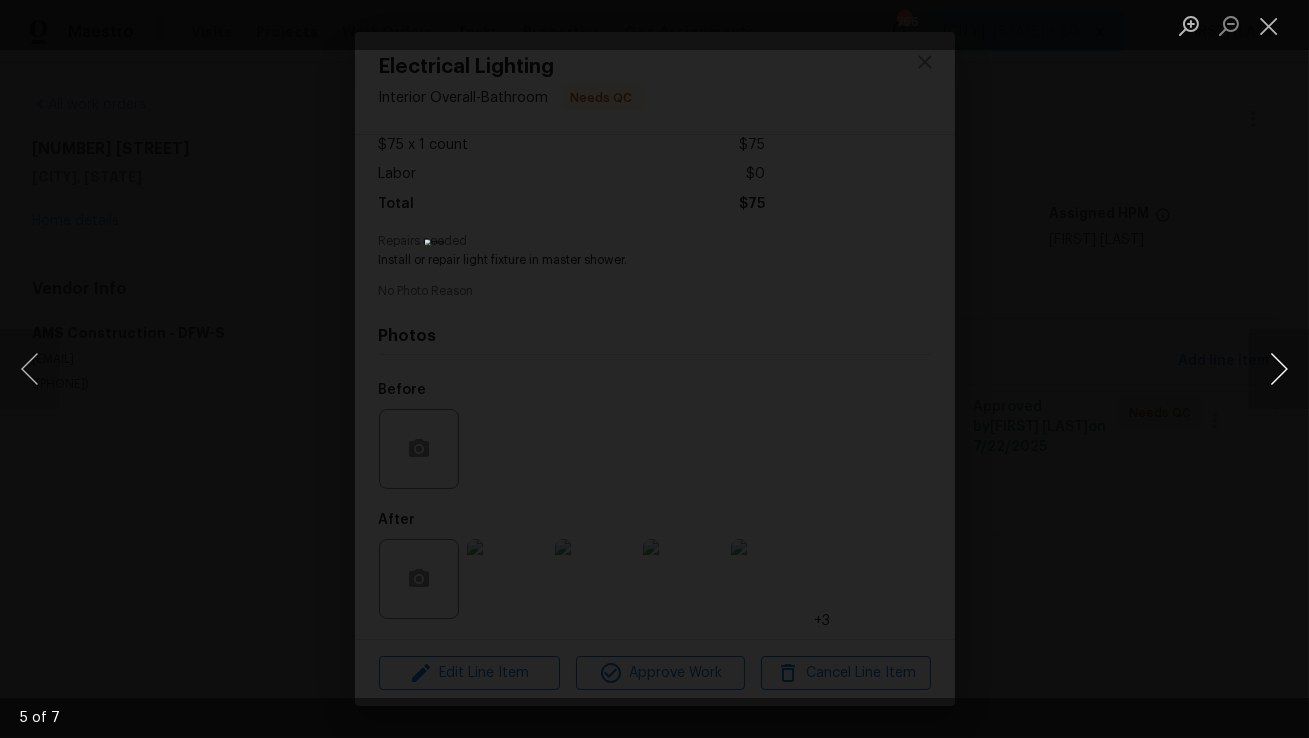click at bounding box center (1279, 369) 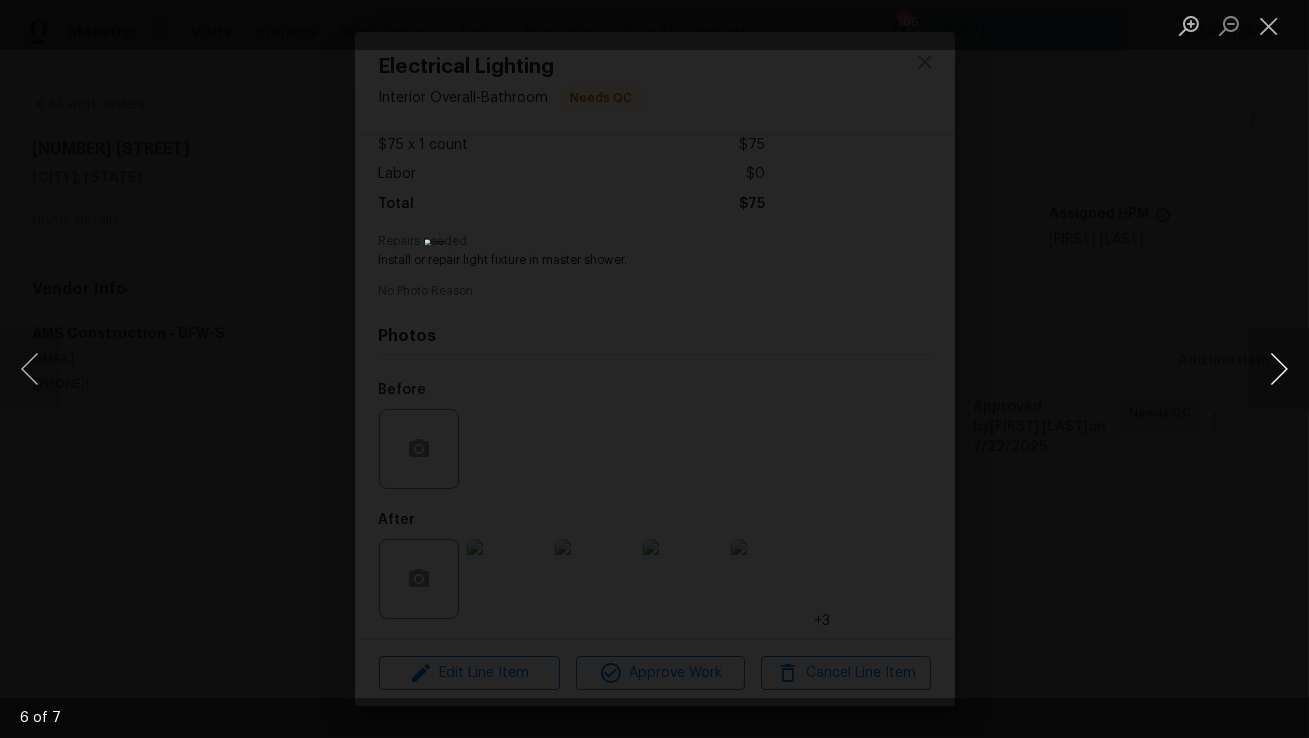 click at bounding box center (1279, 369) 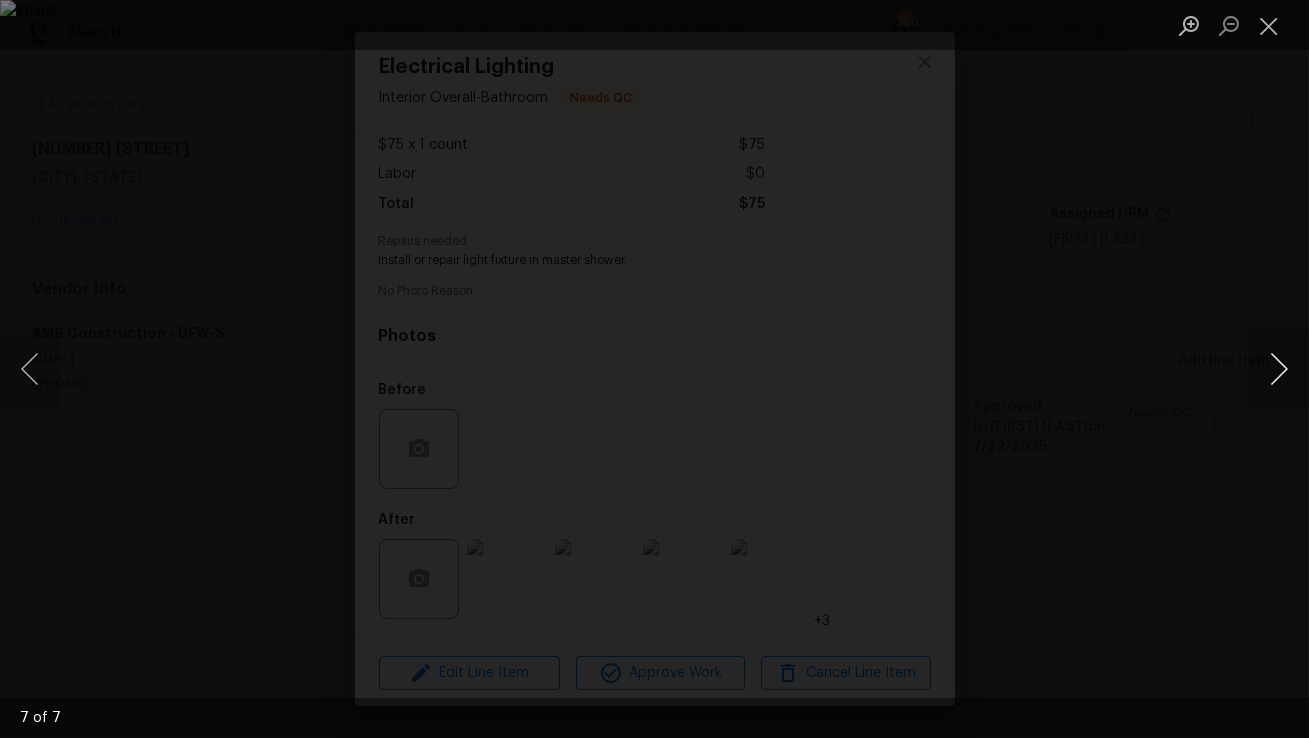 click at bounding box center [1279, 369] 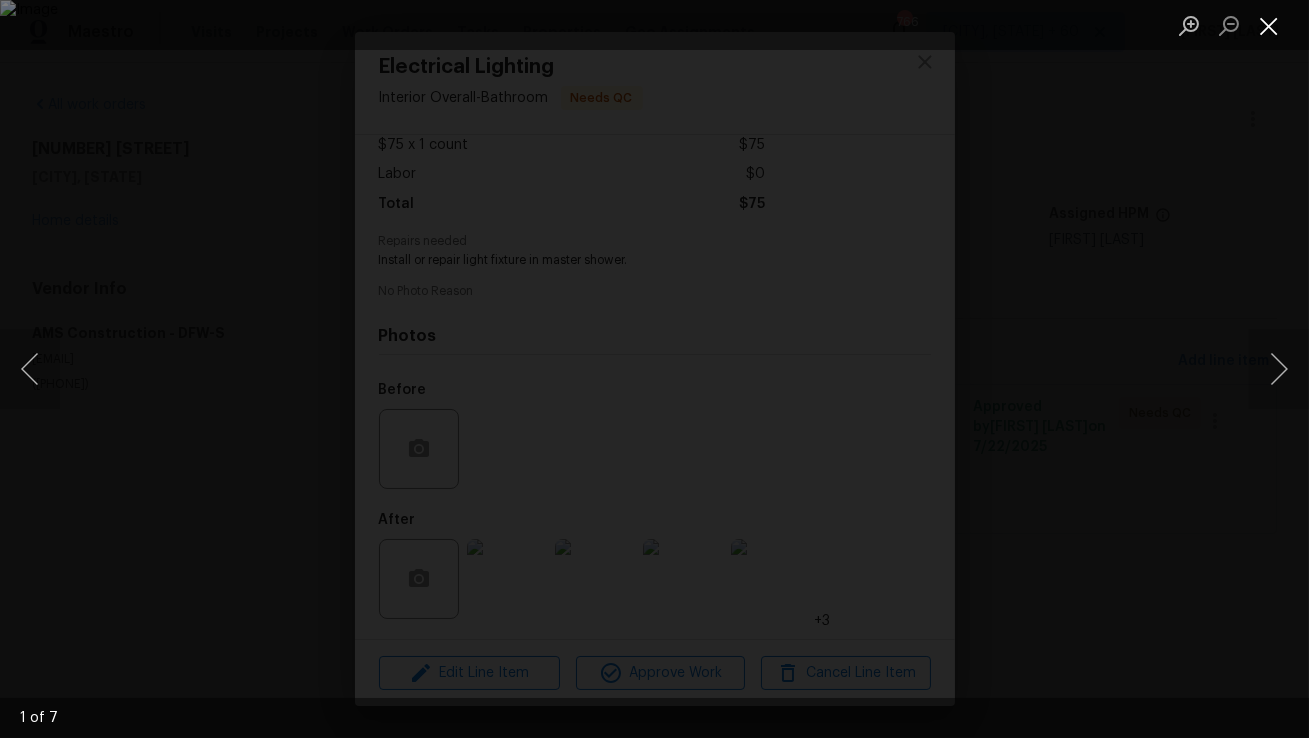 click at bounding box center [1269, 25] 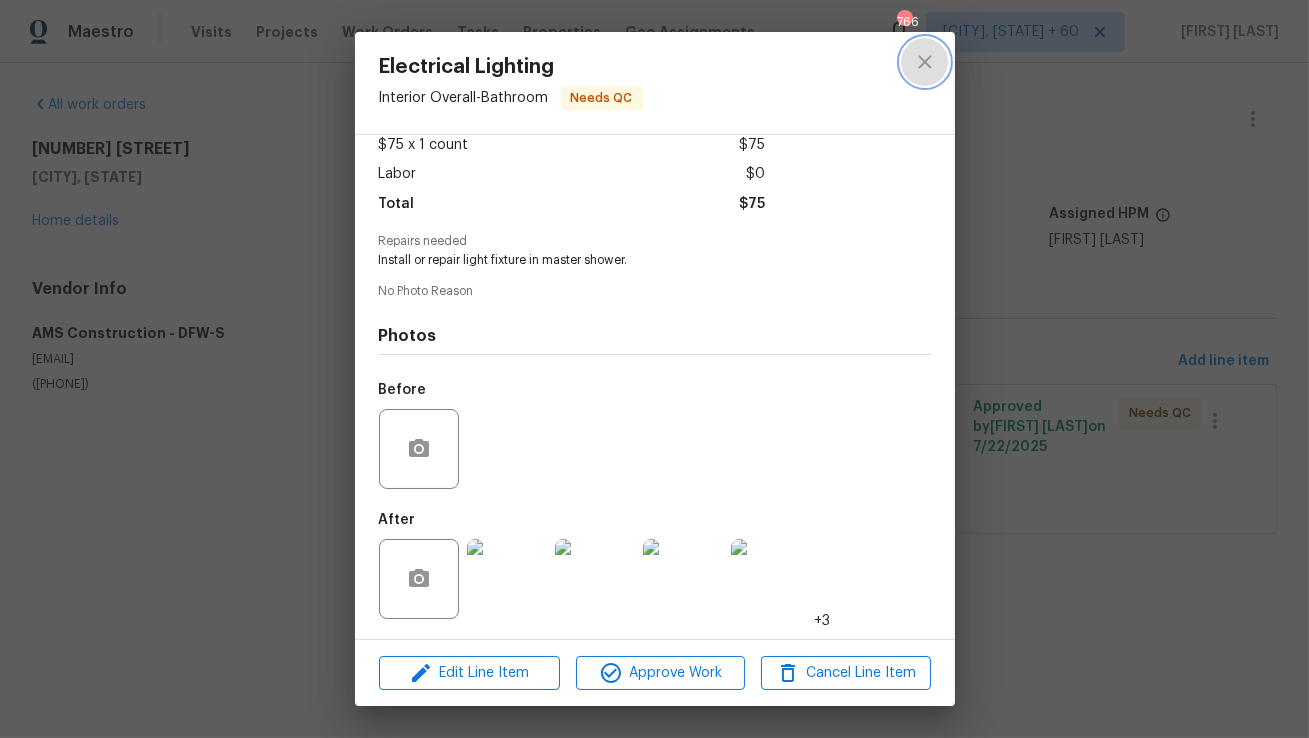 click at bounding box center (925, 62) 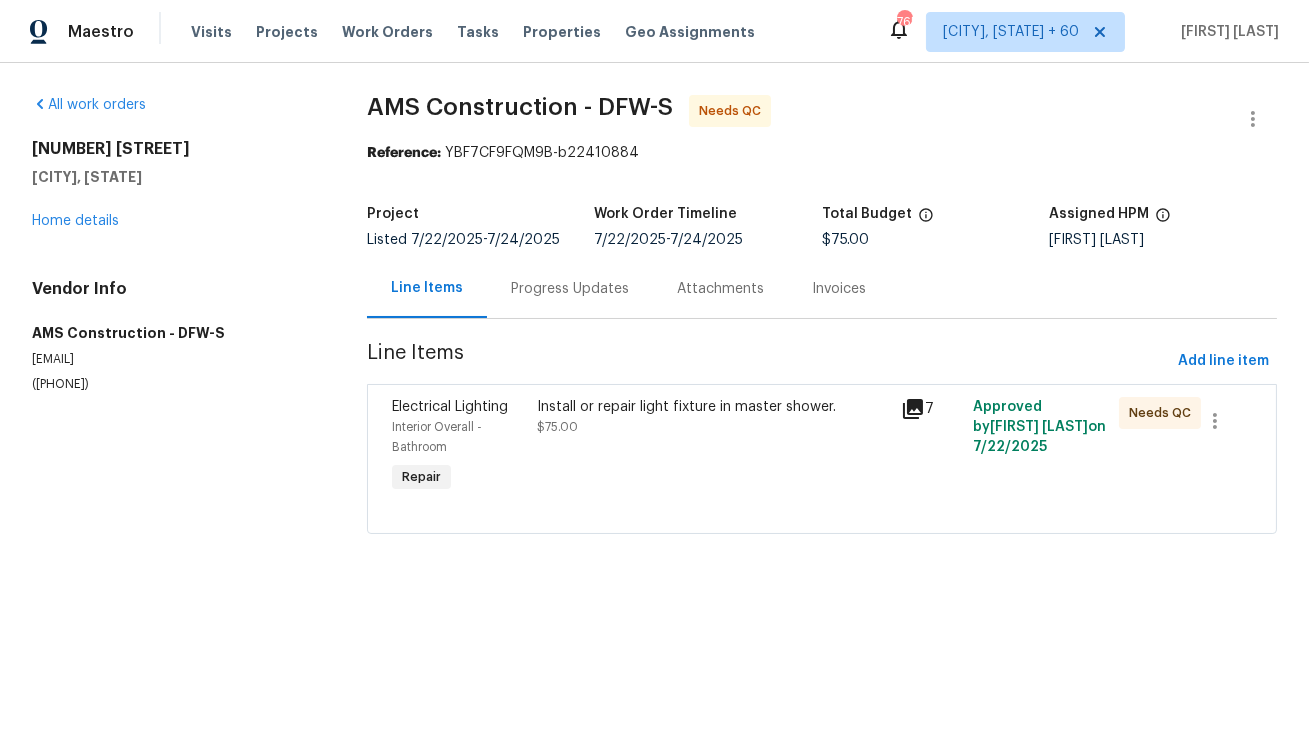 click on "Progress Updates" at bounding box center [570, 288] 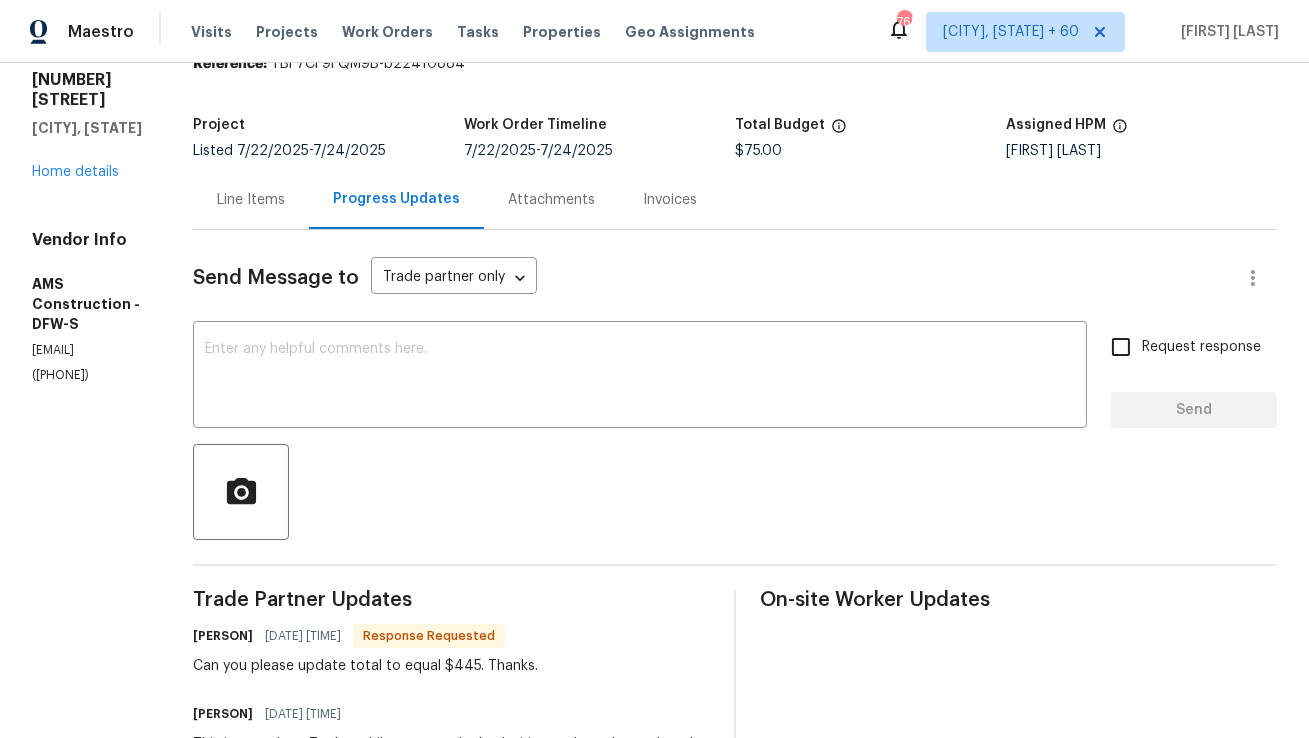 scroll, scrollTop: 0, scrollLeft: 0, axis: both 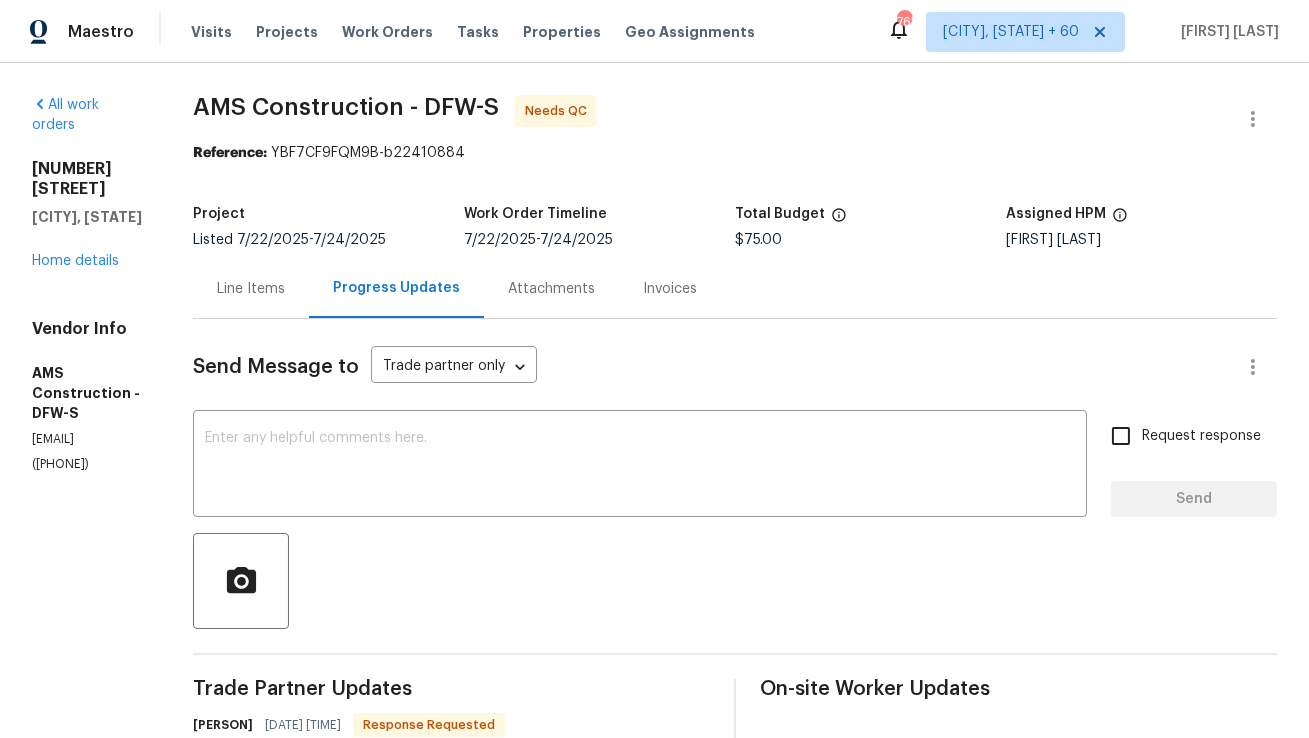 click on "Line Items" at bounding box center [251, 288] 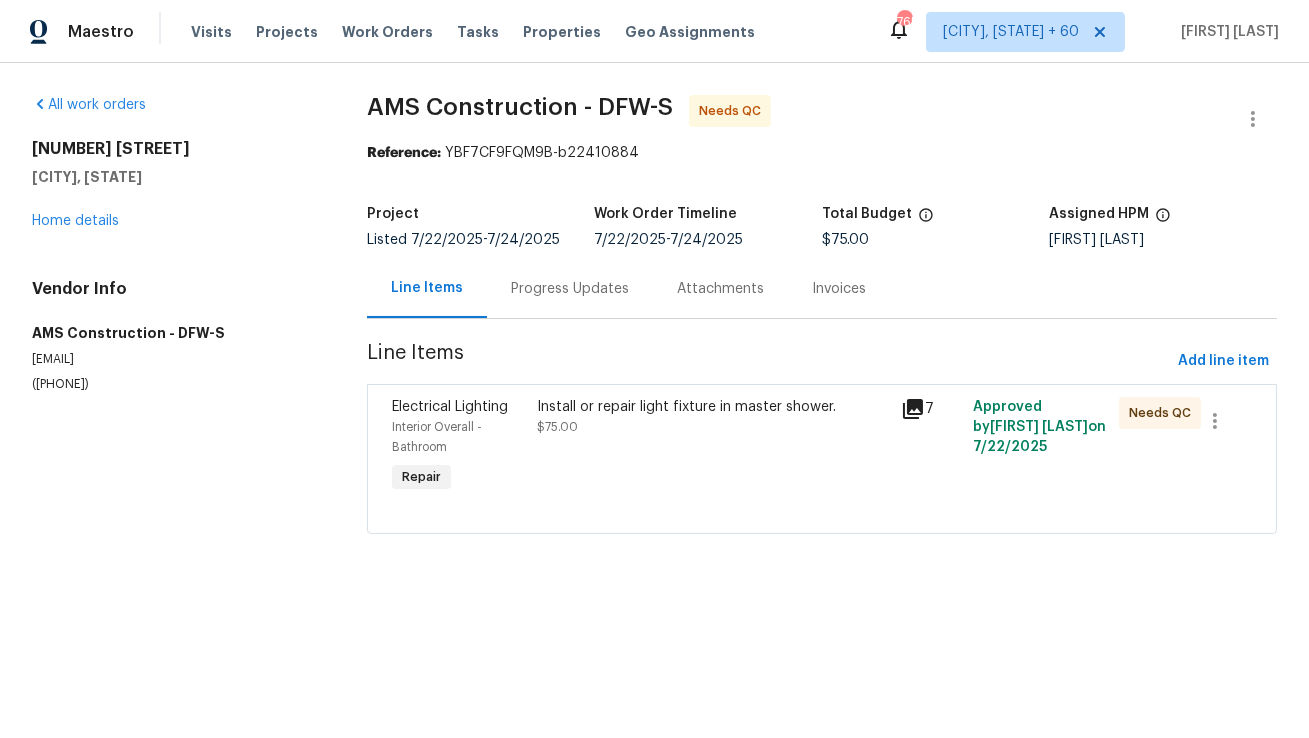 click on "Install or repair light fixture in master shower. $75.00" at bounding box center (712, 417) 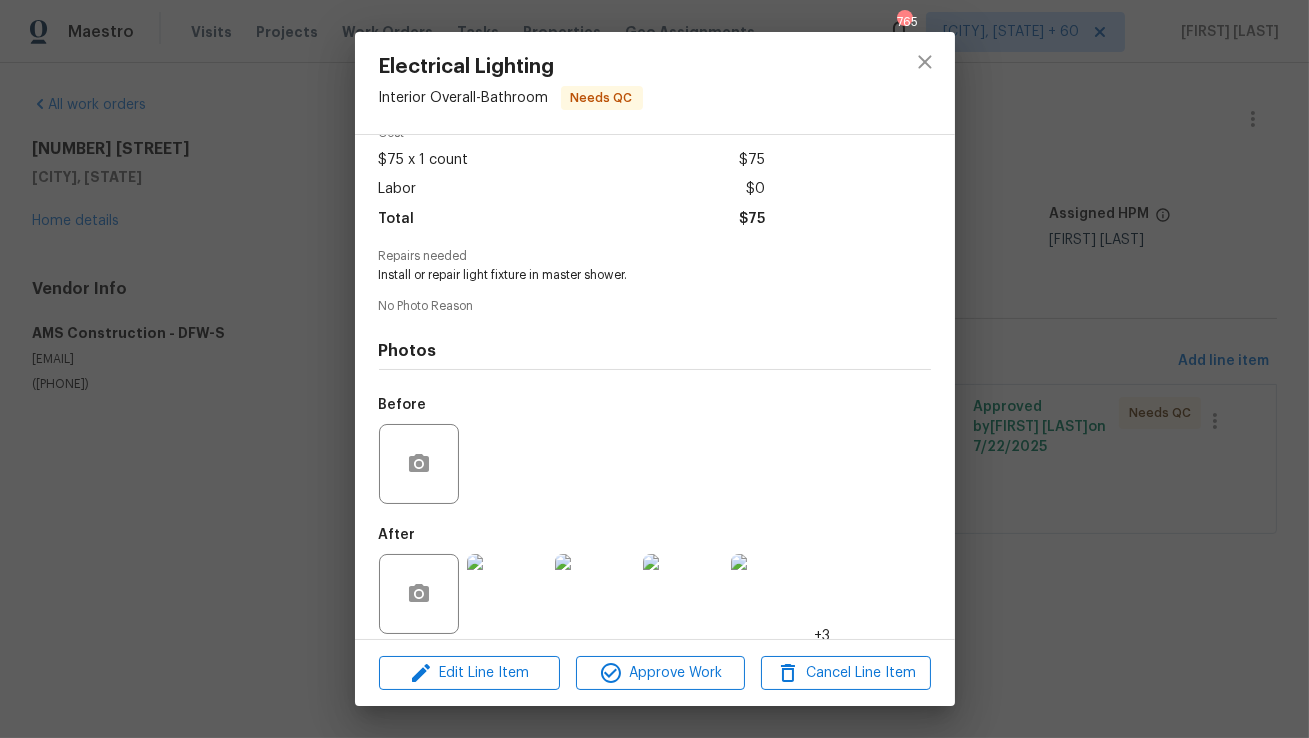scroll, scrollTop: 117, scrollLeft: 0, axis: vertical 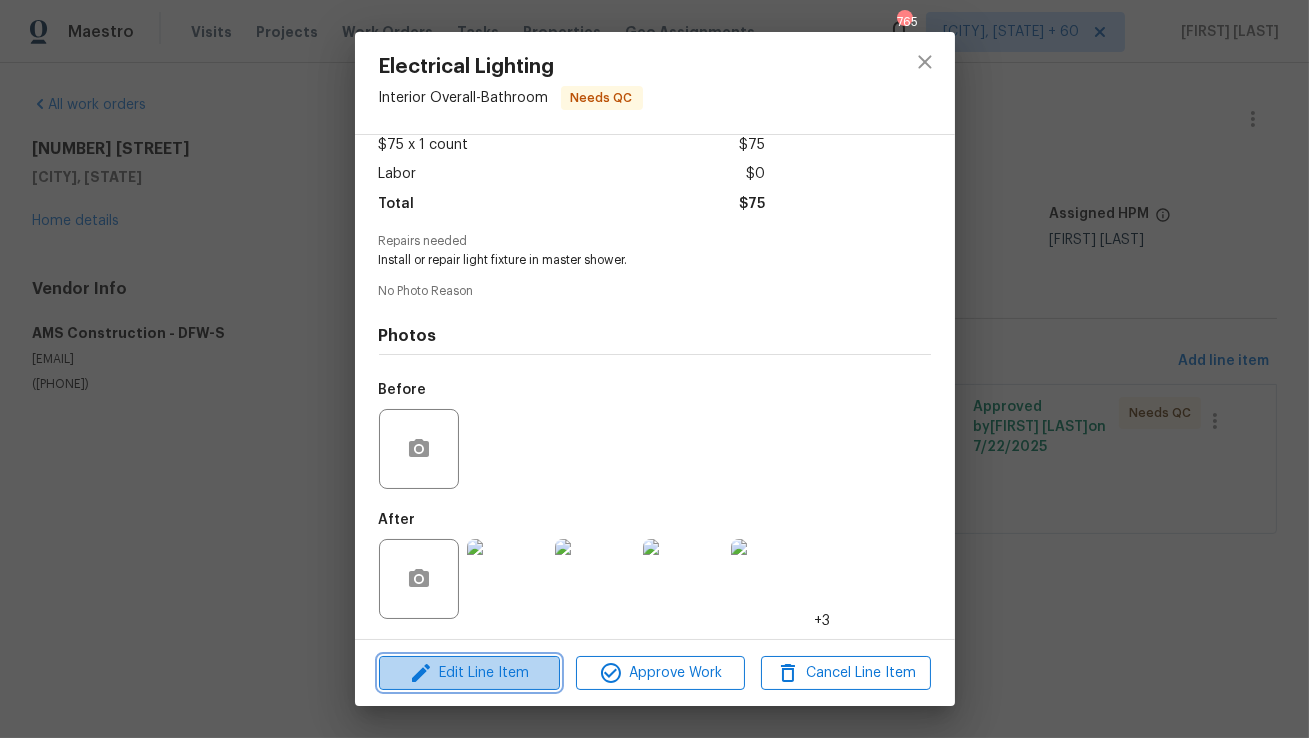 click on "Edit Line Item" at bounding box center [469, 673] 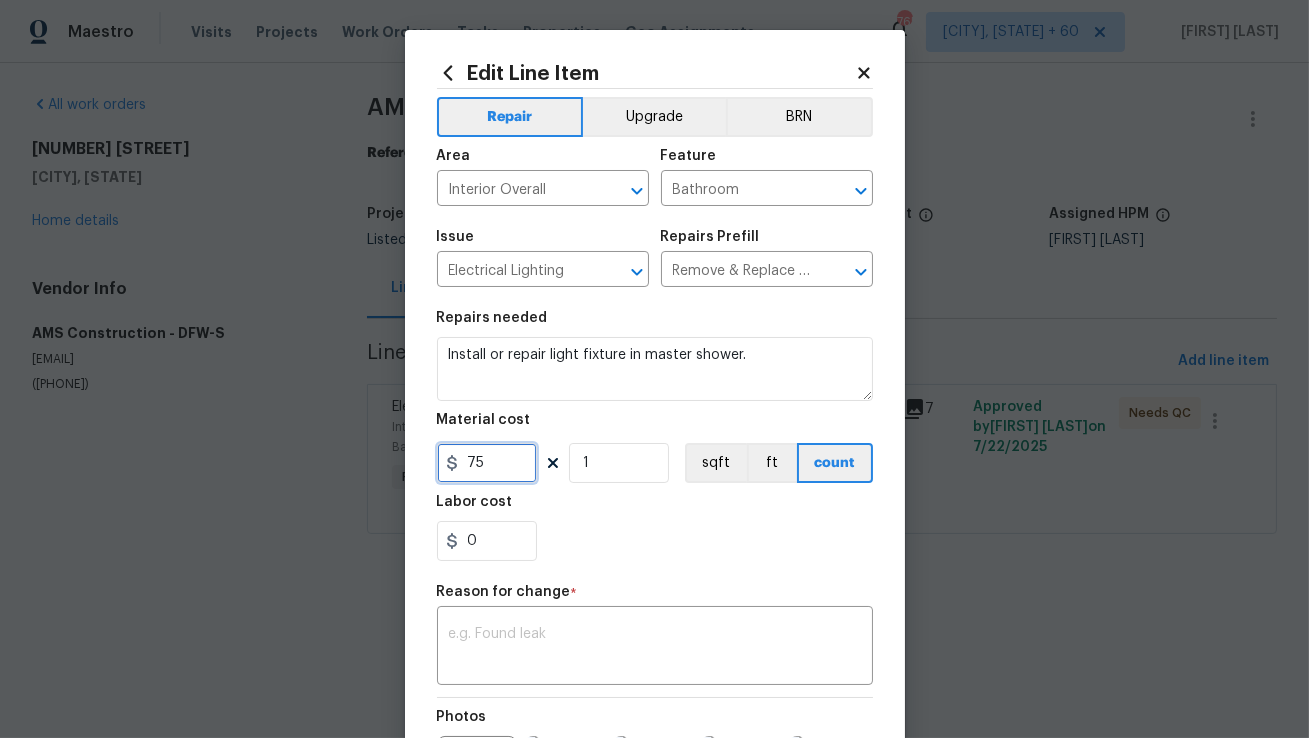 click on "75" at bounding box center [487, 463] 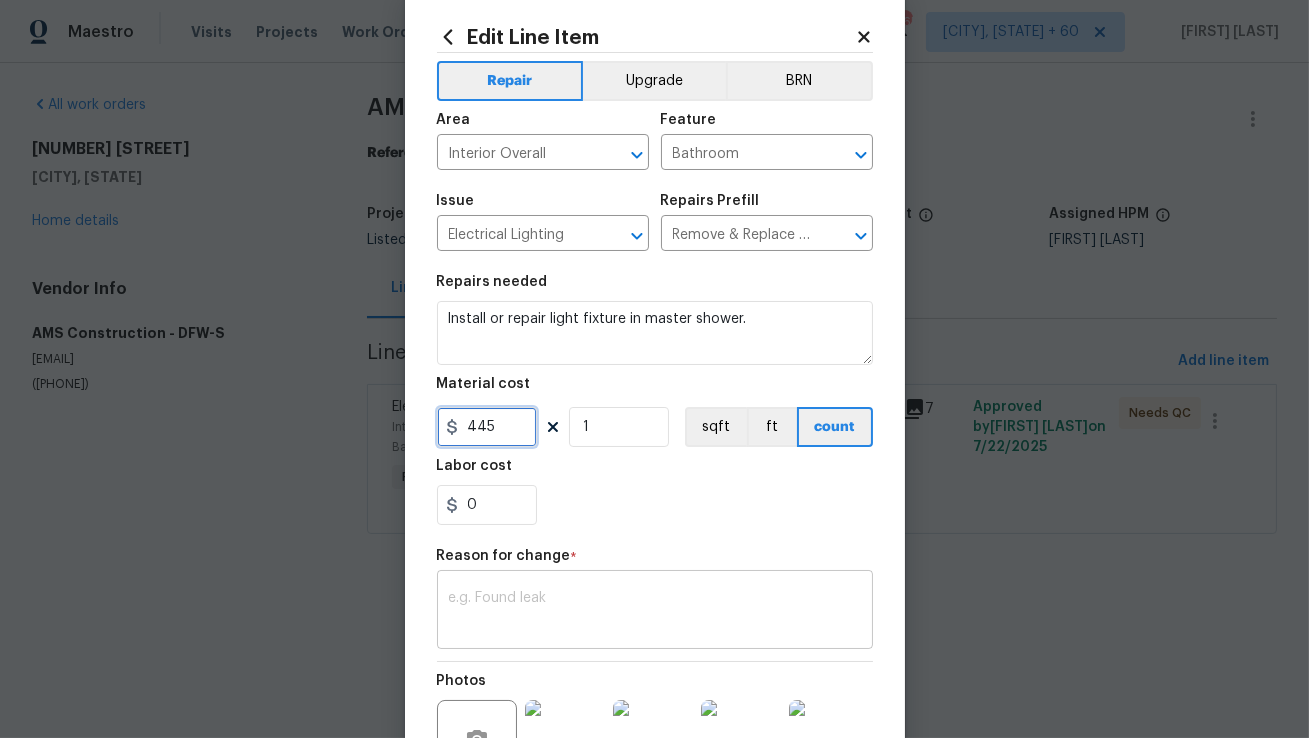 scroll, scrollTop: 62, scrollLeft: 0, axis: vertical 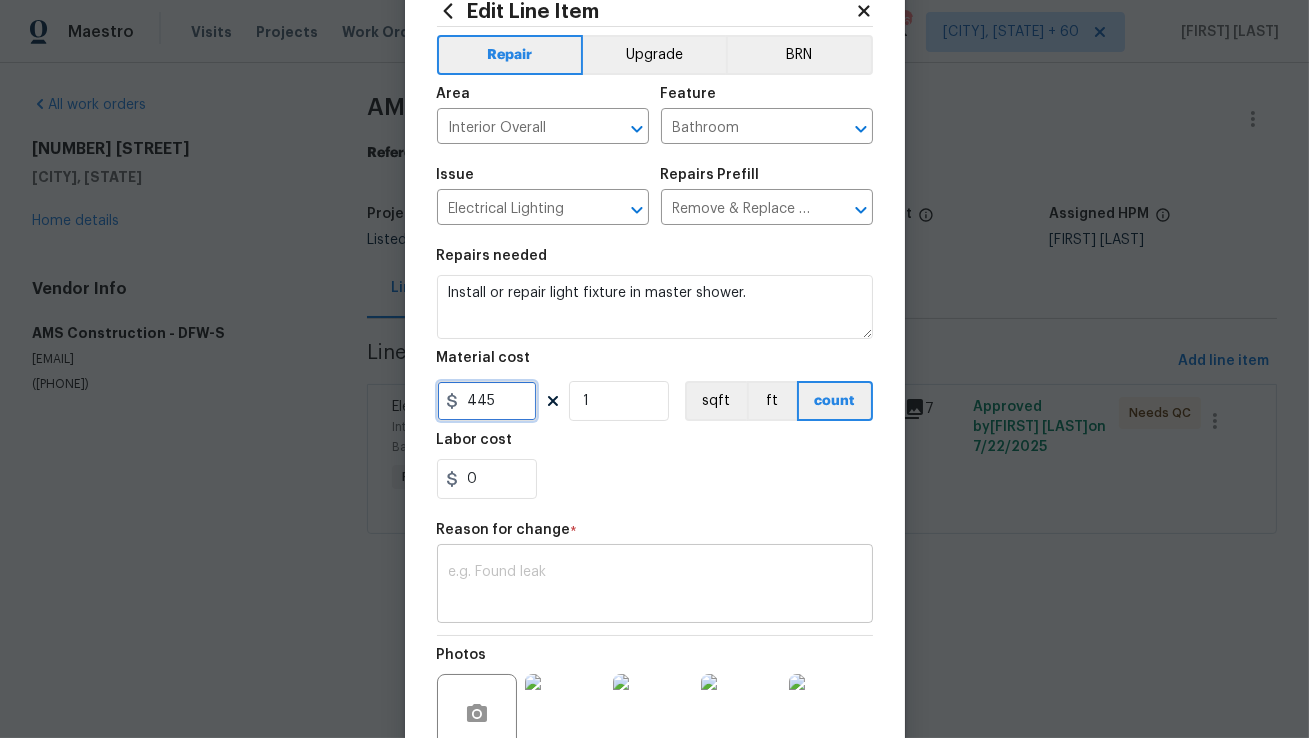 type on "445" 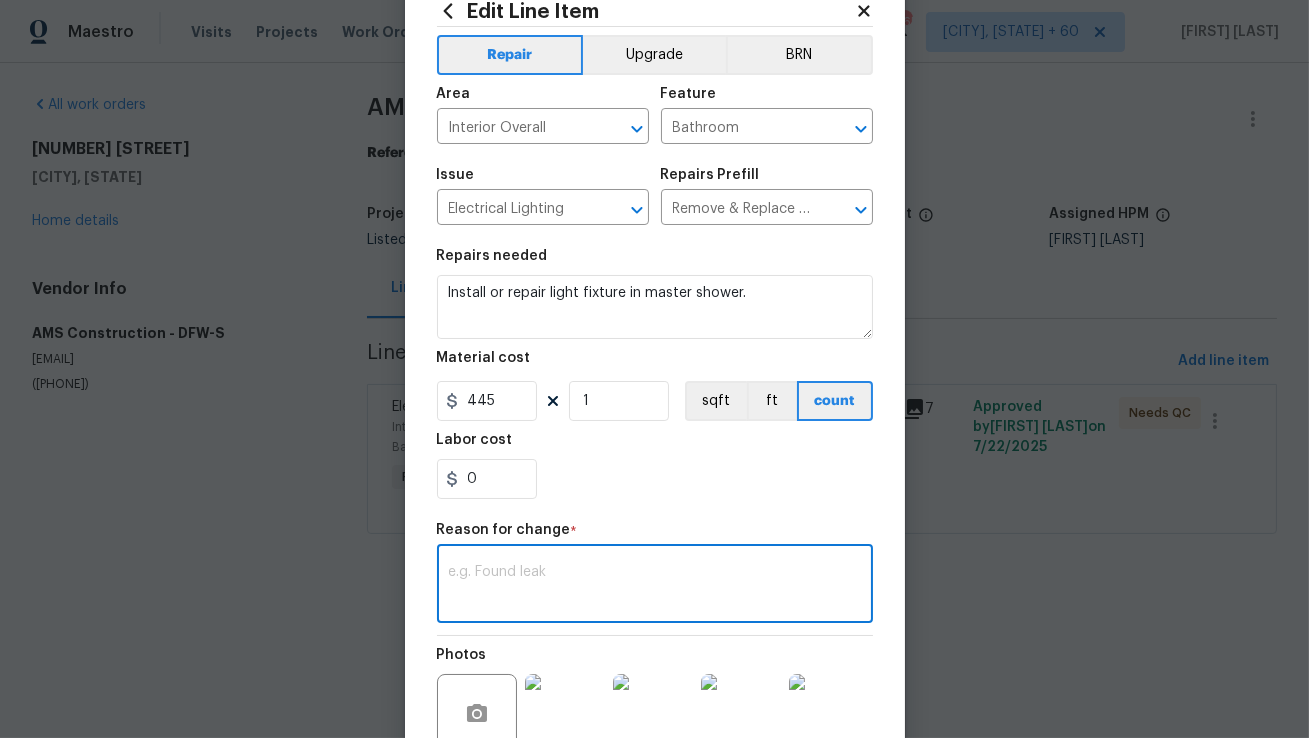 click at bounding box center (655, 586) 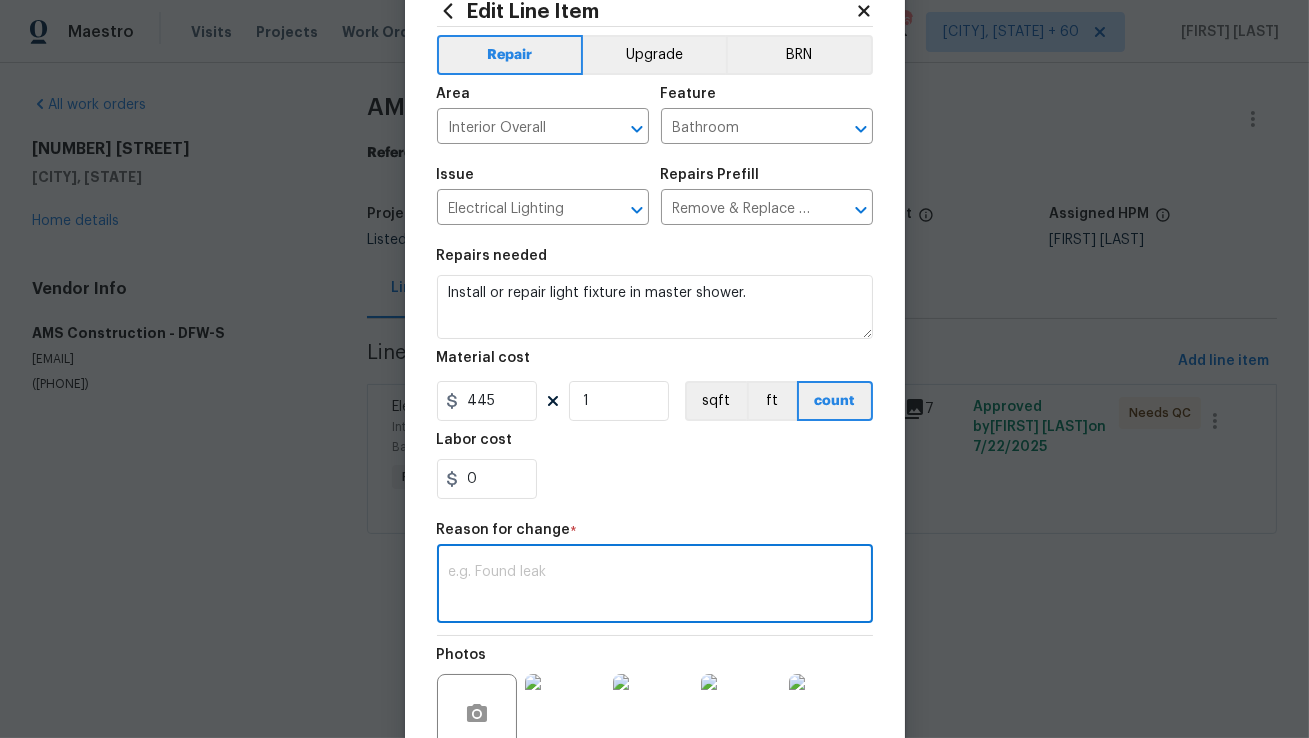 paste on "(AM) Updated per vendor’s final cost." 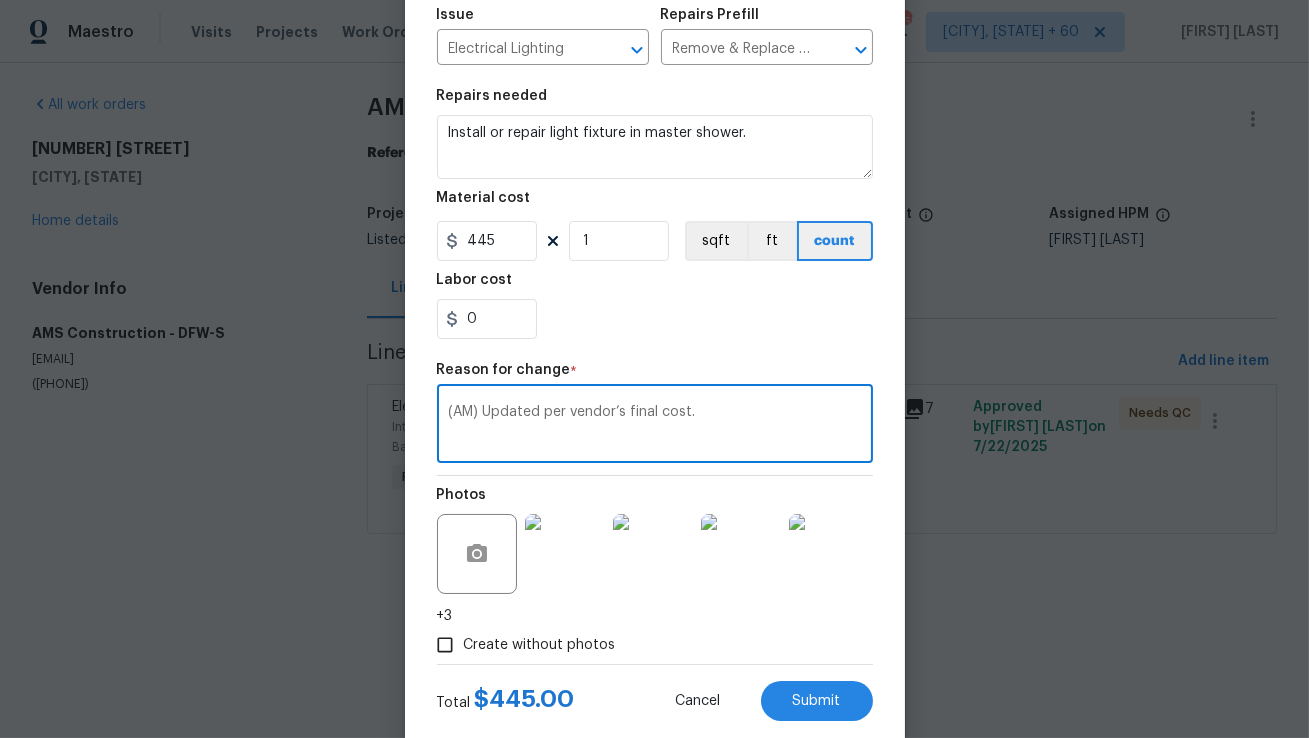 scroll, scrollTop: 230, scrollLeft: 0, axis: vertical 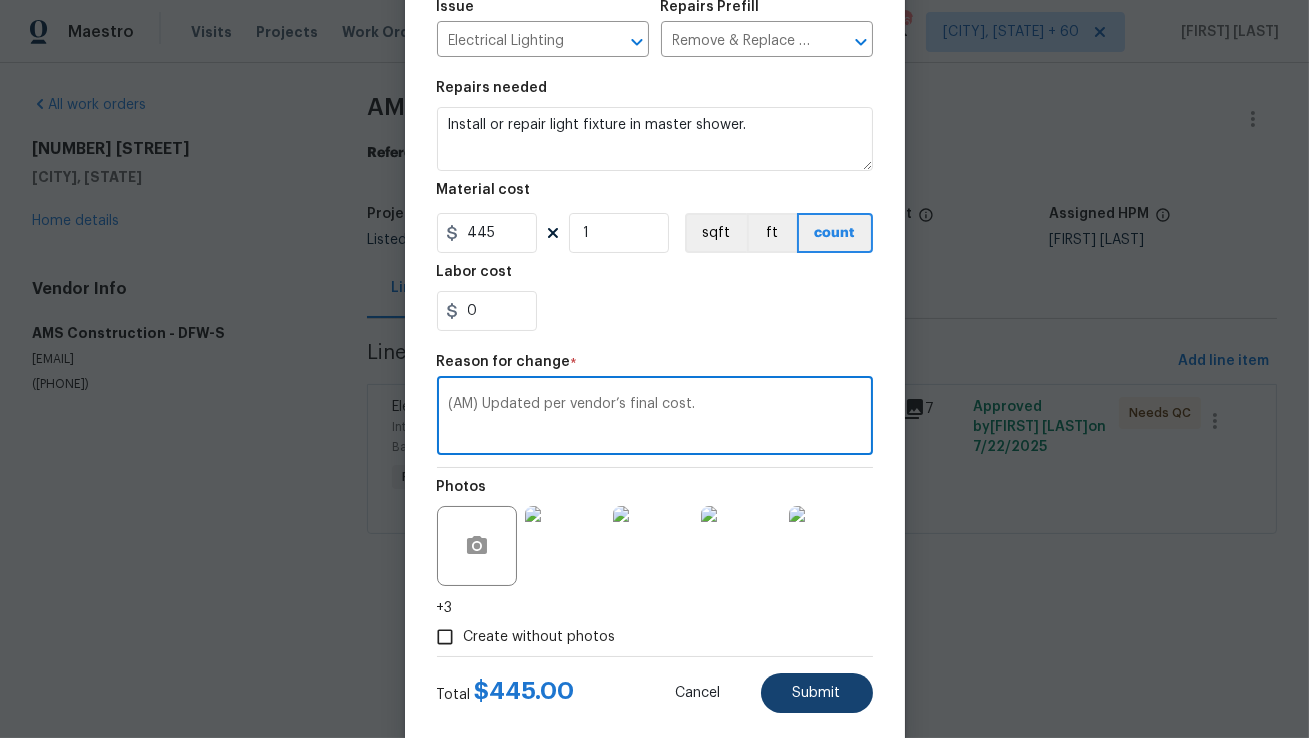 type on "(AM) Updated per vendor’s final cost." 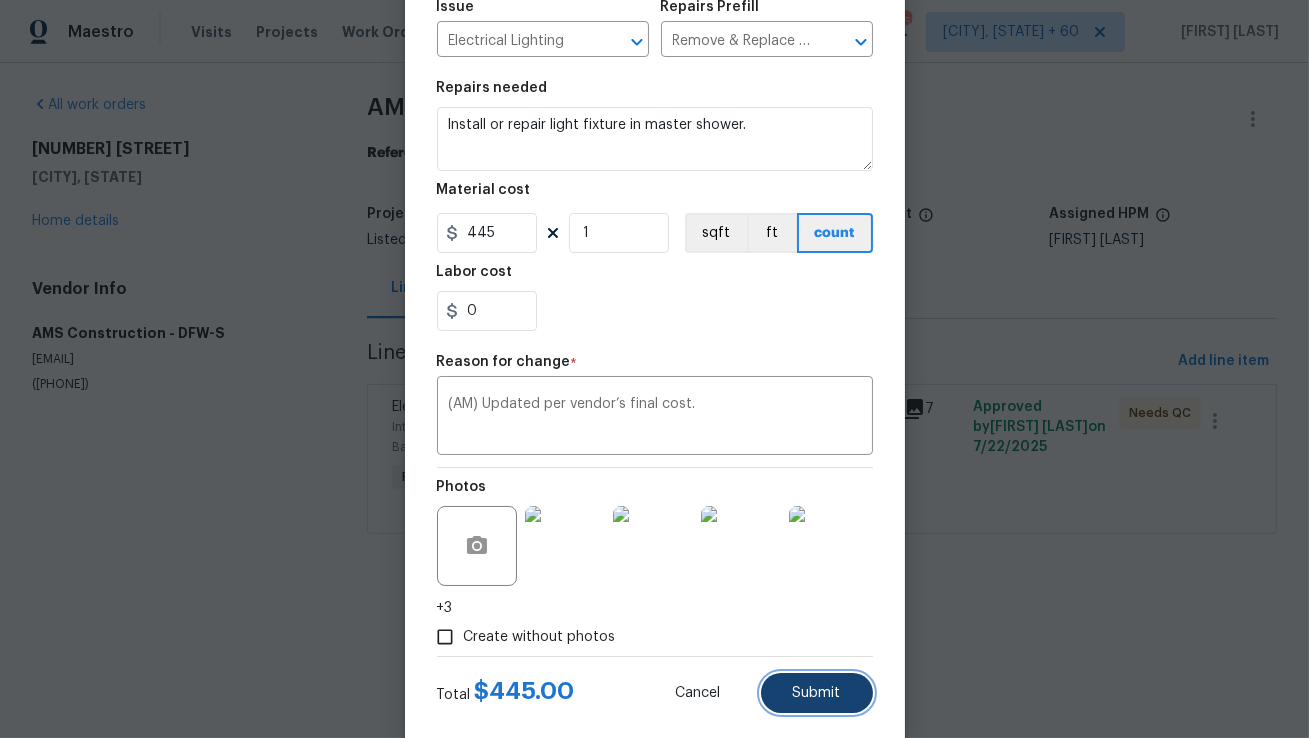 click on "Submit" at bounding box center [817, 693] 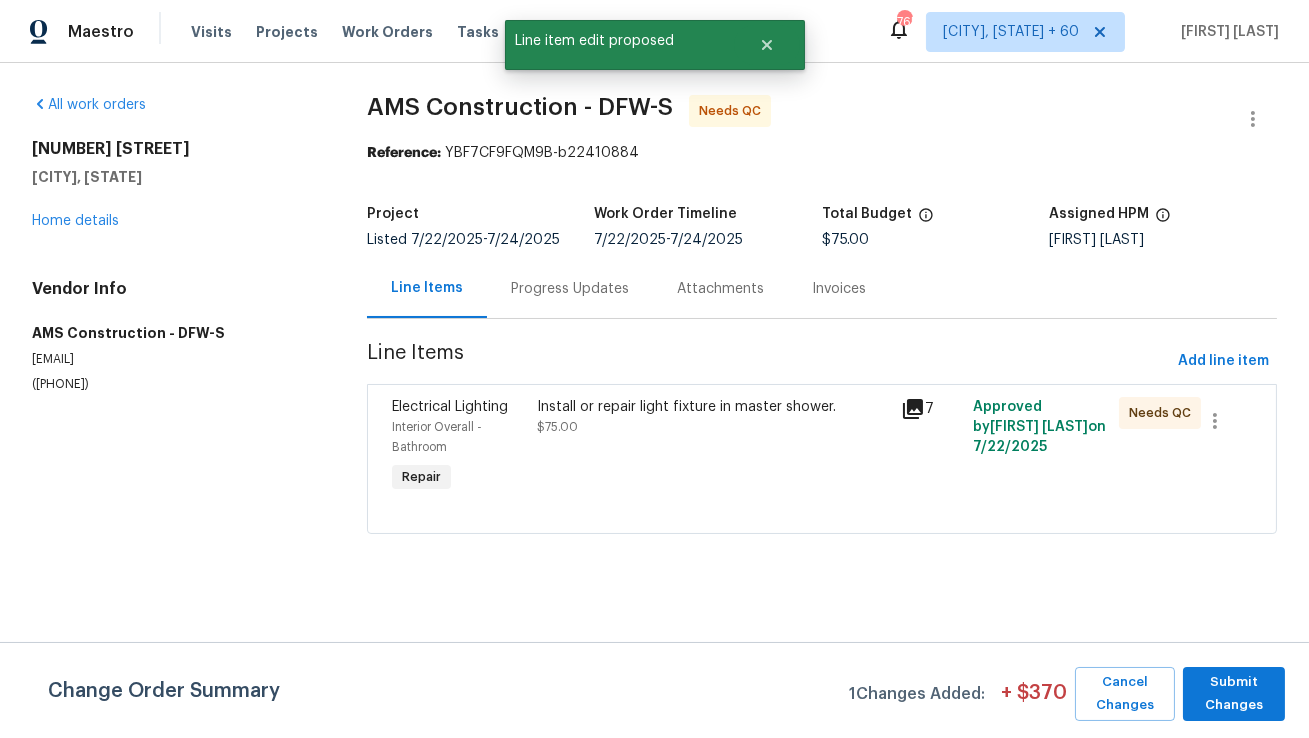 scroll, scrollTop: 0, scrollLeft: 0, axis: both 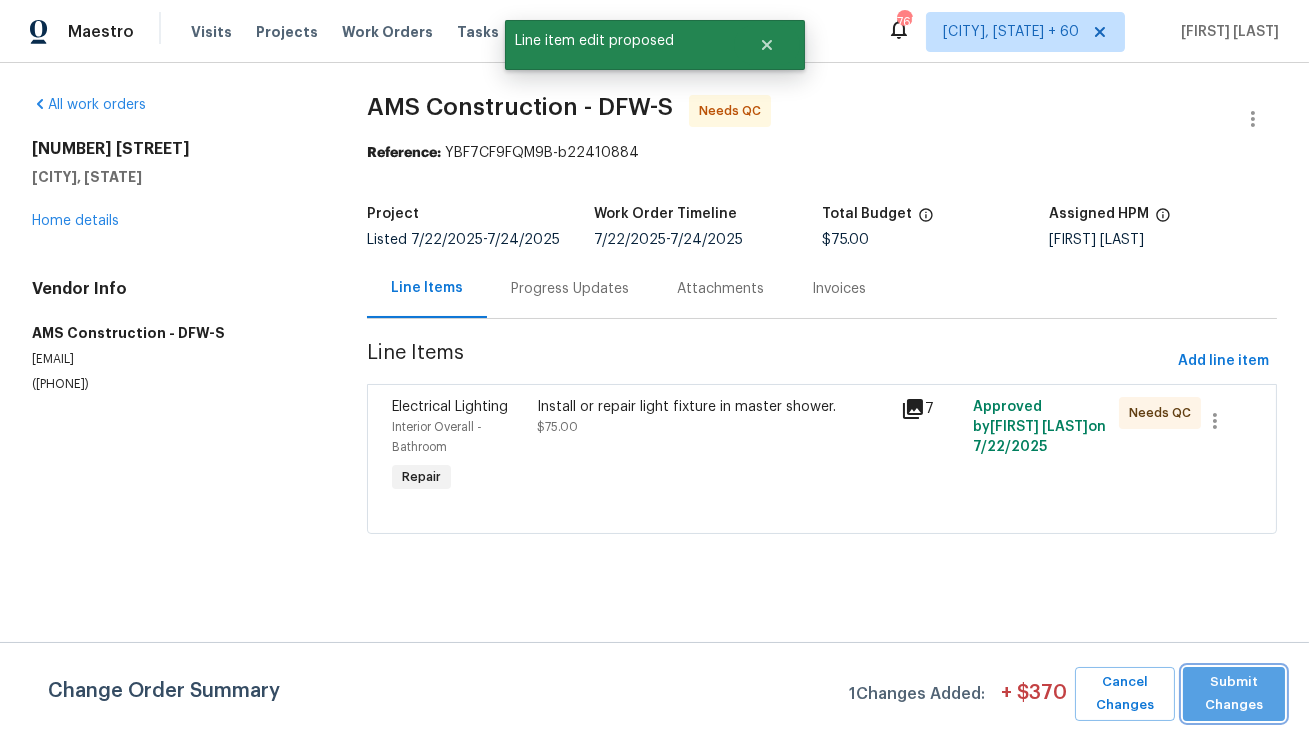 click on "Submit Changes" at bounding box center [1234, 694] 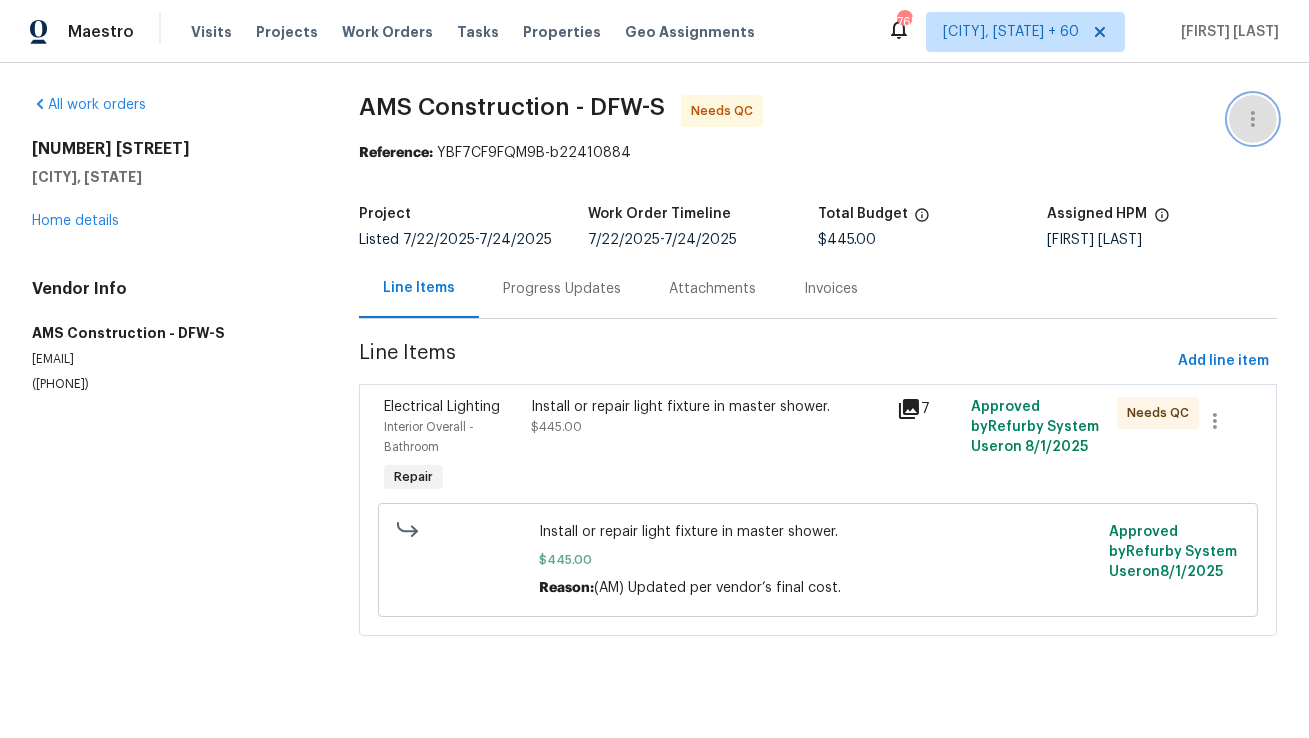 click 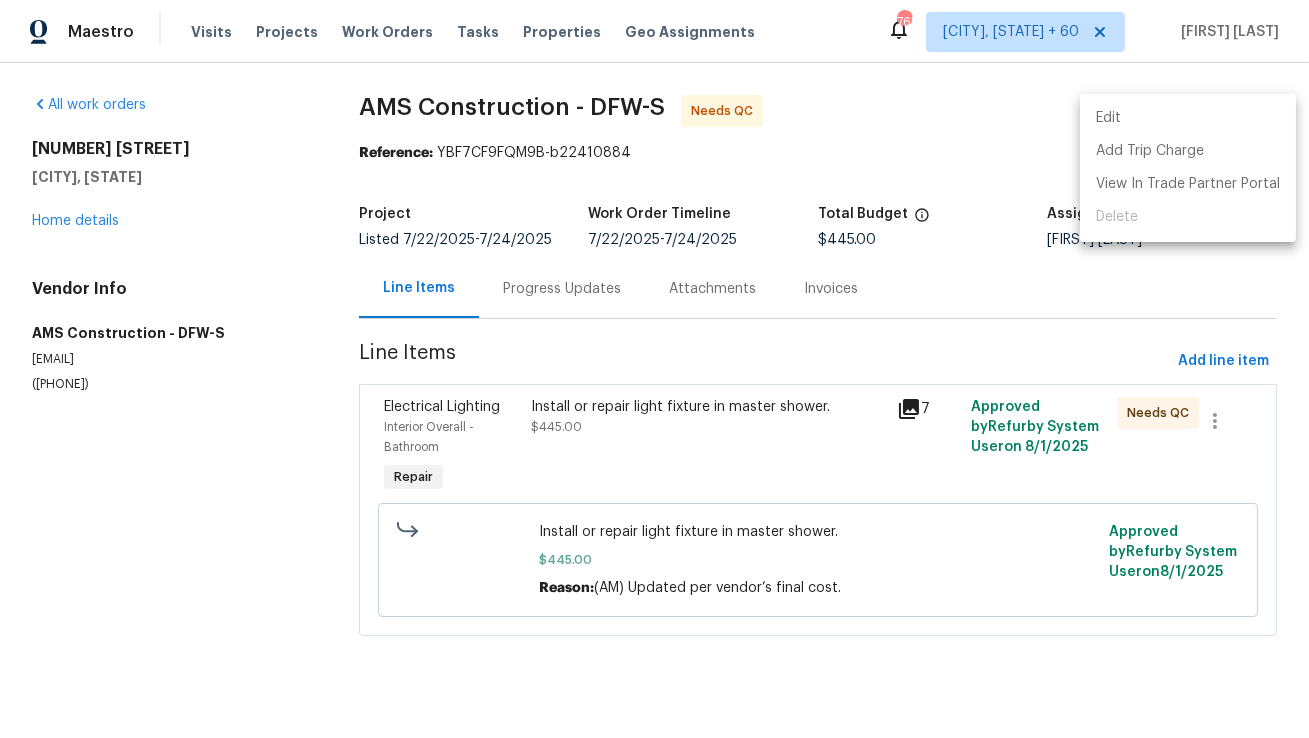 click on "Edit" at bounding box center [1188, 118] 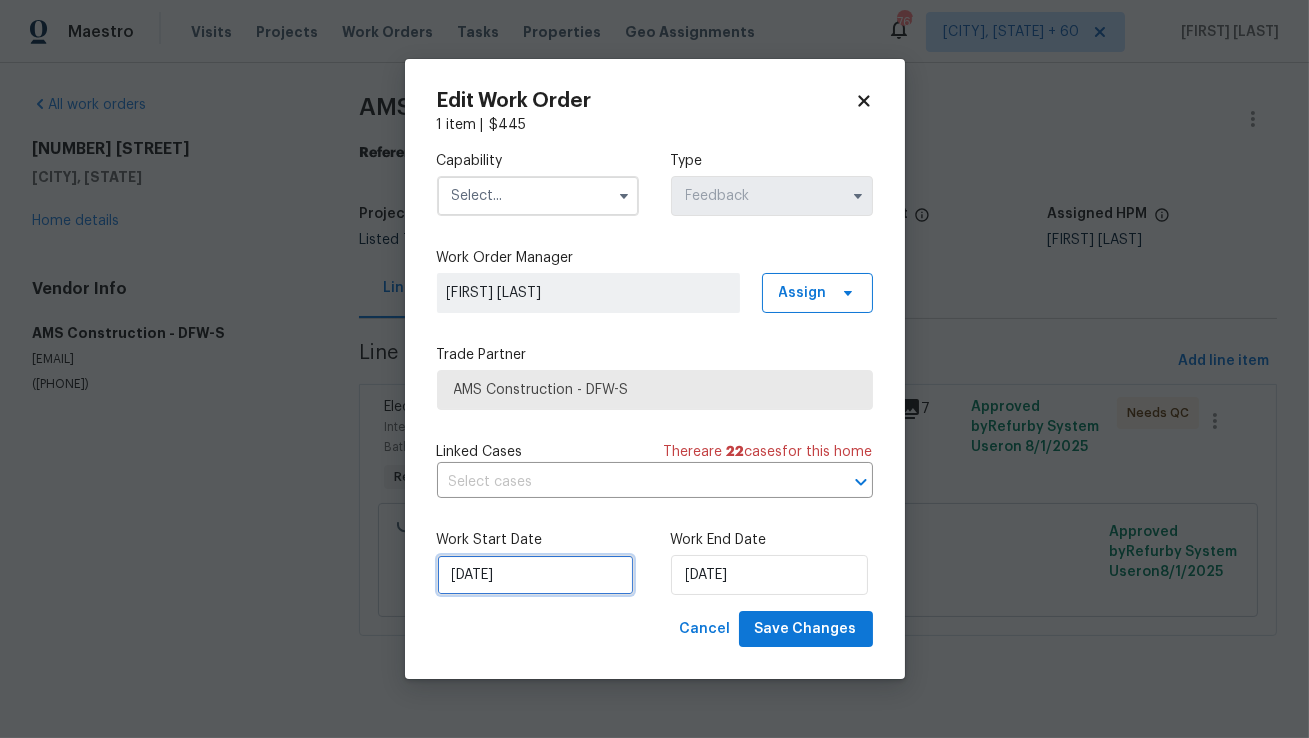 click on "24/07/2025" at bounding box center [535, 575] 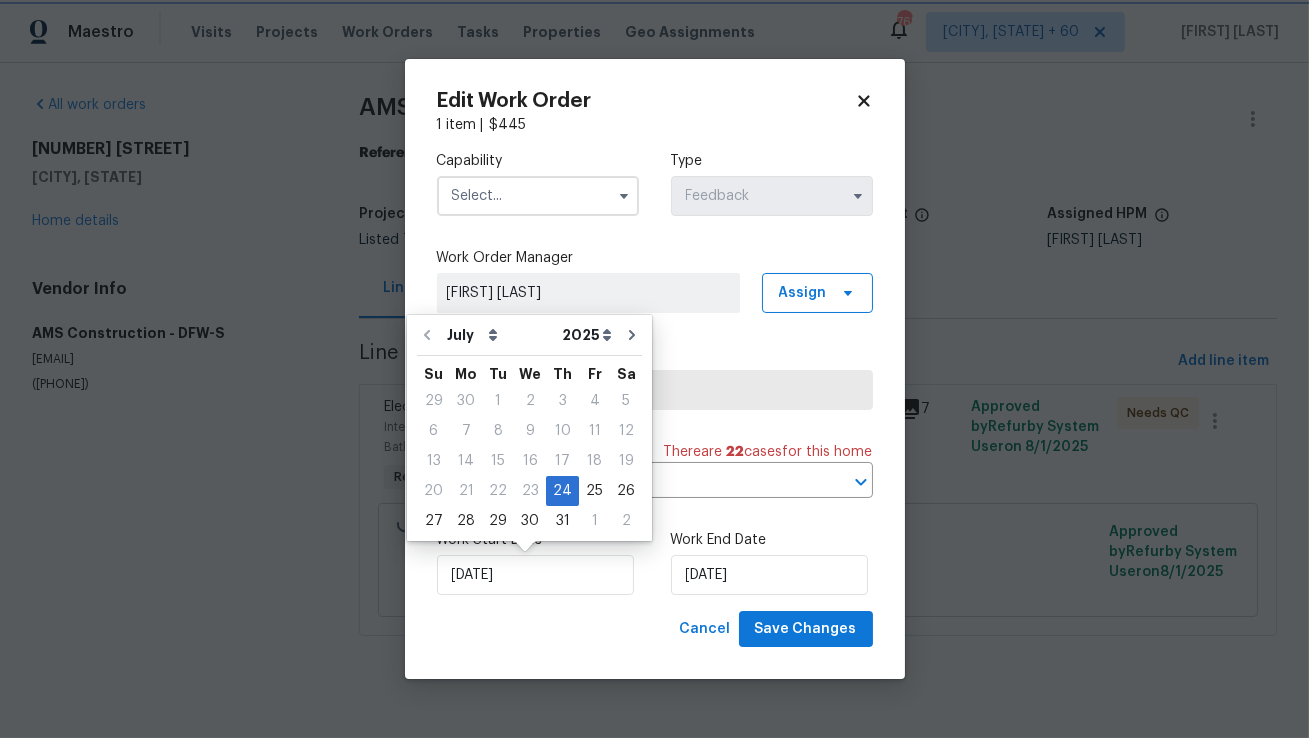 click on "Cancel Save Changes" at bounding box center [655, 629] 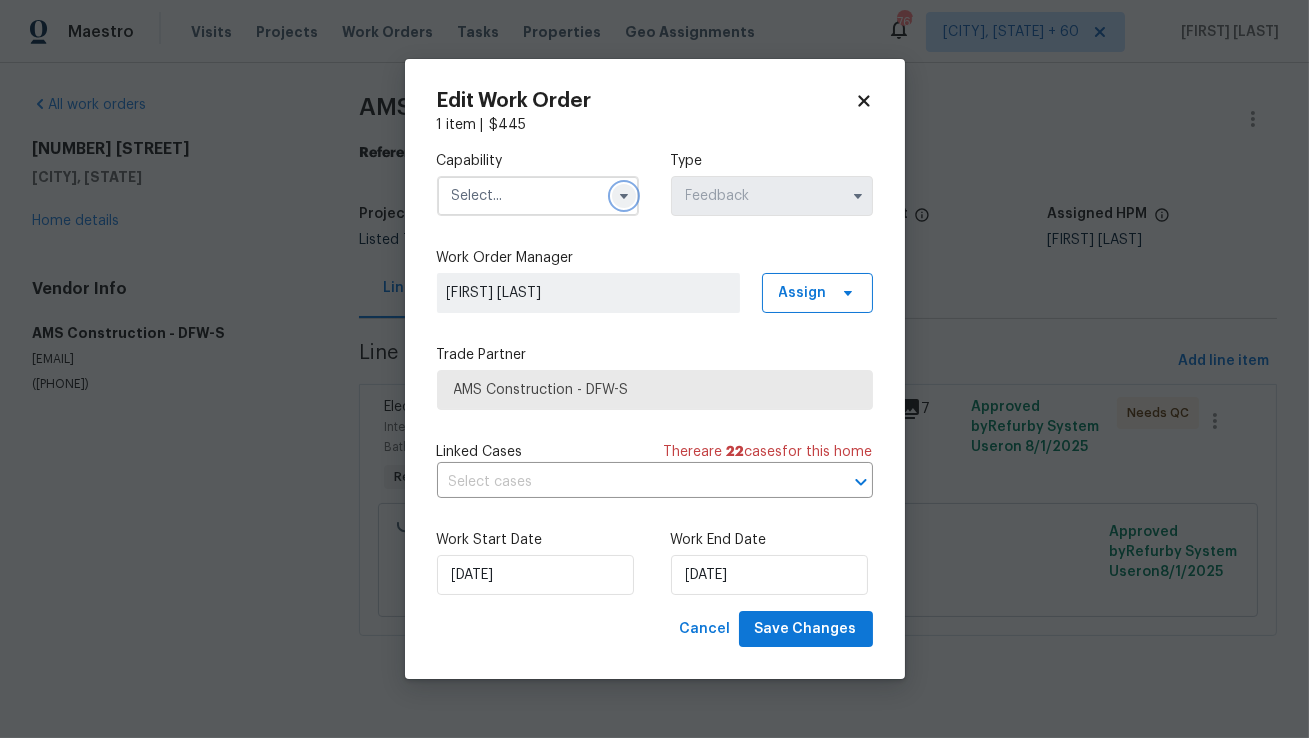 click 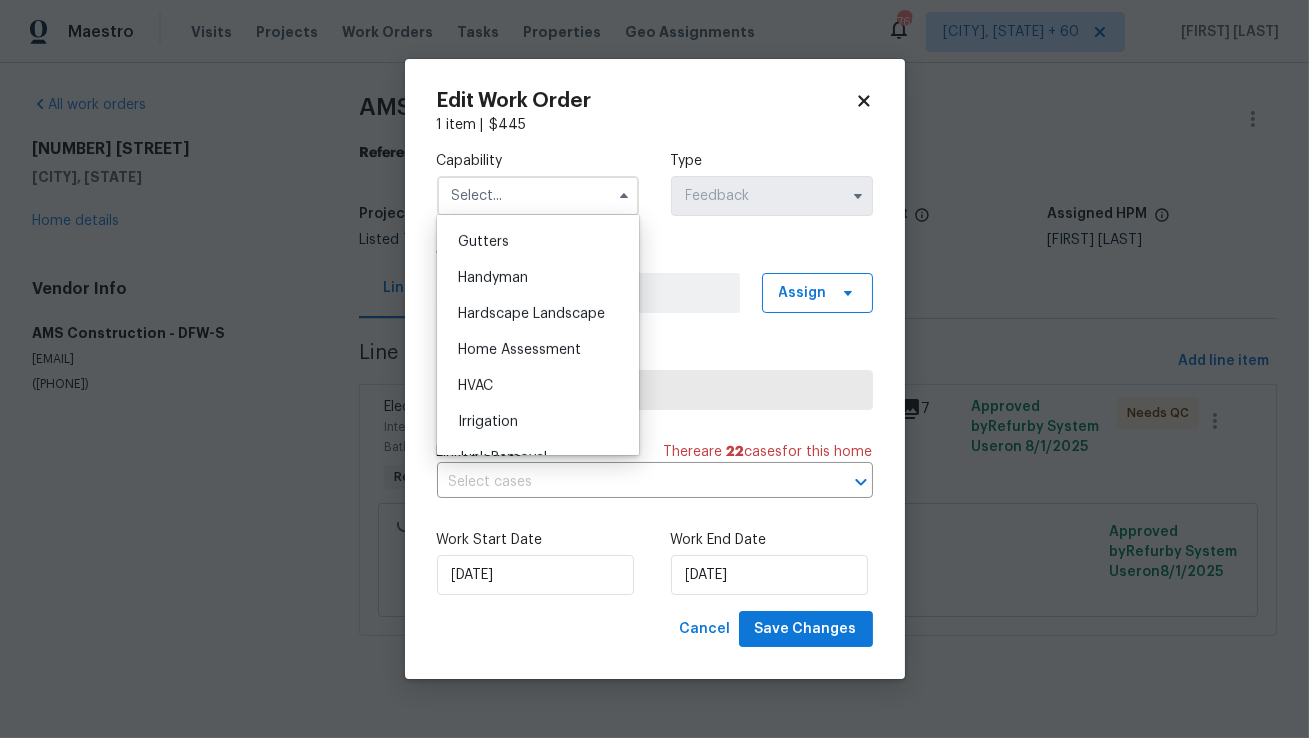 scroll, scrollTop: 1066, scrollLeft: 0, axis: vertical 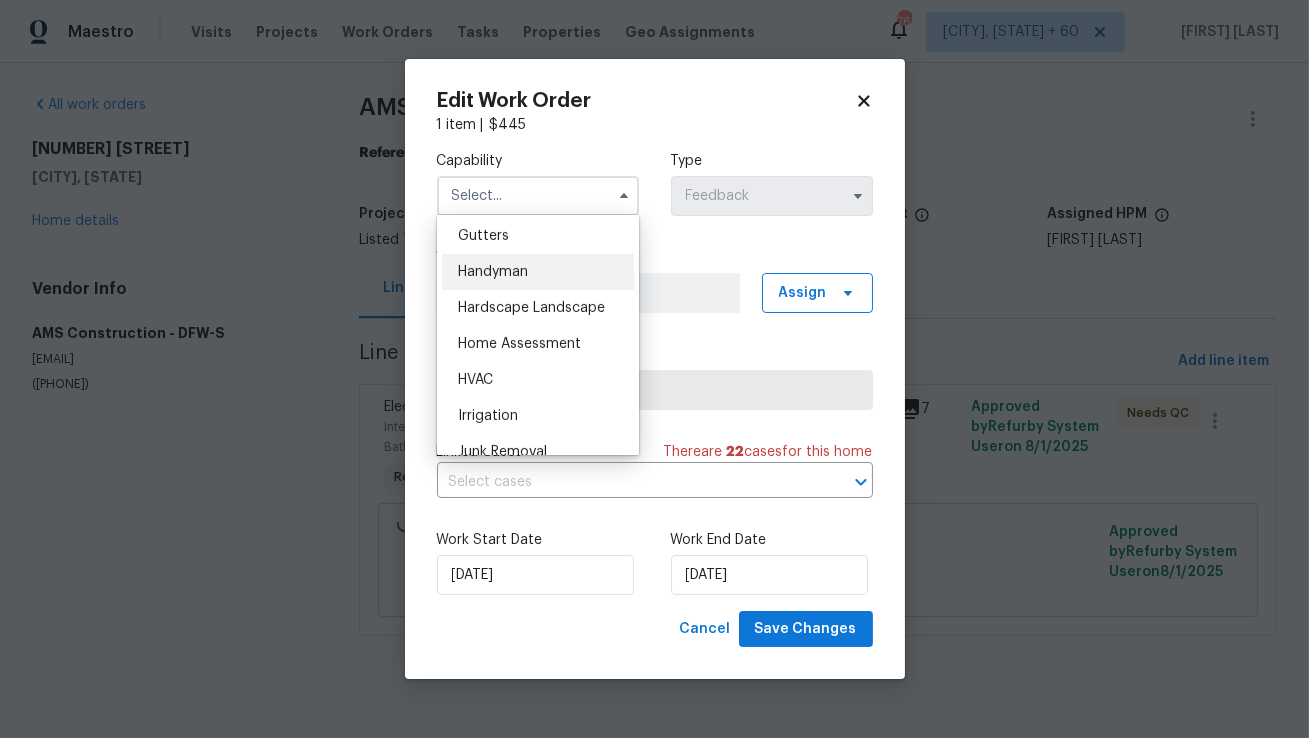 click on "Handyman" at bounding box center (493, 272) 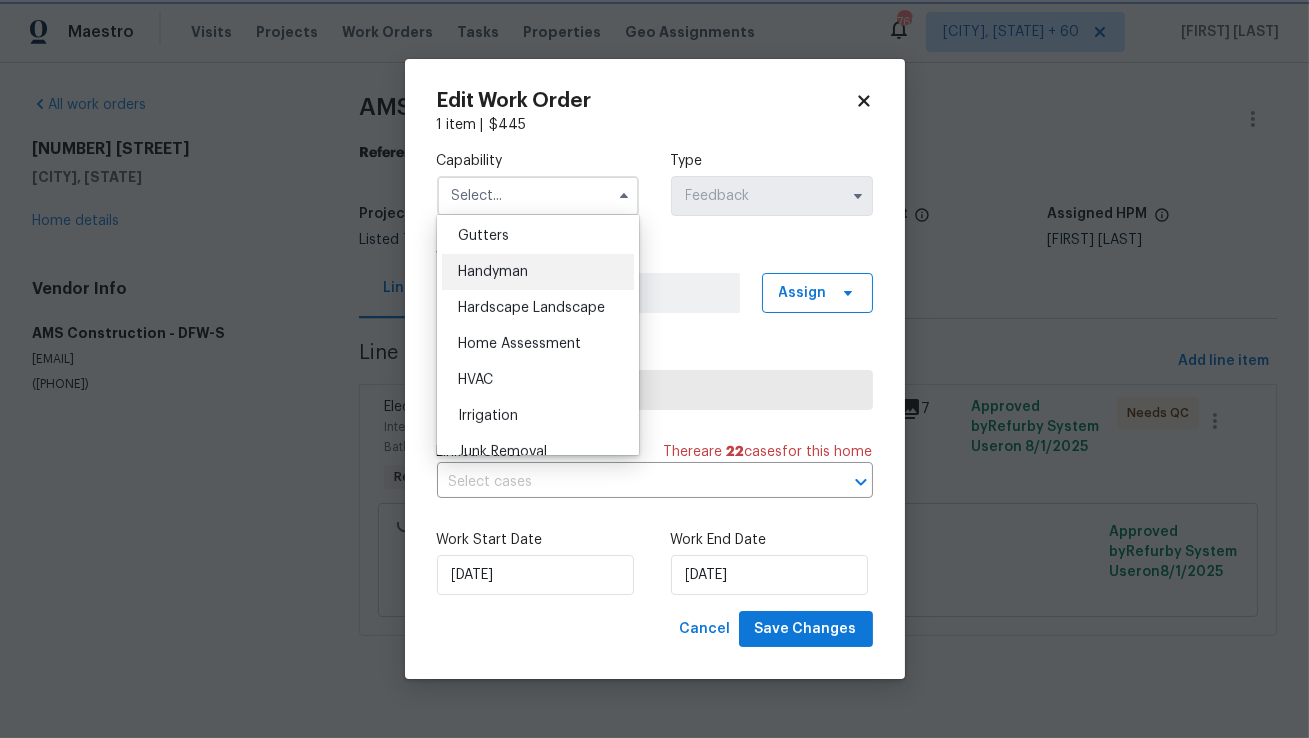 type on "Handyman" 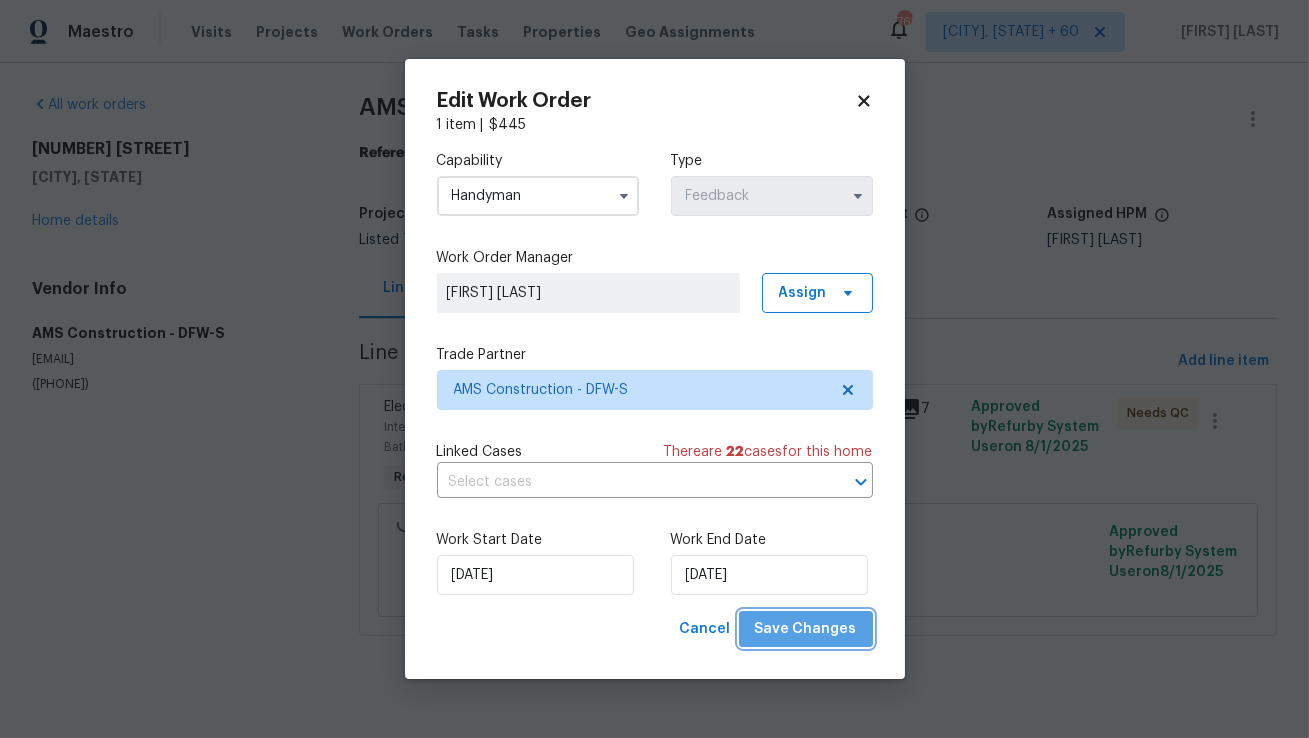 click on "Save Changes" at bounding box center [806, 629] 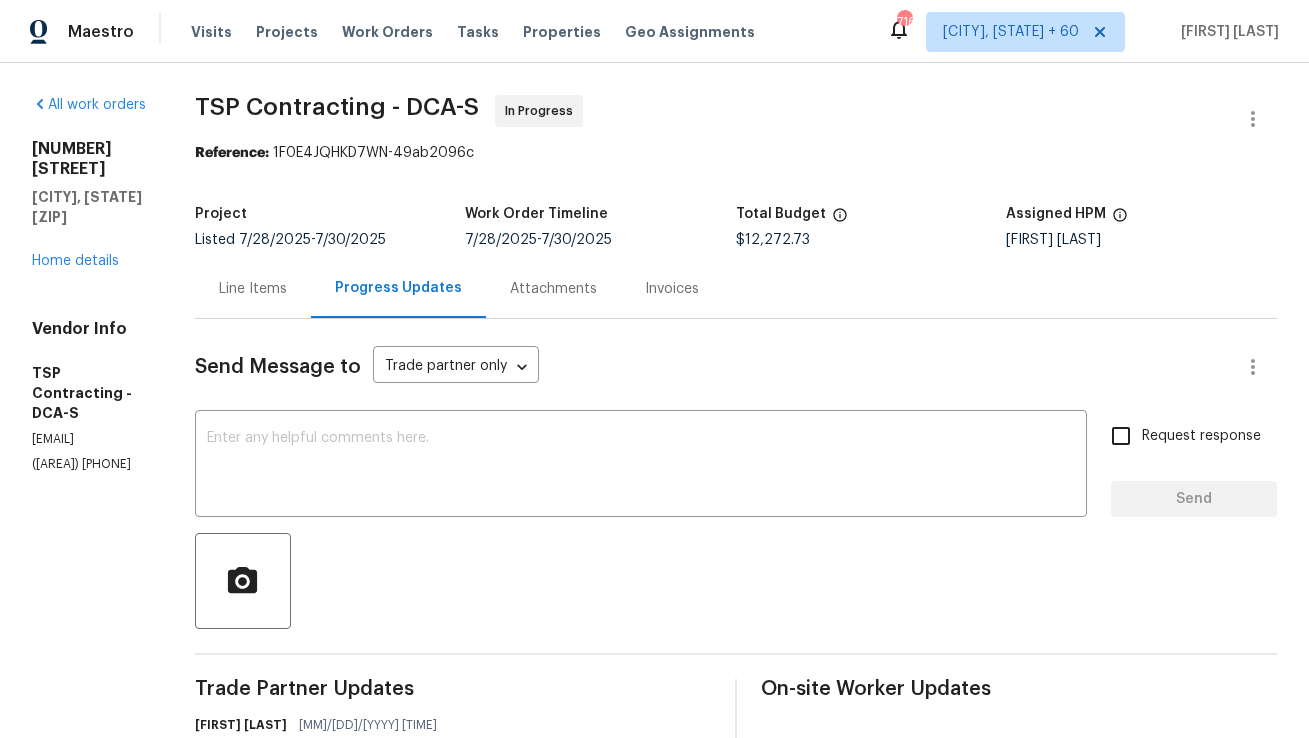 scroll, scrollTop: 0, scrollLeft: 0, axis: both 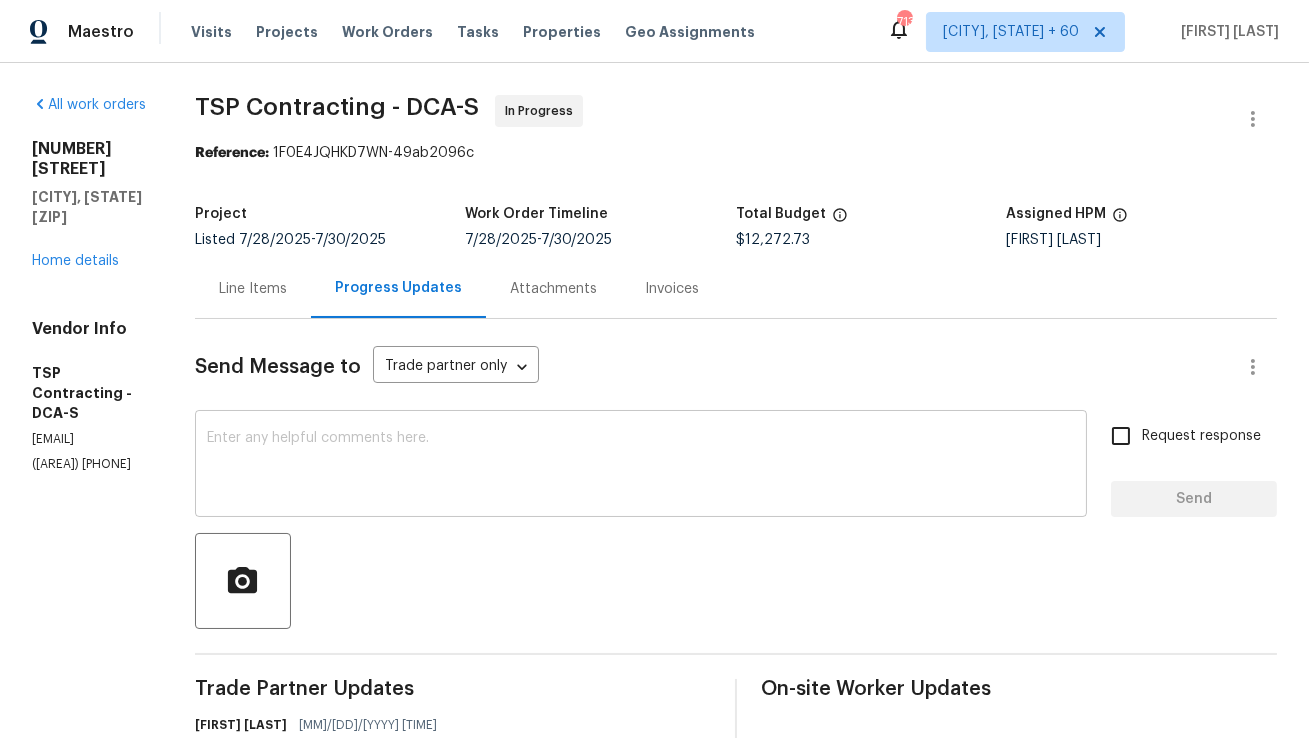 click on "x ​" at bounding box center (641, 466) 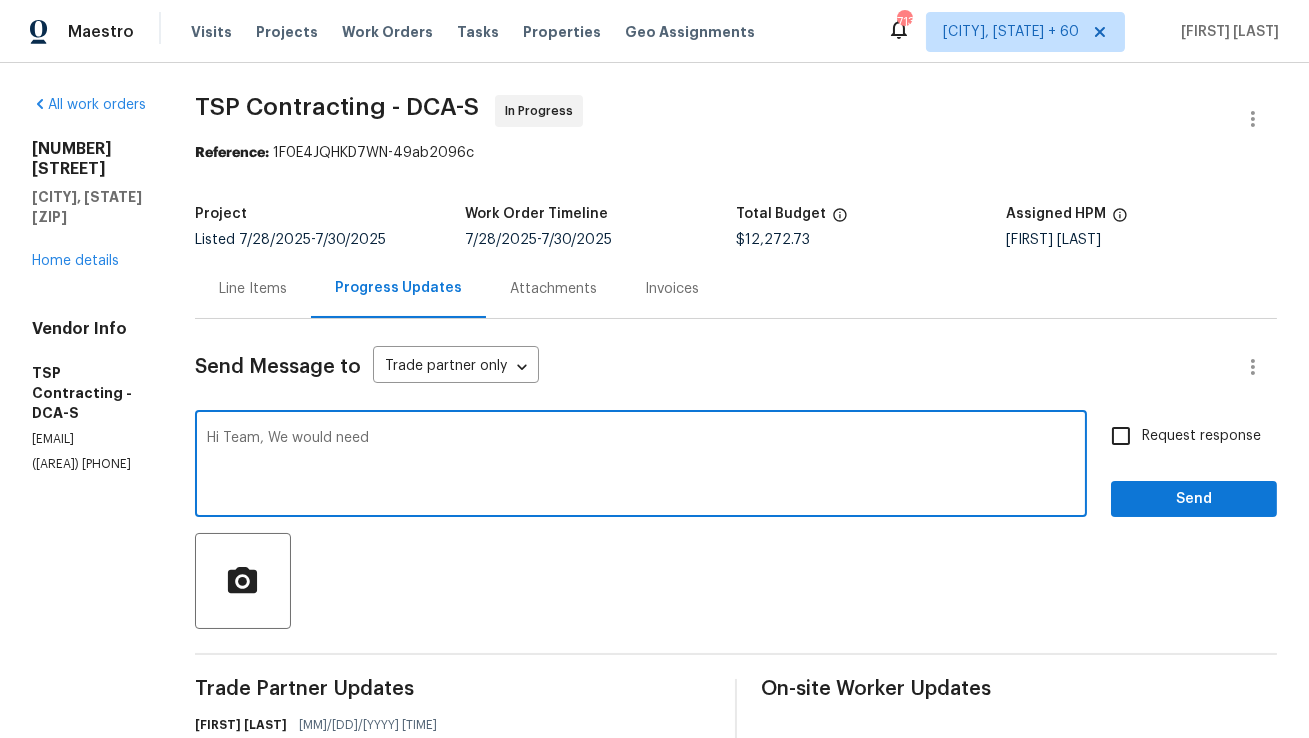 paste on "detailed proposal with explanation, cost breakdown and certification process and documents included in the proposal from the TP.
Also, photos of the sidewalk issues near and far away by the house justifying the sidewalk repair is needed." 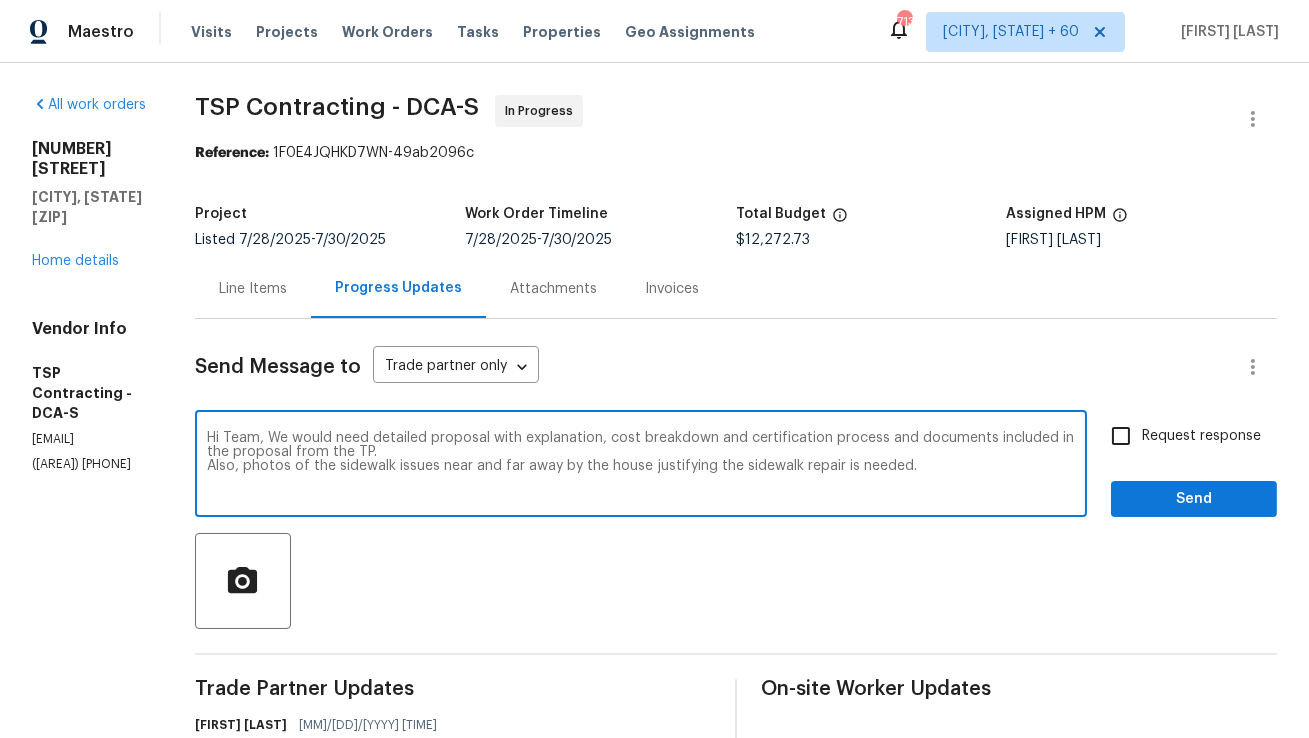 click on "Hi Team, We would need detailed proposal with explanation, cost breakdown and certification process and documents included in the proposal from the TP.
Also, photos of the sidewalk issues near and far away by the house justifying the sidewalk repair is needed." at bounding box center [641, 466] 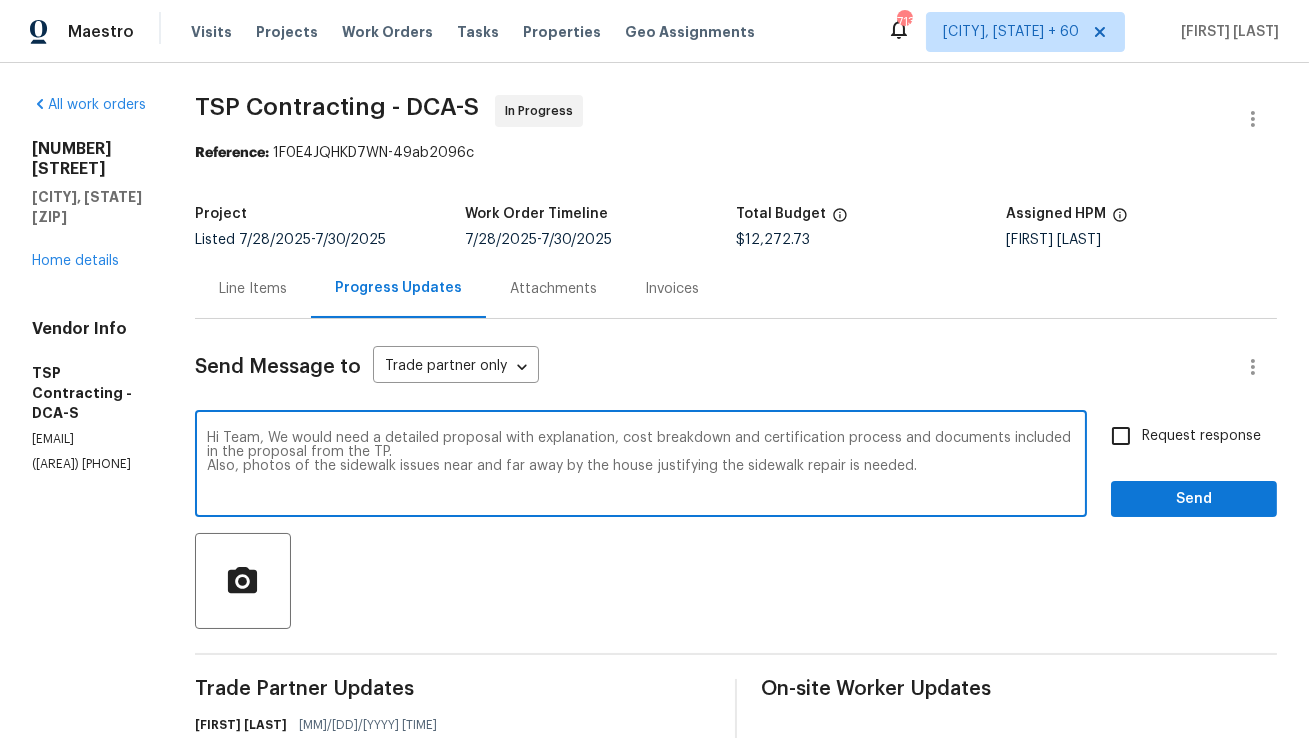 click on "Hi Team, We would need a detailed proposal with explanation, cost breakdown and certification process and documents included in the proposal from the TP.
Also, photos of the sidewalk issues near and far away by the house justifying the sidewalk repair is needed." at bounding box center (641, 466) 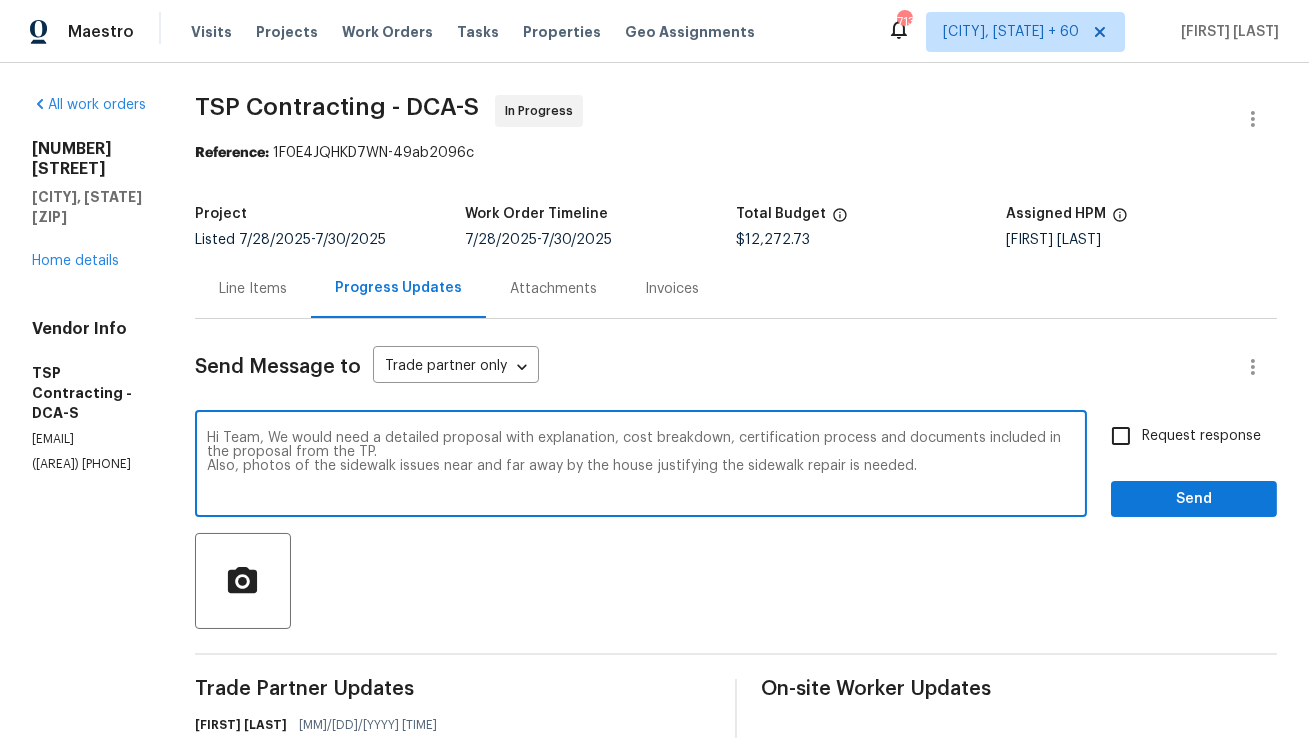 drag, startPoint x: 399, startPoint y: 451, endPoint x: 310, endPoint y: 454, distance: 89.050545 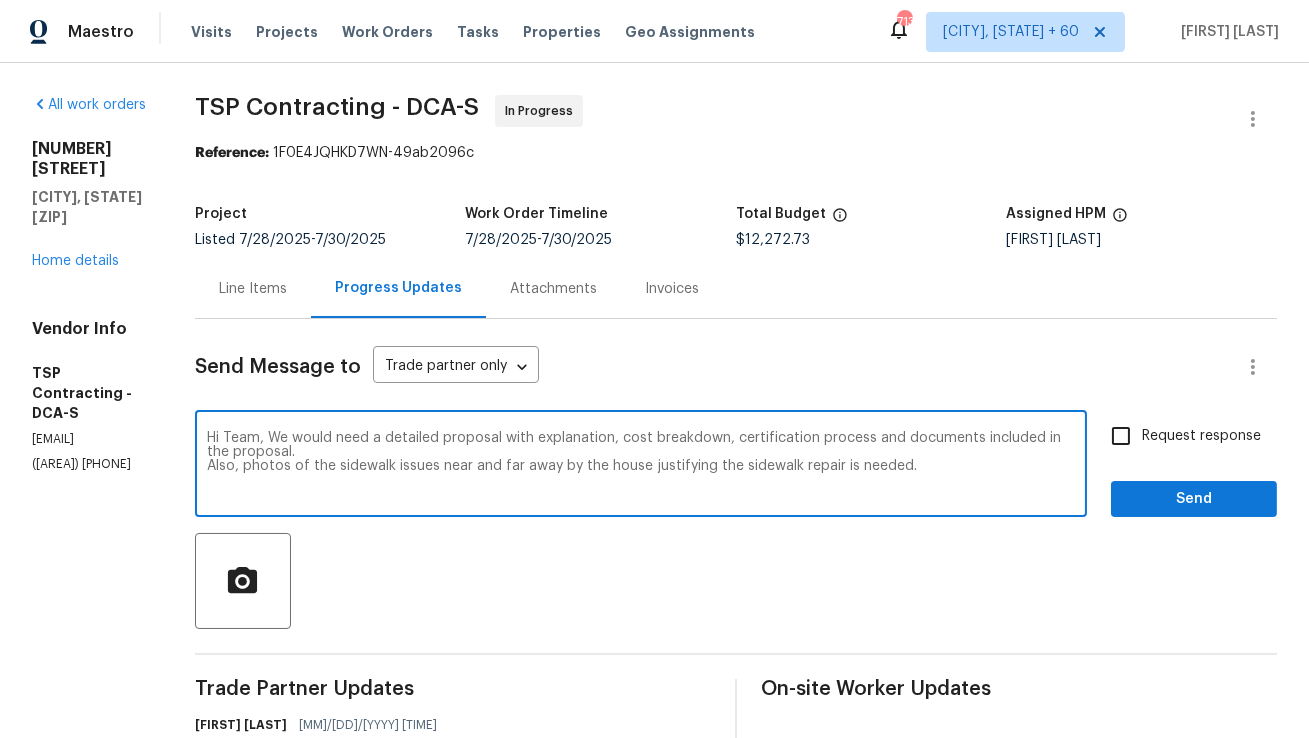 click on "Hi Team, We would need a detailed proposal with explanation, cost breakdown, certification process and documents included in the proposal.
Also, photos of the sidewalk issues near and far away by the house justifying the sidewalk repair is needed." at bounding box center [641, 466] 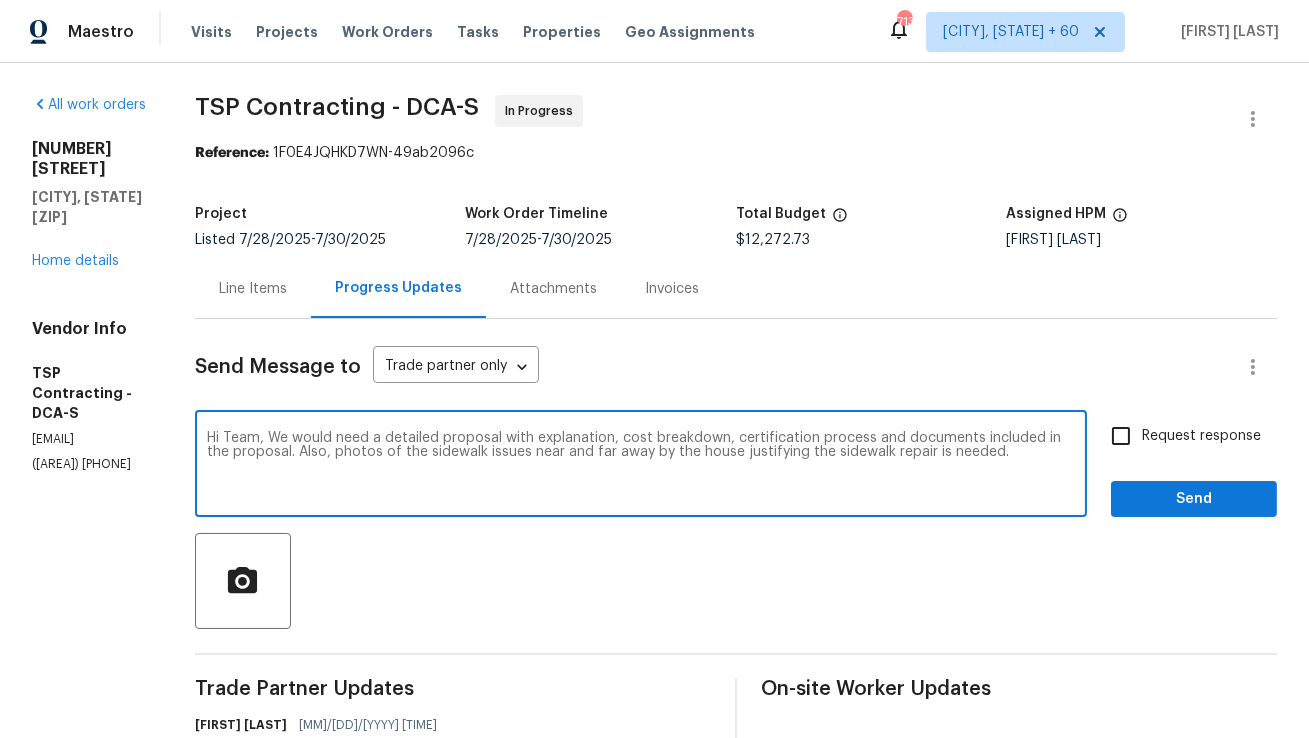 drag, startPoint x: 750, startPoint y: 455, endPoint x: 876, endPoint y: 452, distance: 126.035706 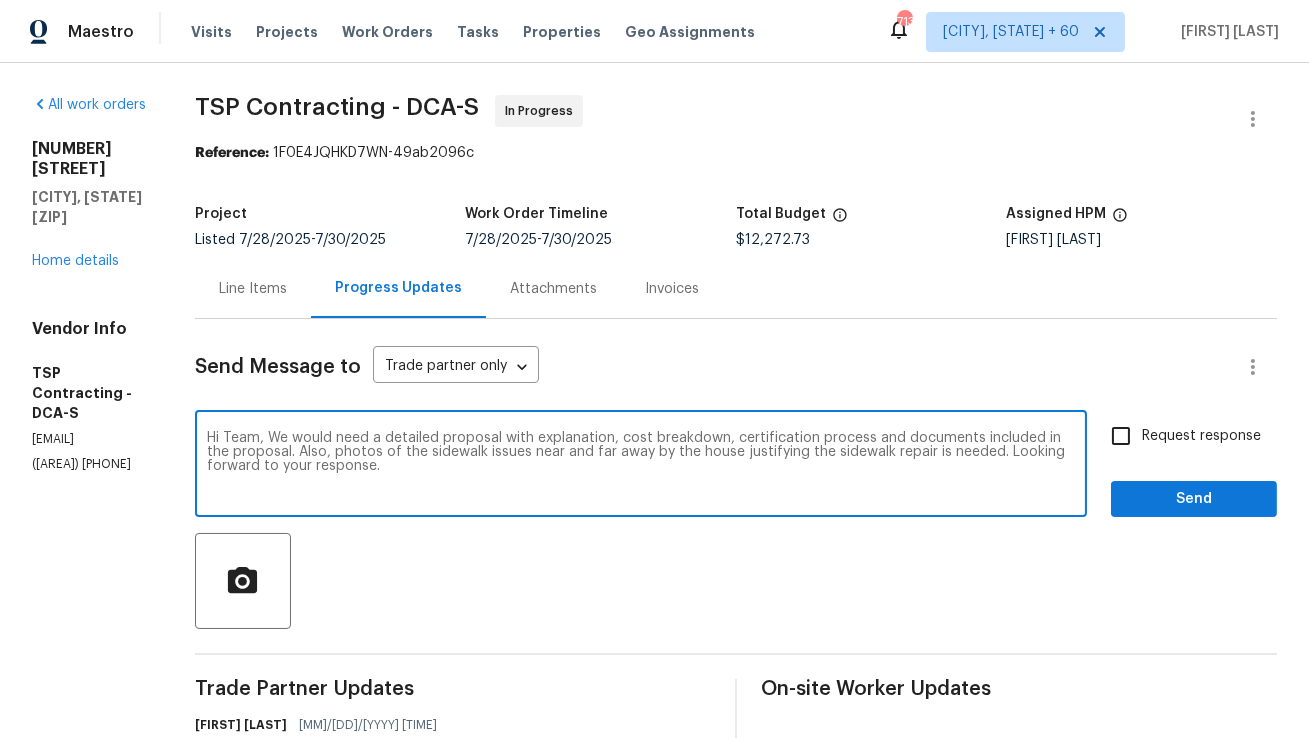 type on "Hi Team, We would need a detailed proposal with explanation, cost breakdown, certification process and documents included in  the proposal. Also, photos of the sidewalk issues near and far away by the house justifying the sidewalk repair is needed. Looking forward to your response." 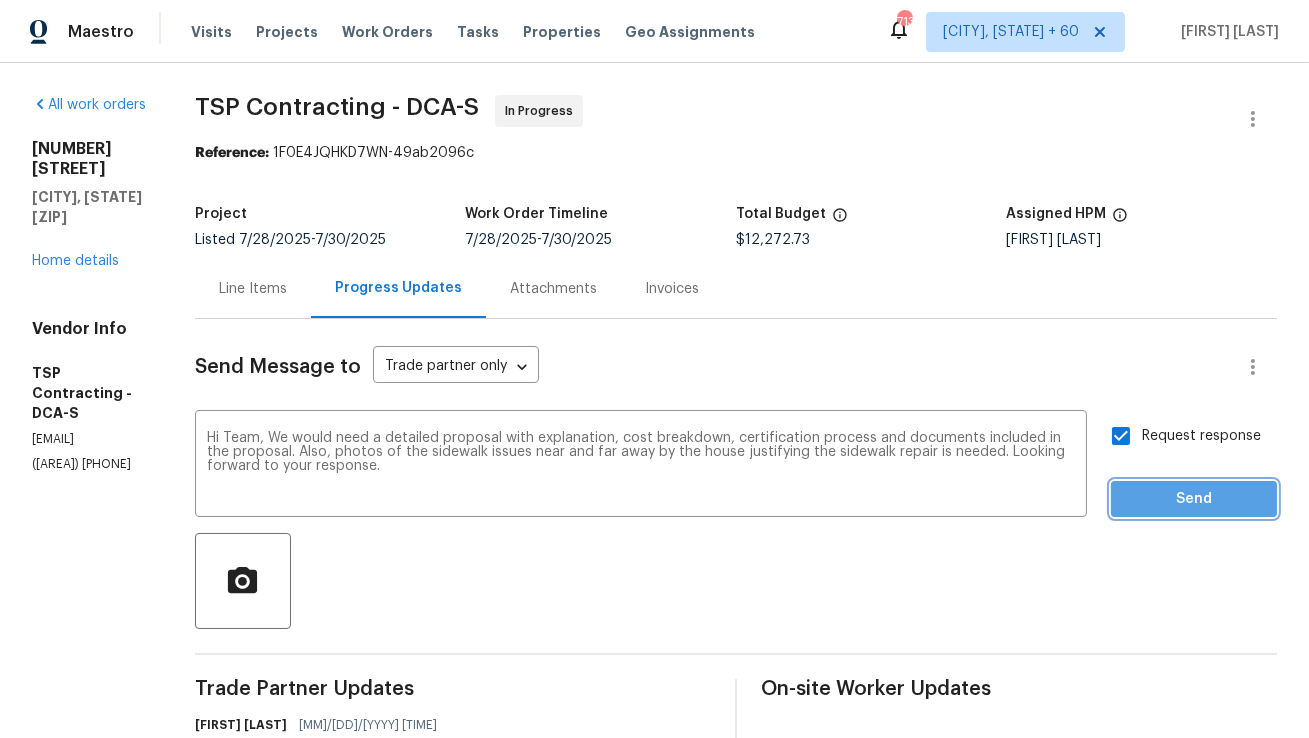 click on "Send" at bounding box center (1194, 499) 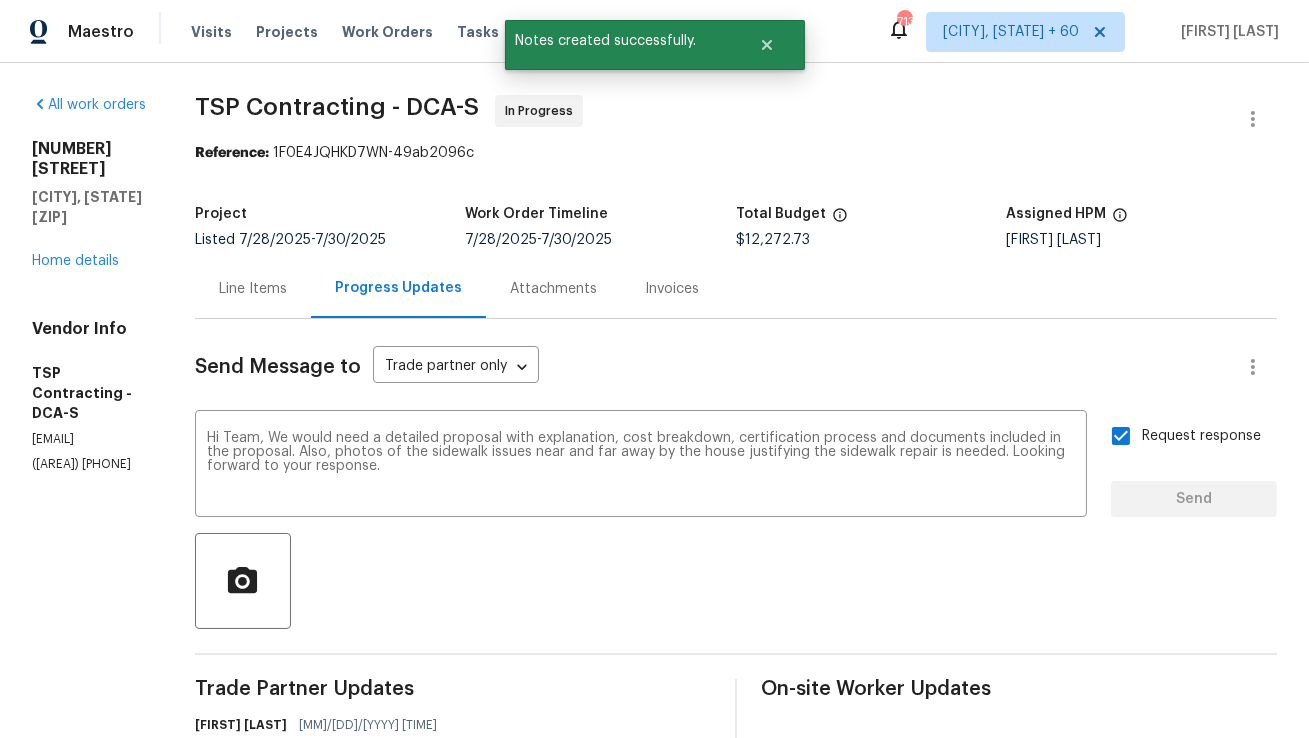 click on "Line Items" at bounding box center (253, 289) 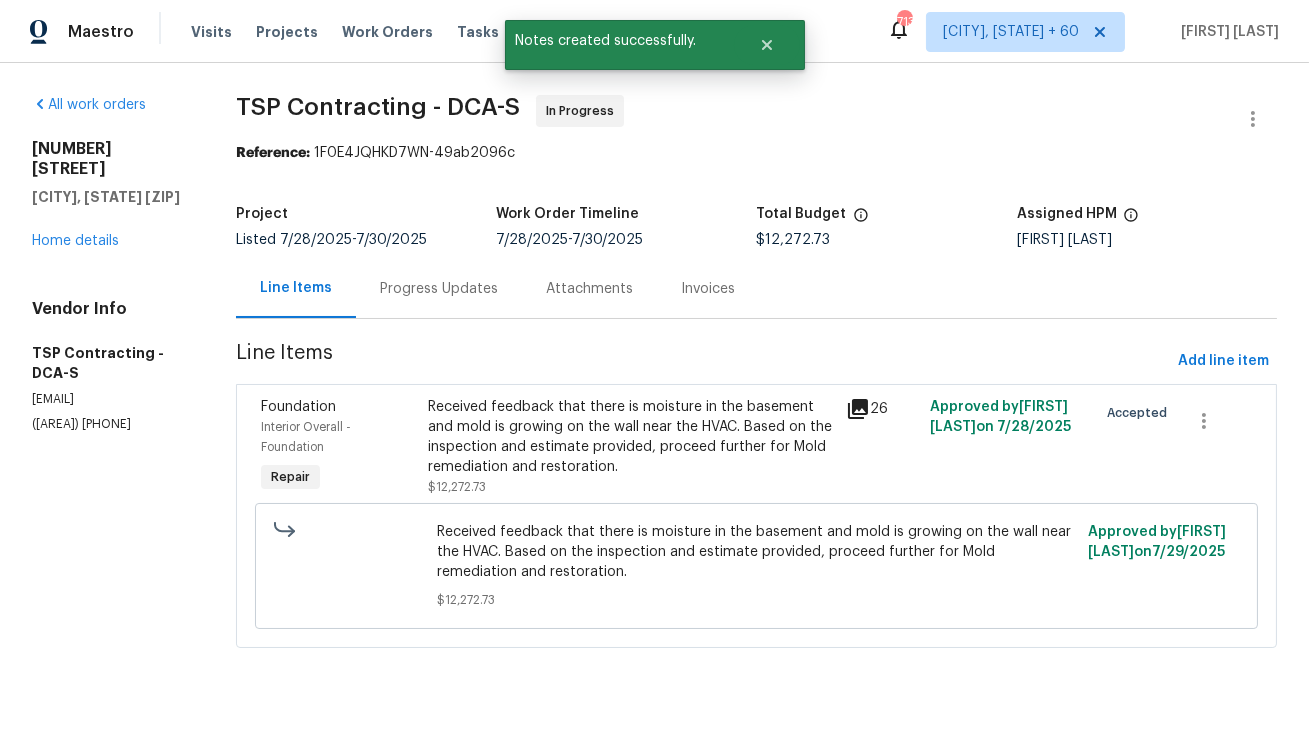 click on "Received feedback that there is moisture in the basement and mold is growing on the wall near the HVAC. Based on the inspection and estimate provided, proceed further for Mold remediation and restoration." at bounding box center [631, 437] 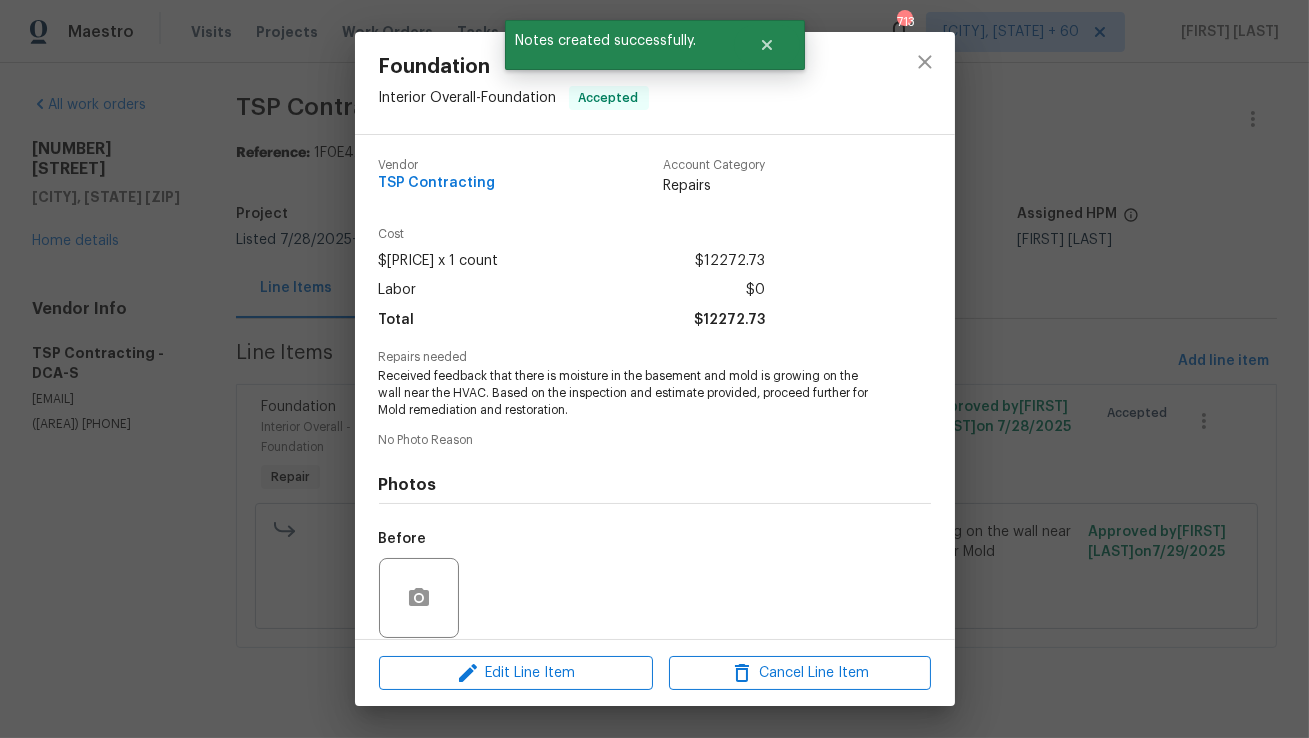 scroll, scrollTop: 151, scrollLeft: 0, axis: vertical 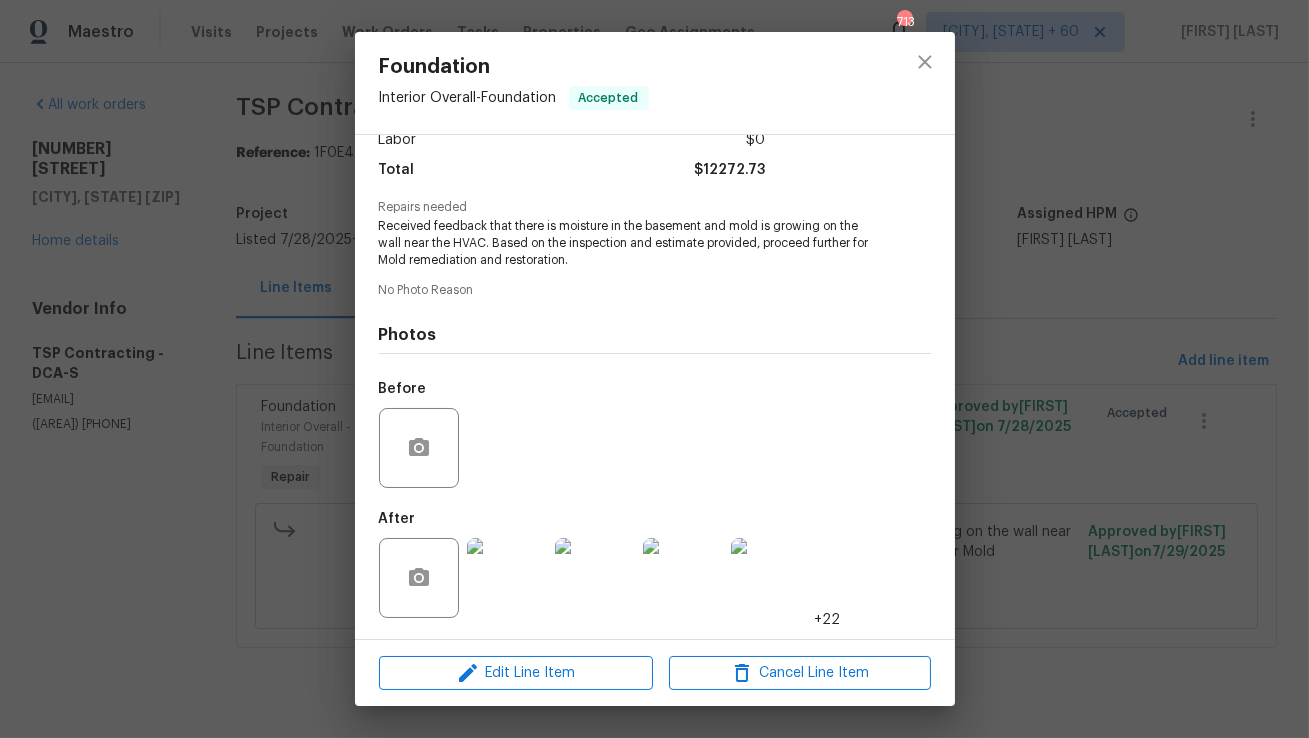 click at bounding box center [507, 578] 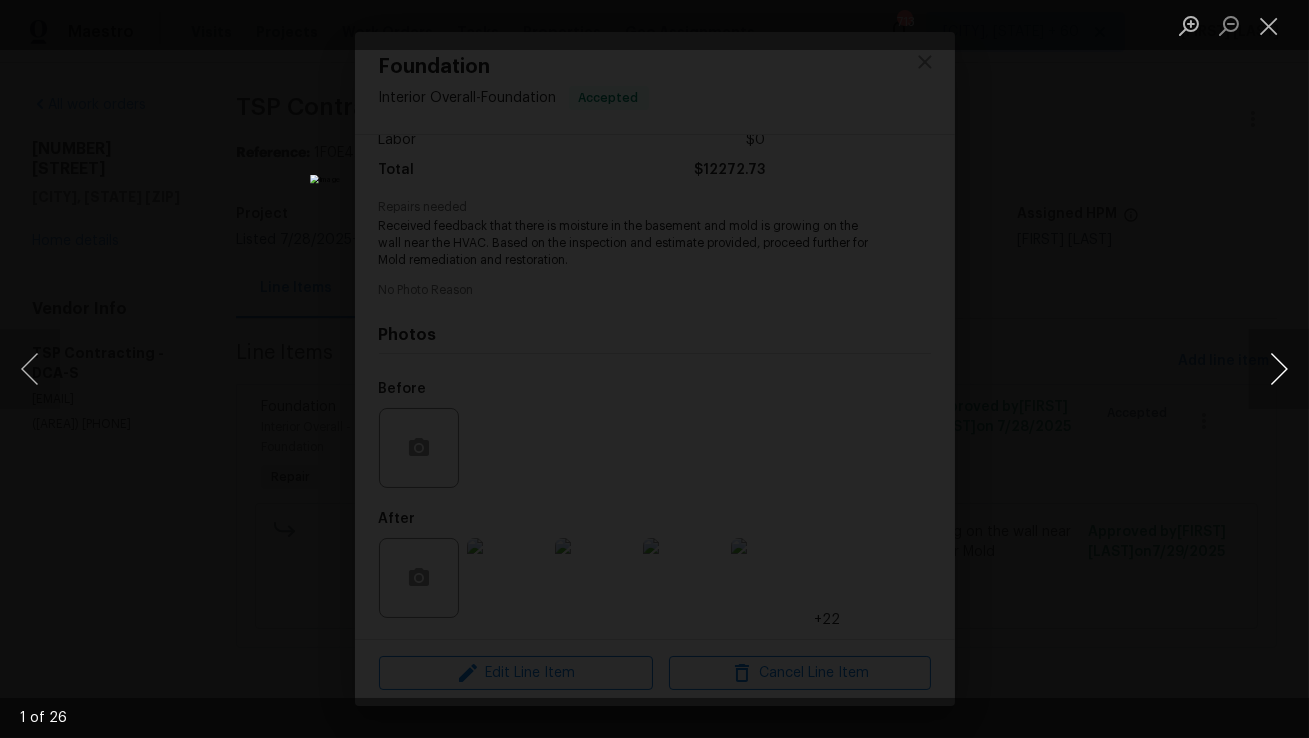 click at bounding box center [1279, 369] 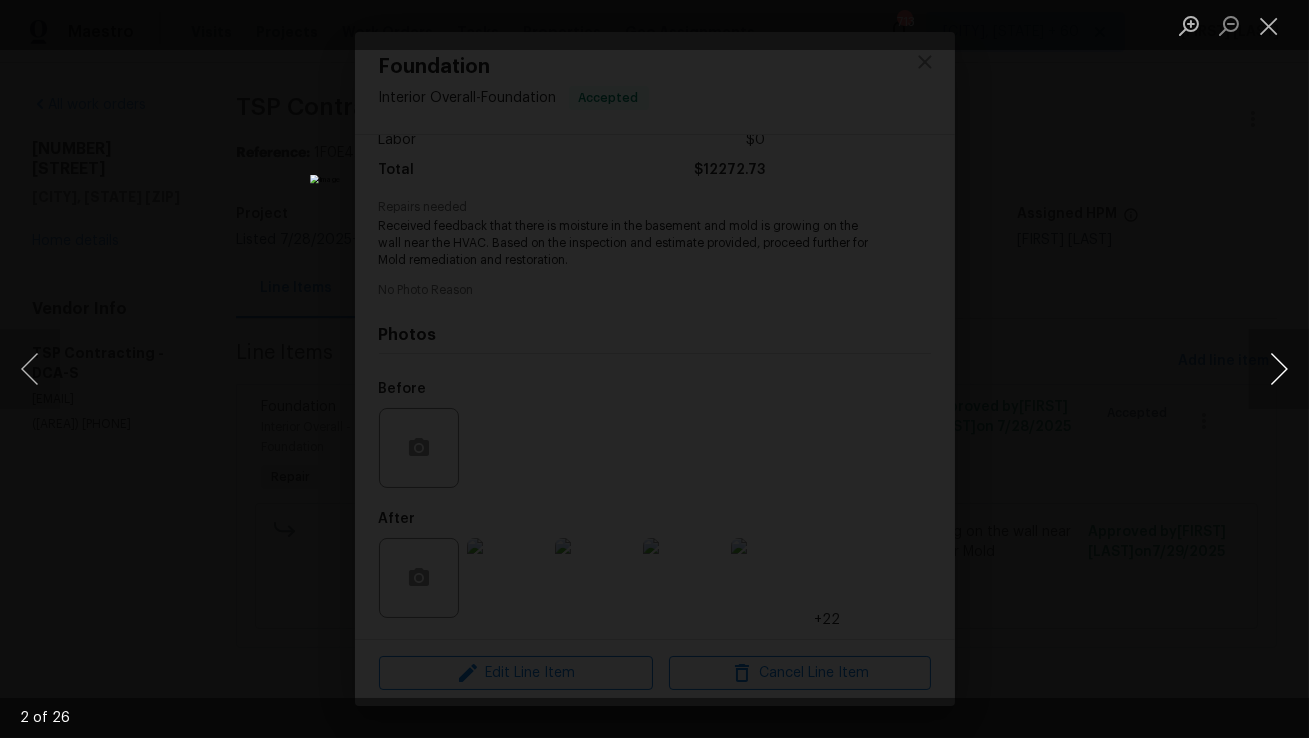 click at bounding box center [1279, 369] 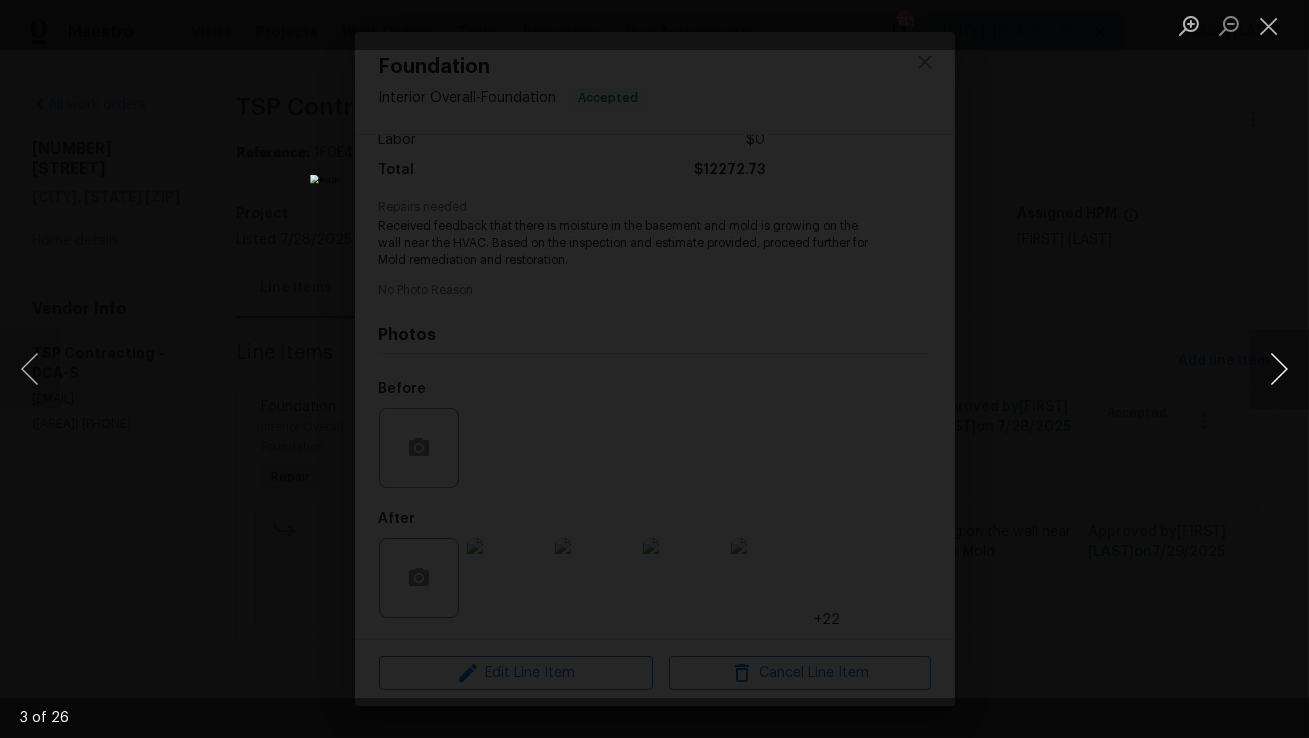 click at bounding box center (1279, 369) 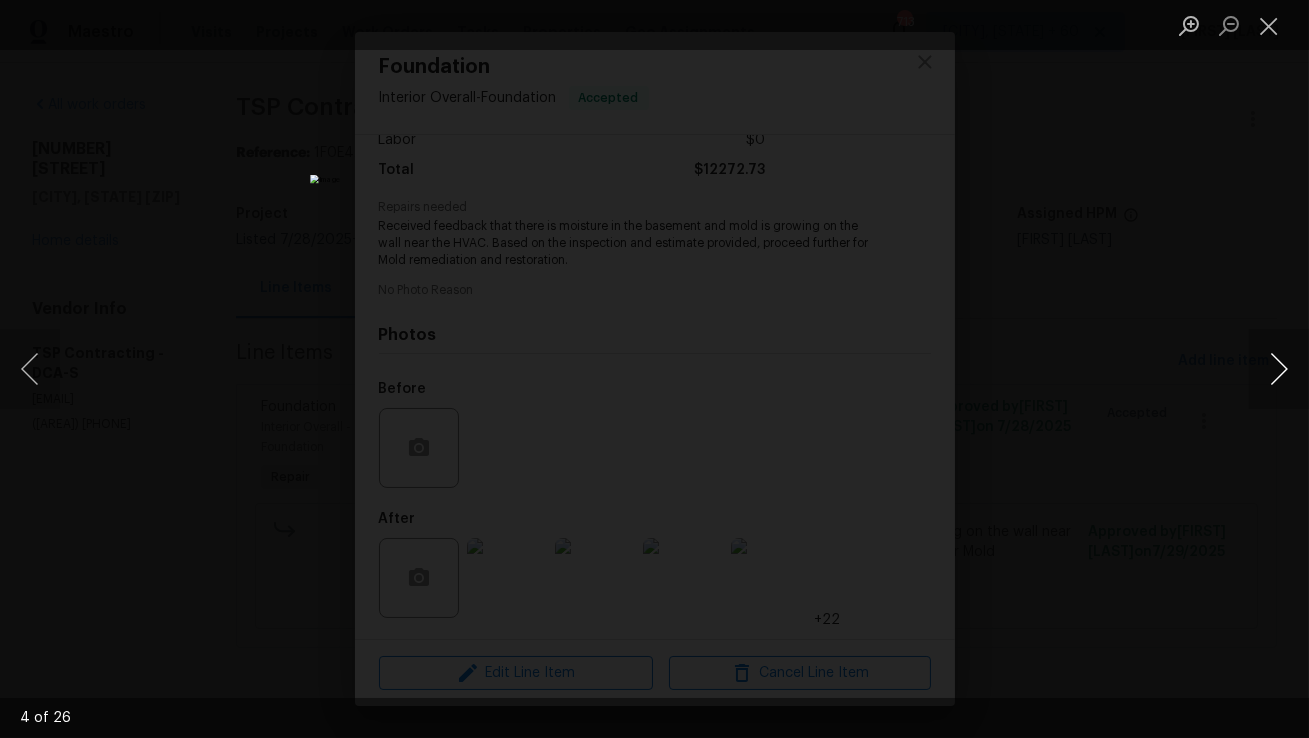 click at bounding box center (1279, 369) 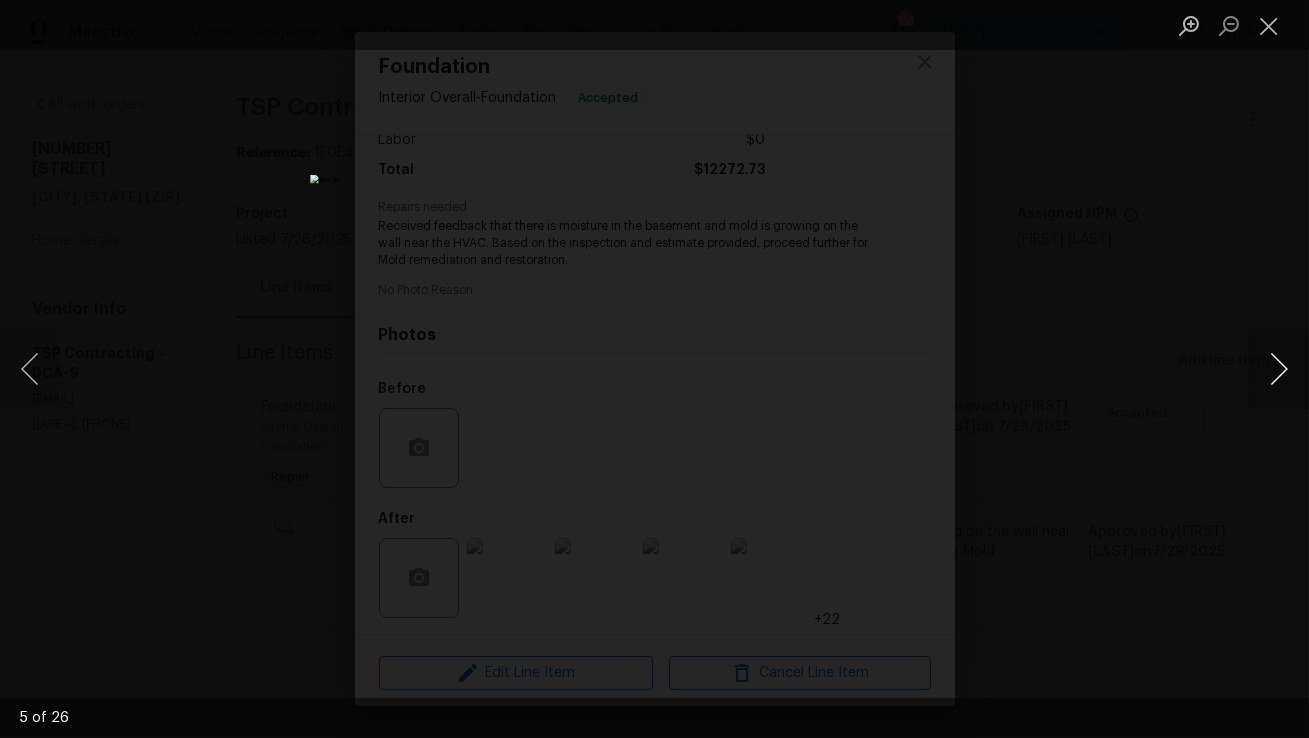 click at bounding box center (1279, 369) 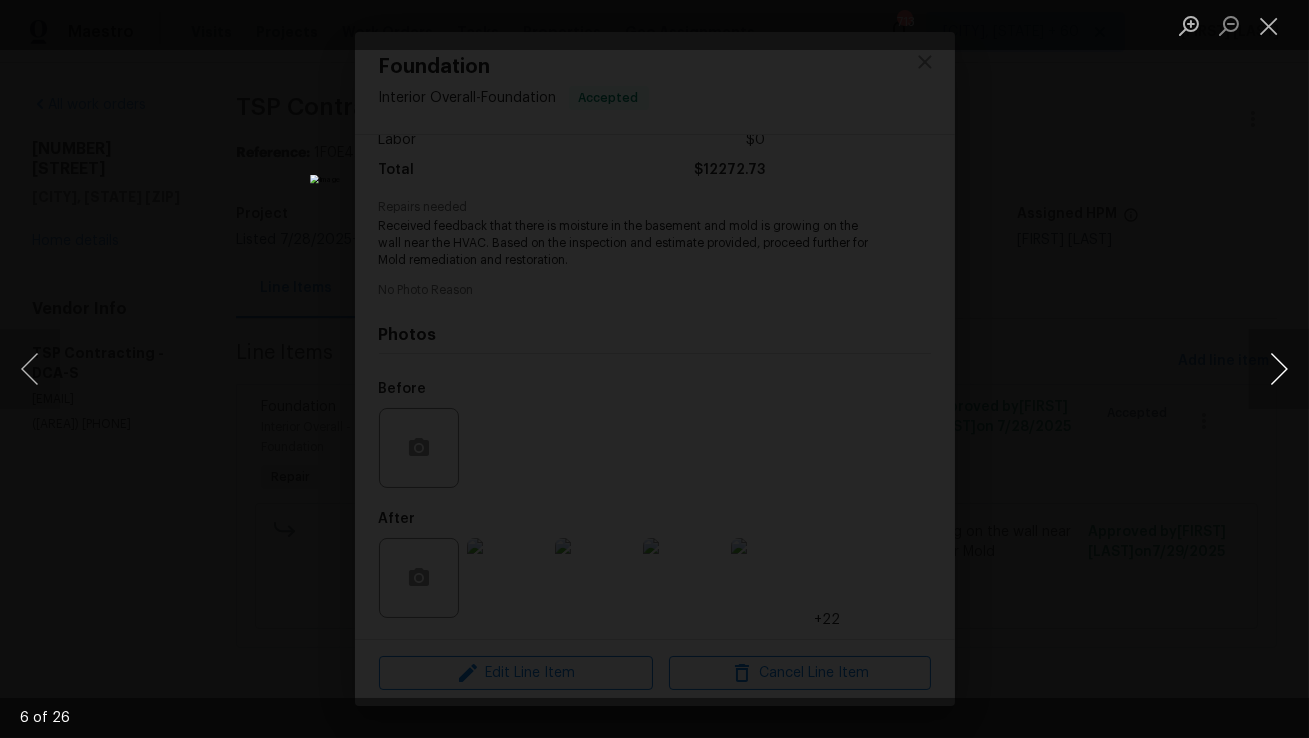 click at bounding box center (1279, 369) 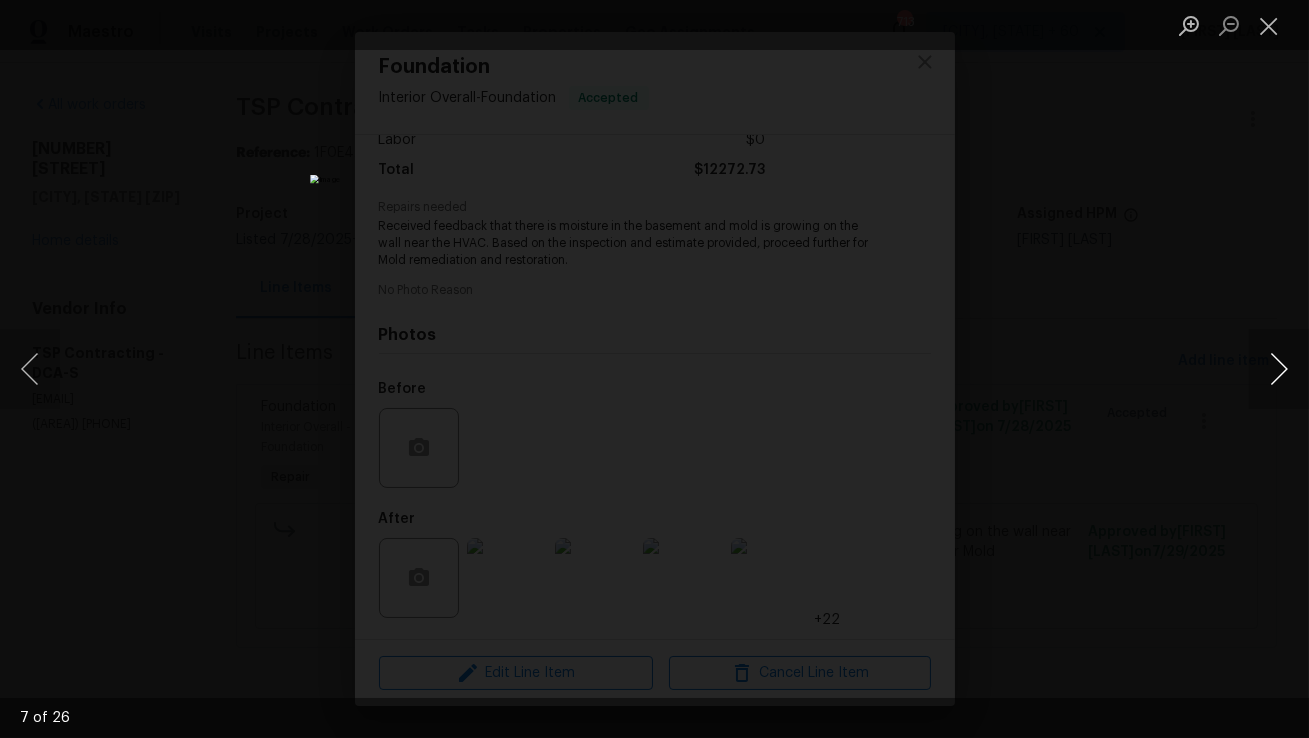 click at bounding box center (1279, 369) 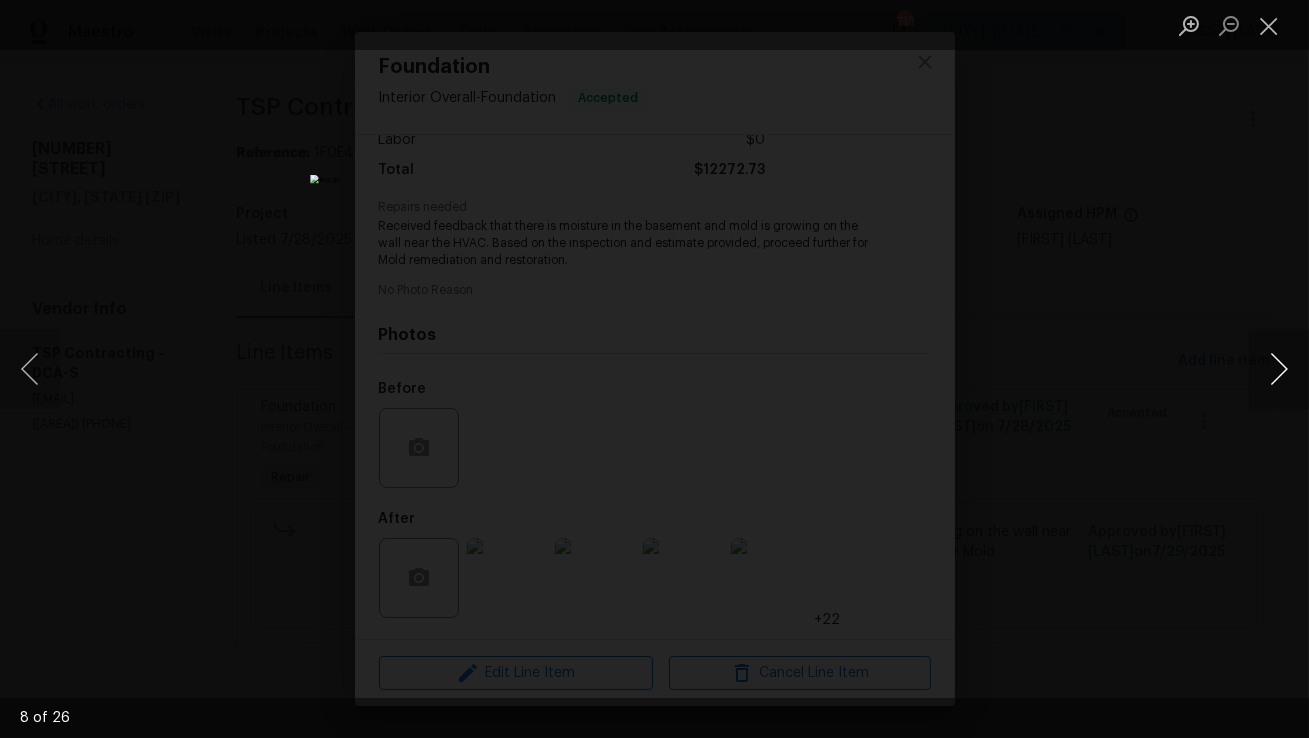 click at bounding box center [1279, 369] 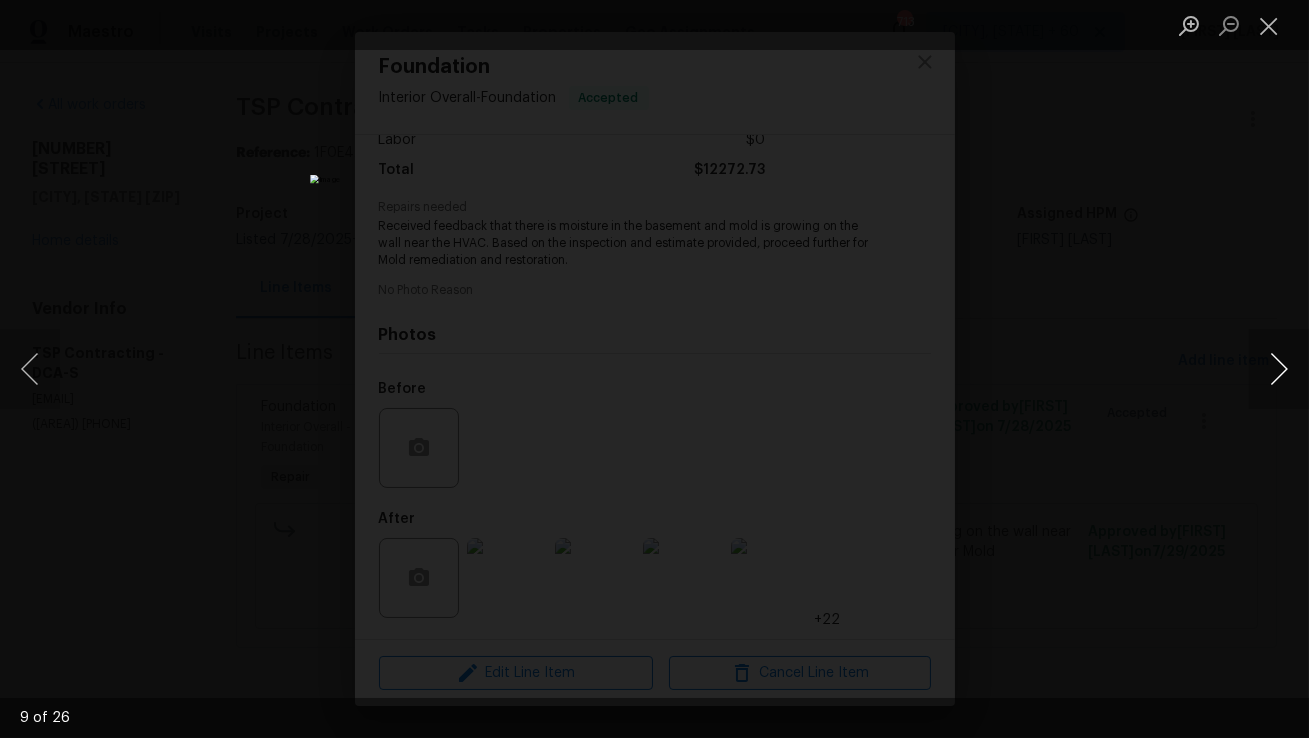 click at bounding box center [1279, 369] 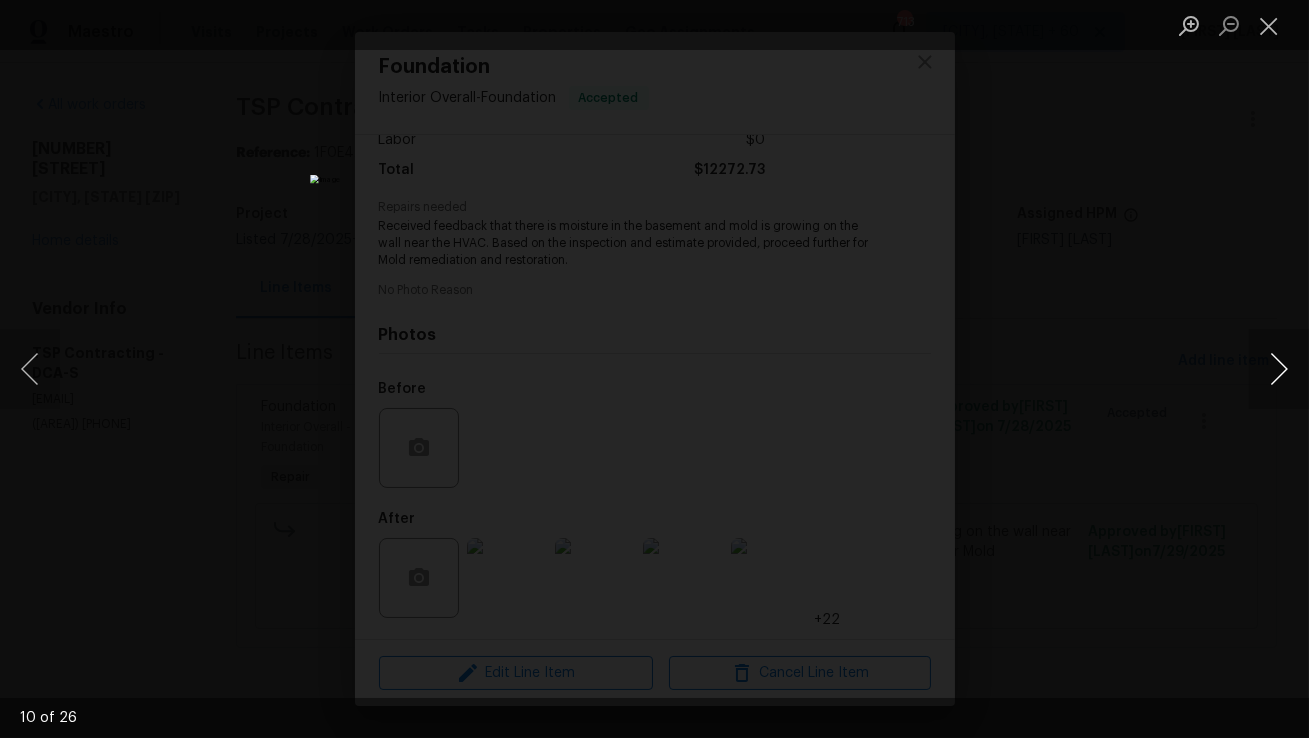 click at bounding box center (1279, 369) 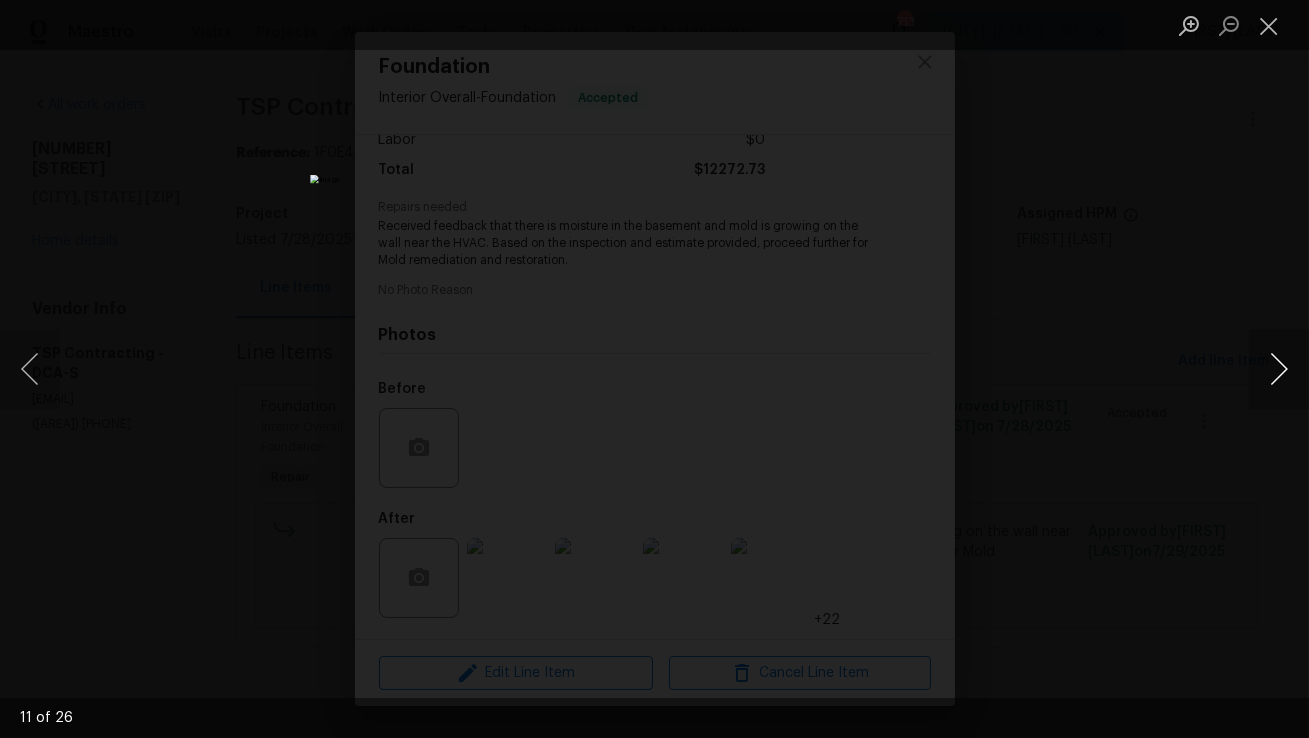 click at bounding box center (1279, 369) 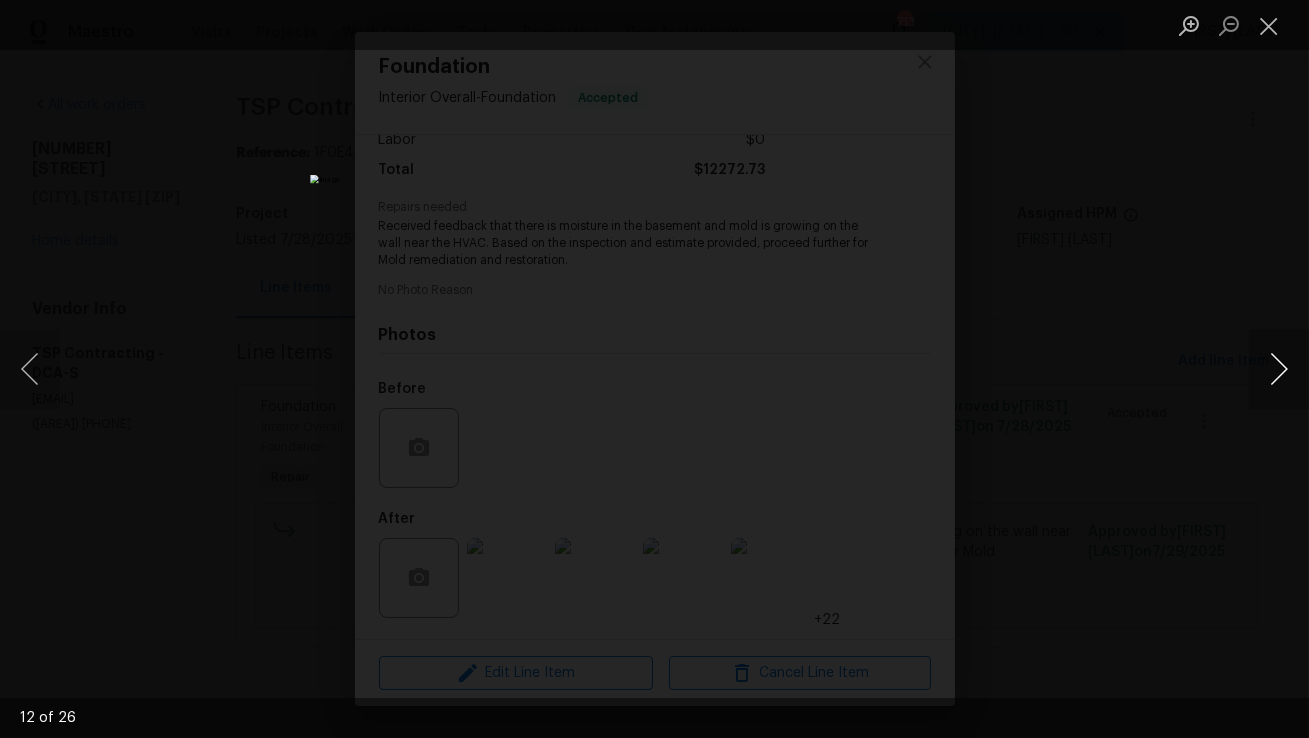 click at bounding box center [1279, 369] 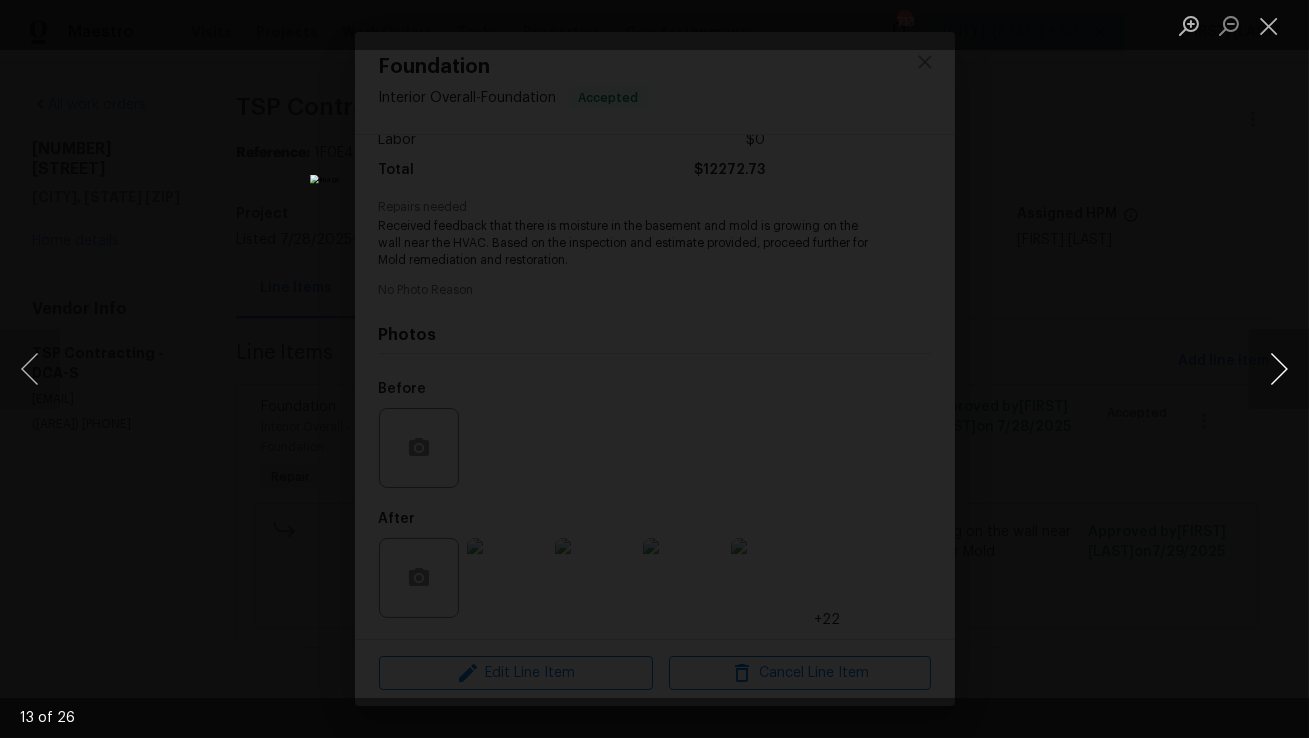 click at bounding box center [1279, 369] 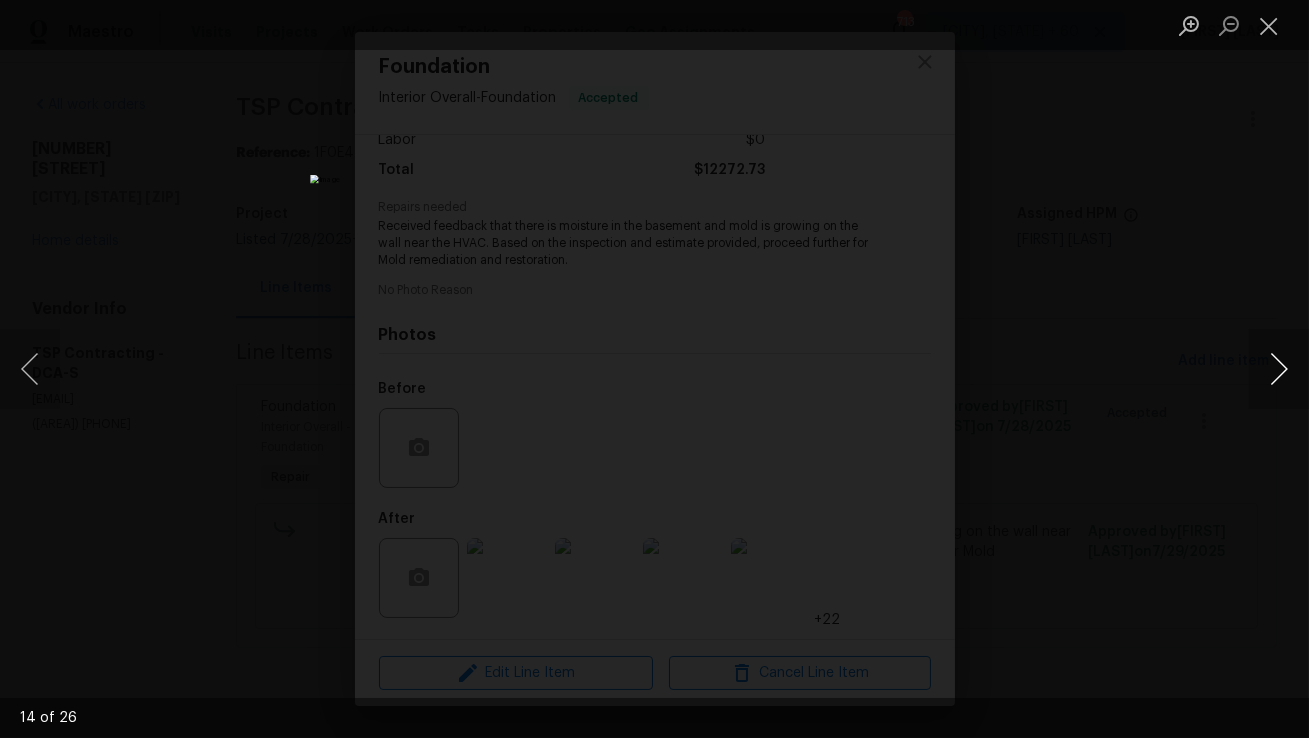 click at bounding box center (1279, 369) 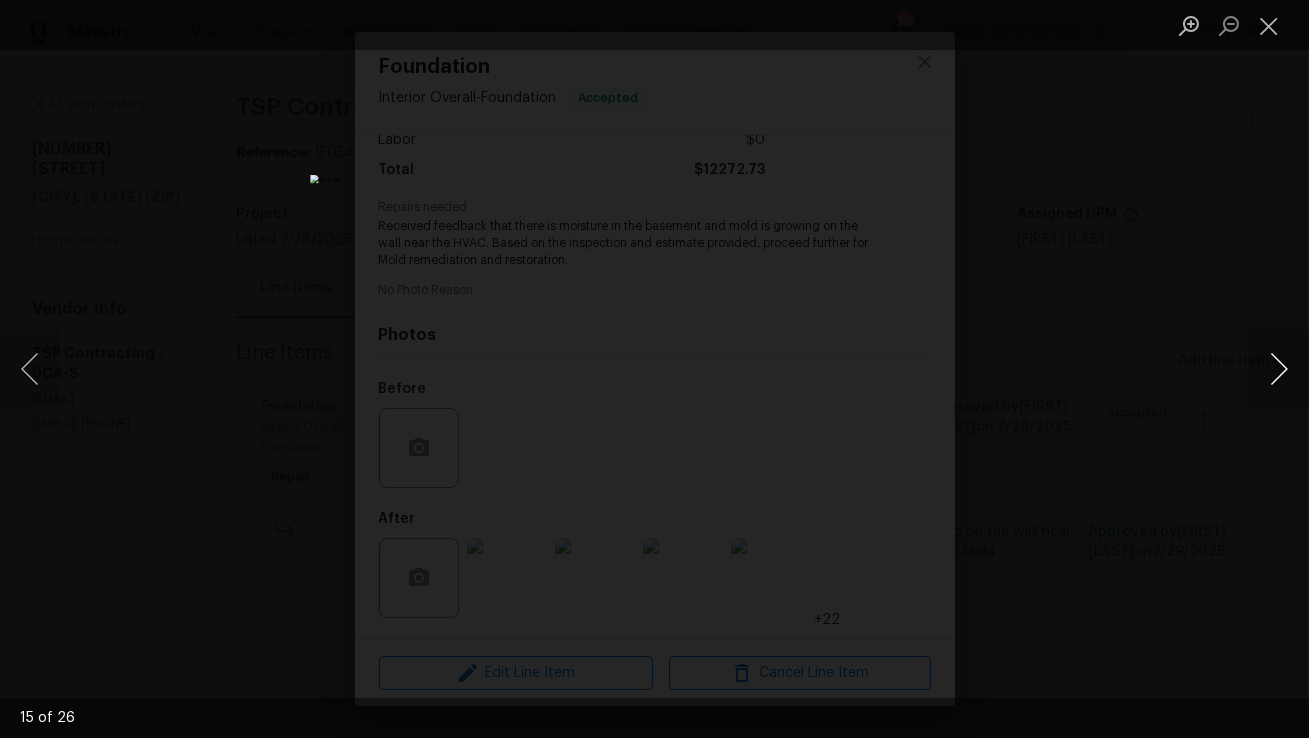 click at bounding box center [1279, 369] 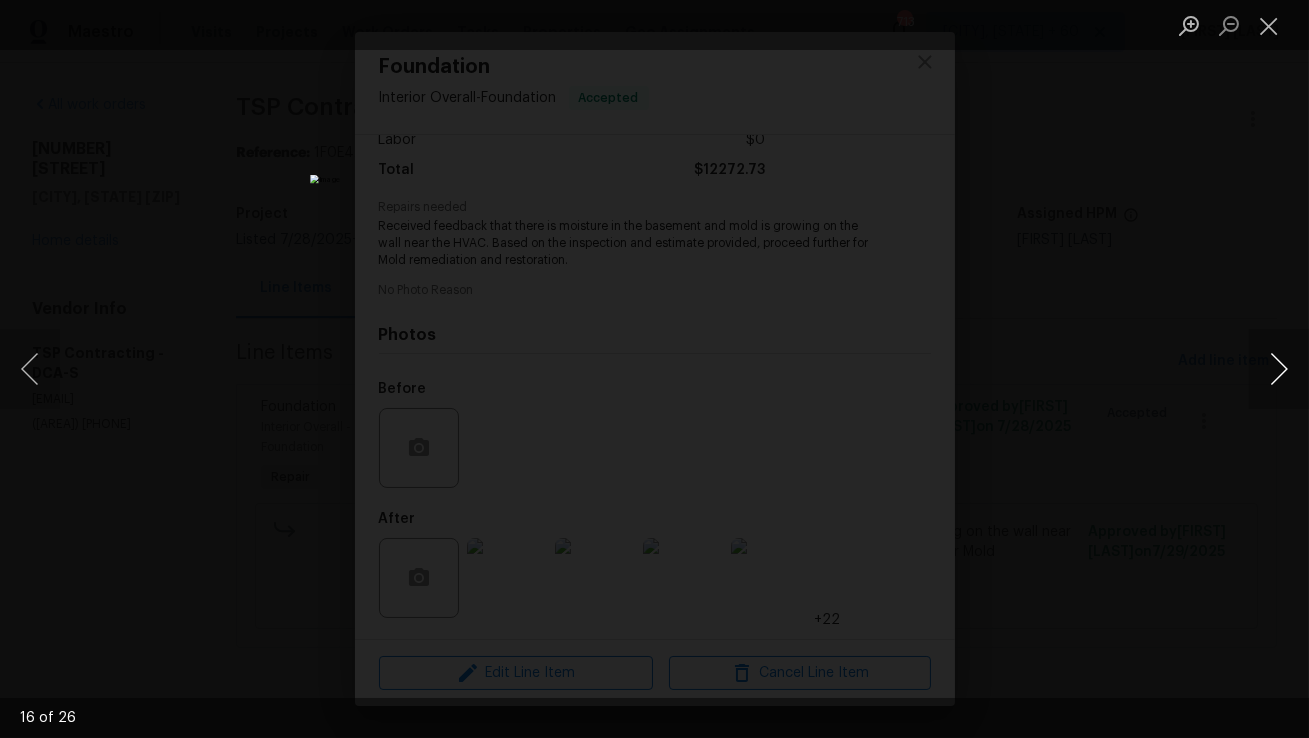 click at bounding box center [1279, 369] 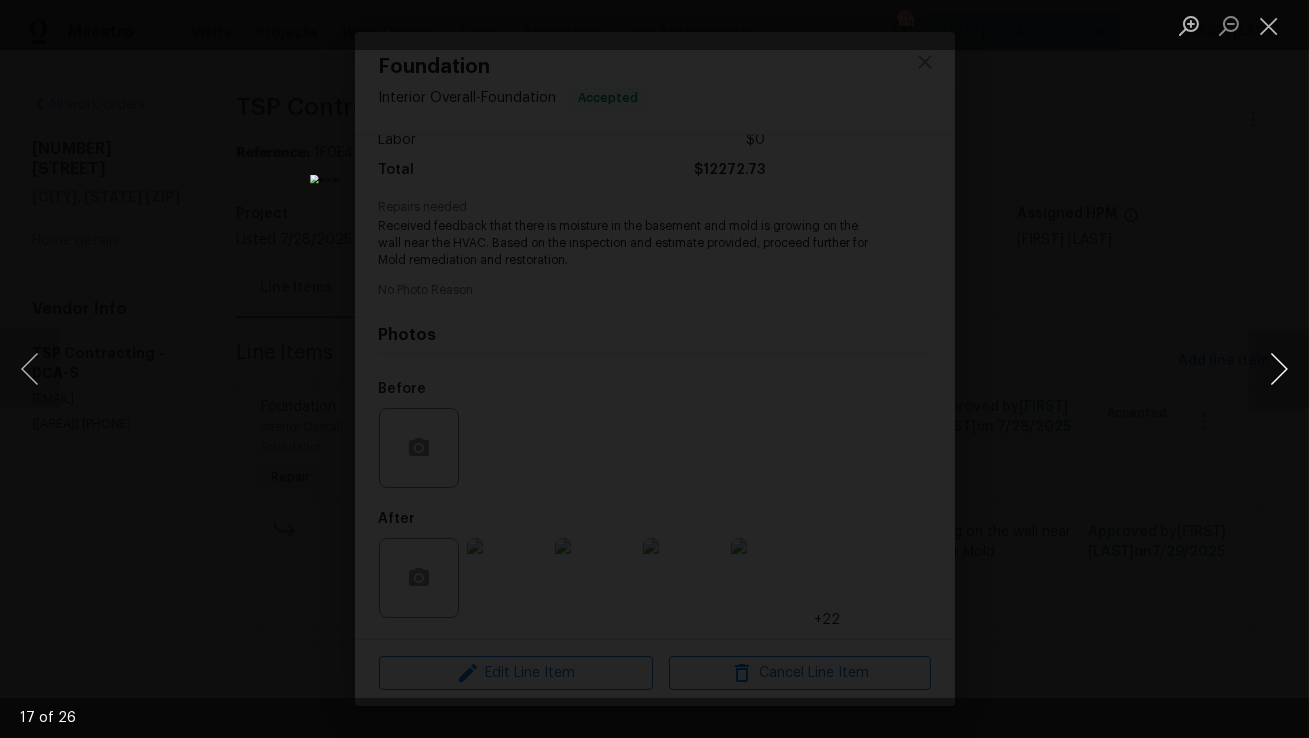 click at bounding box center [1279, 369] 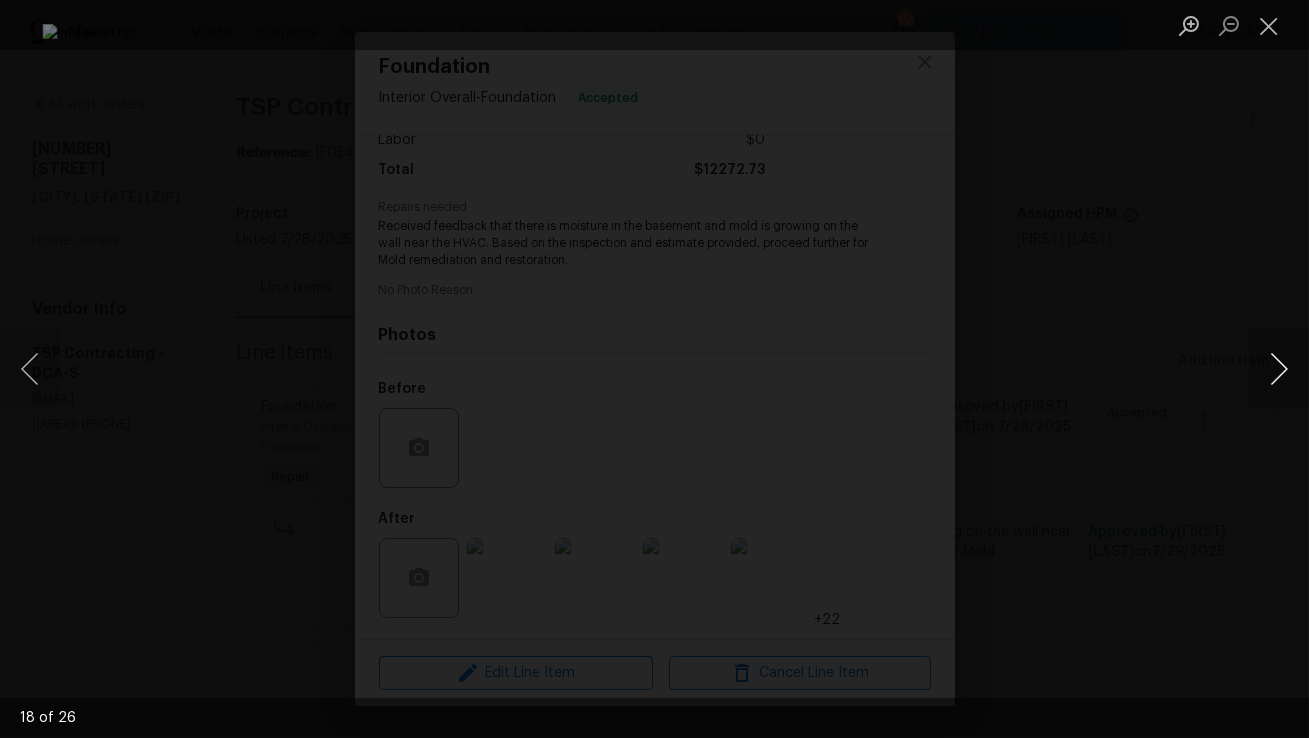 click at bounding box center [1279, 369] 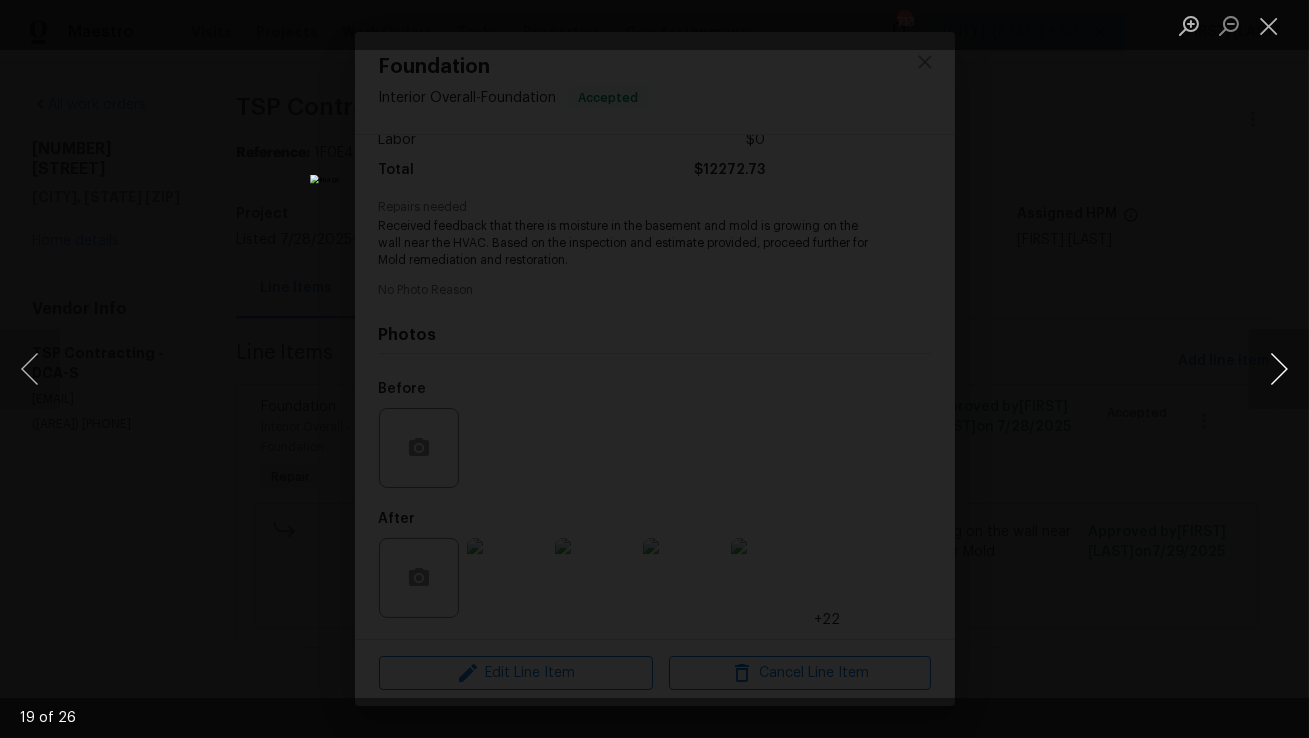 click at bounding box center (1279, 369) 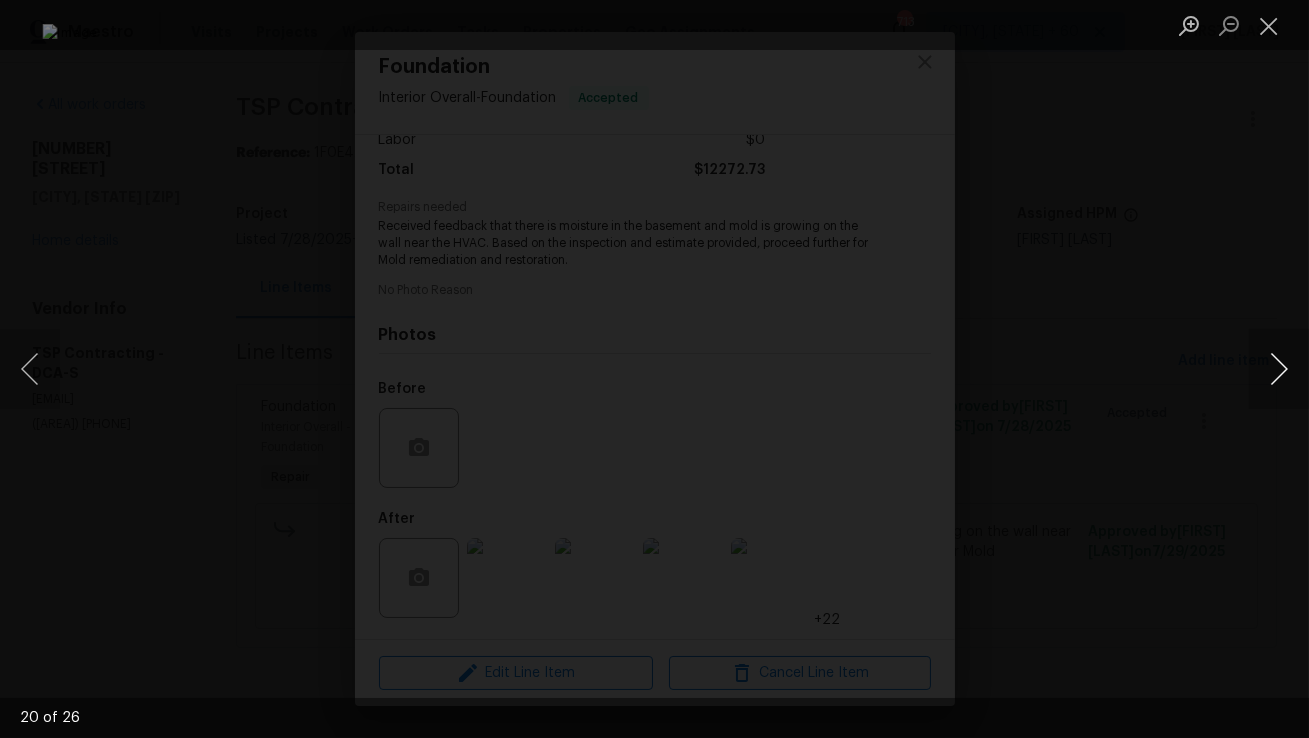 click at bounding box center (1279, 369) 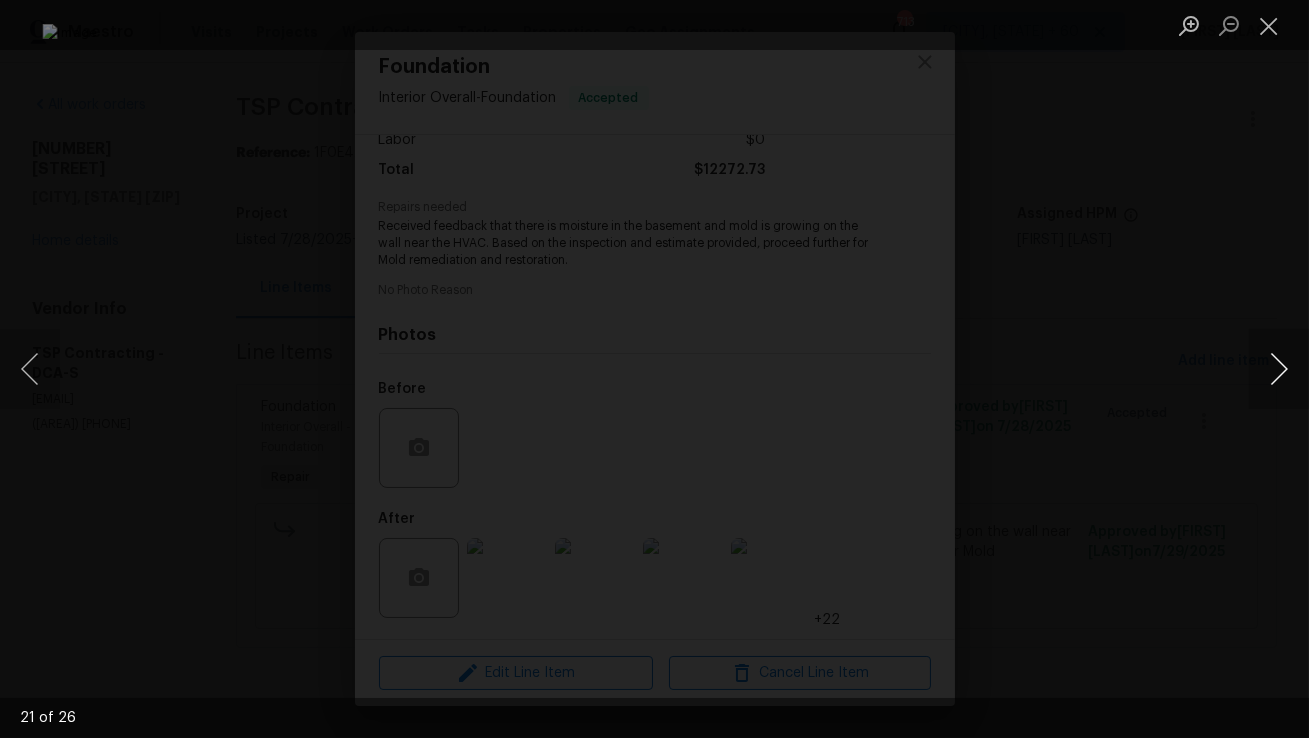 click at bounding box center (1279, 369) 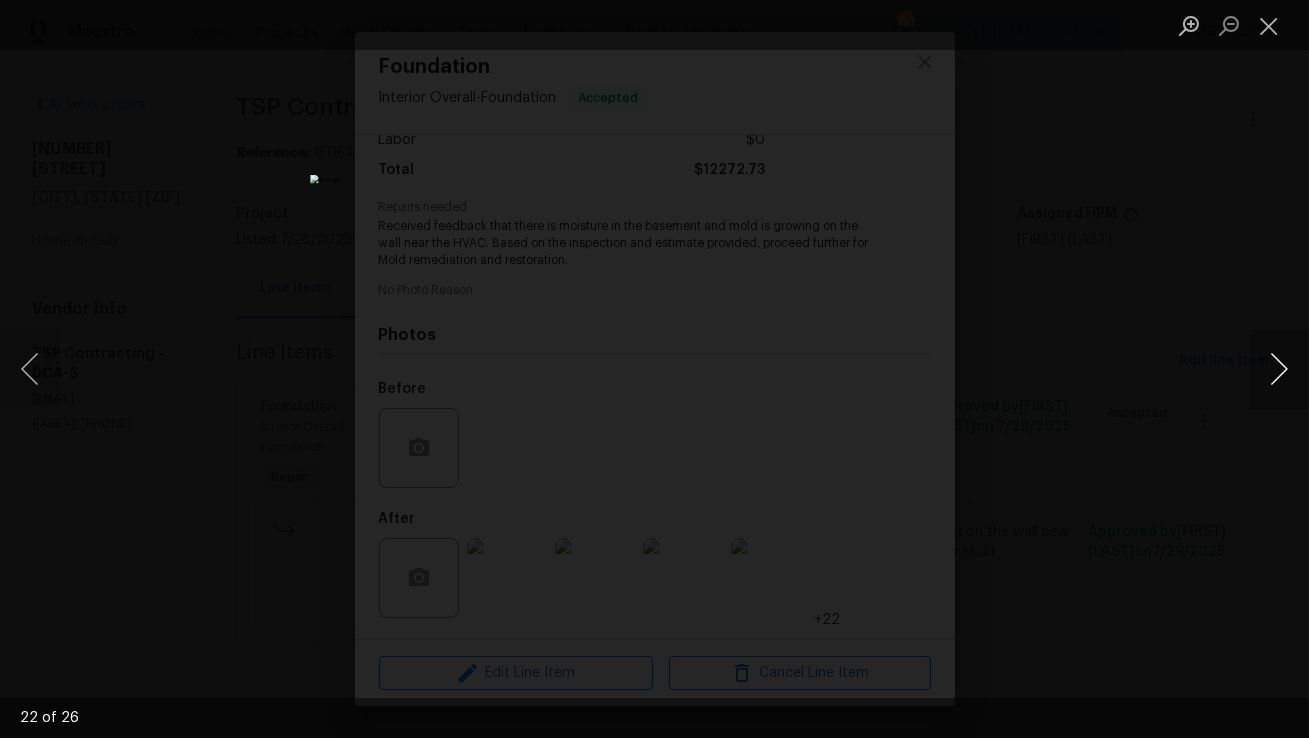 click at bounding box center [1279, 369] 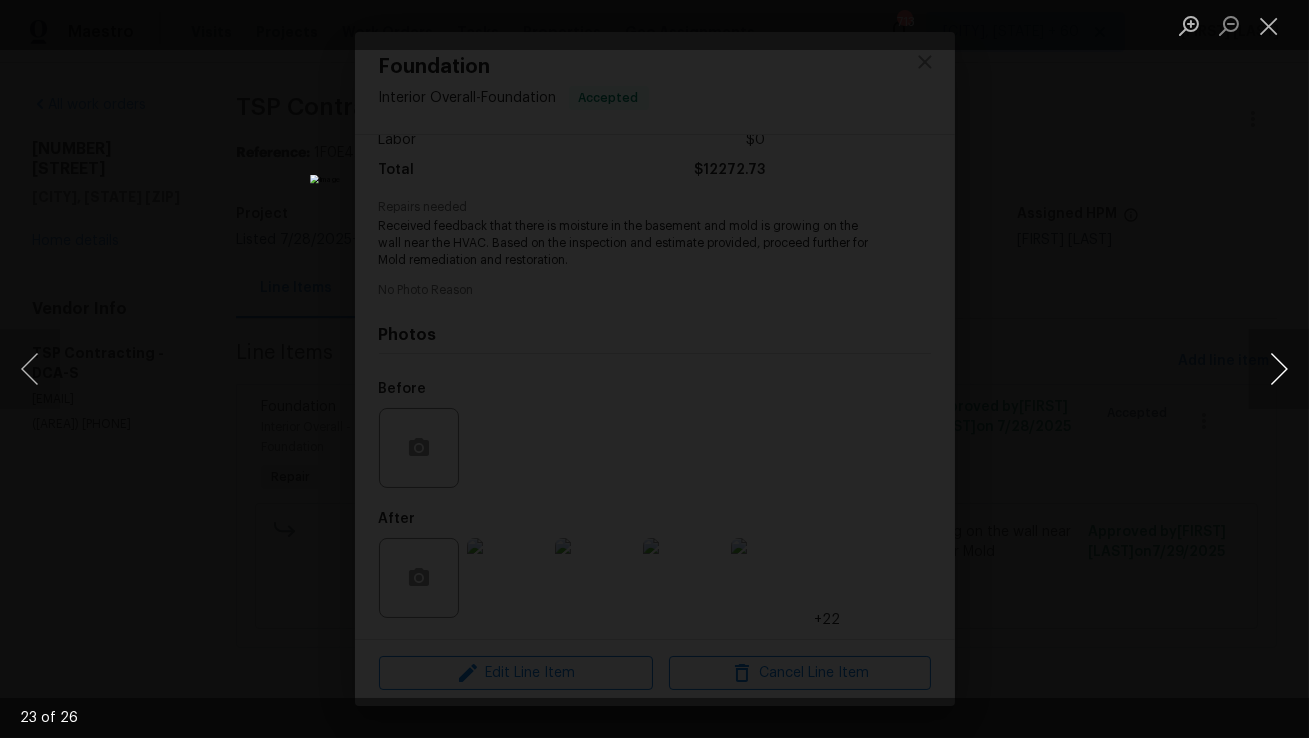 click at bounding box center (1279, 369) 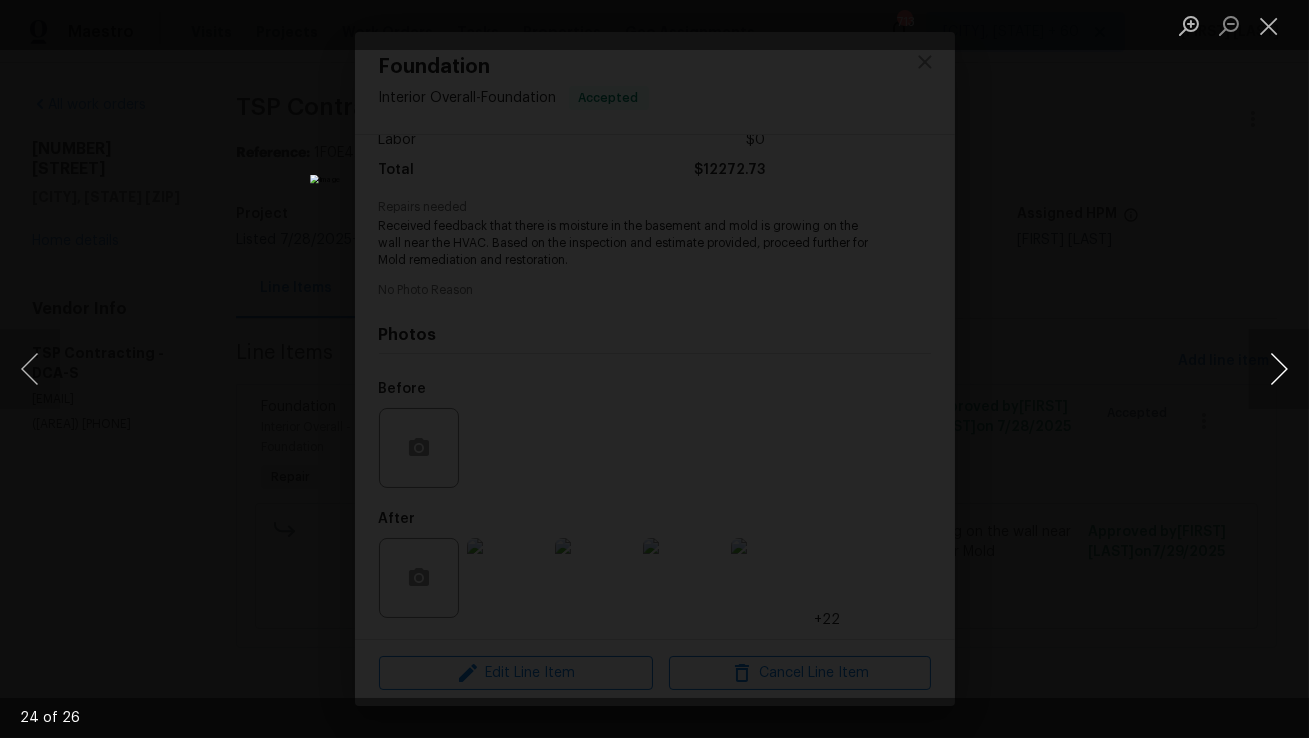 click at bounding box center (1279, 369) 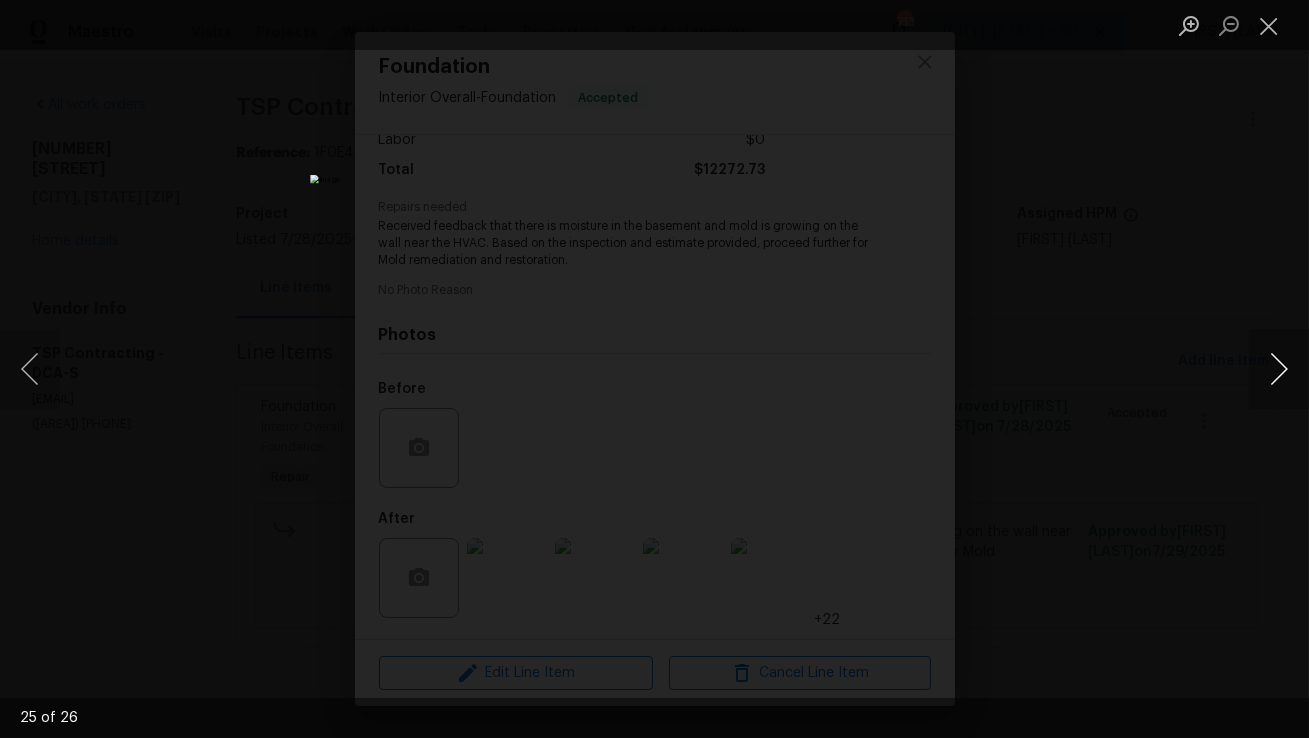 click at bounding box center [1279, 369] 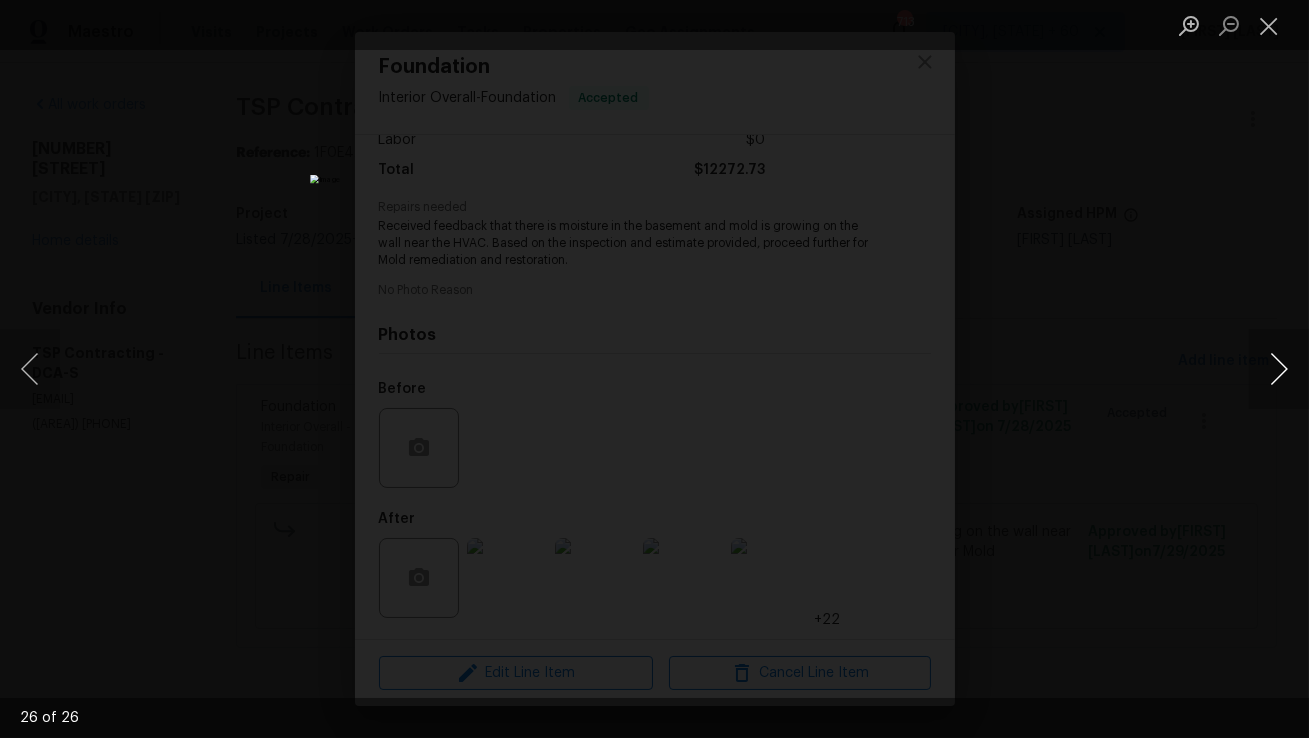 click at bounding box center [1279, 369] 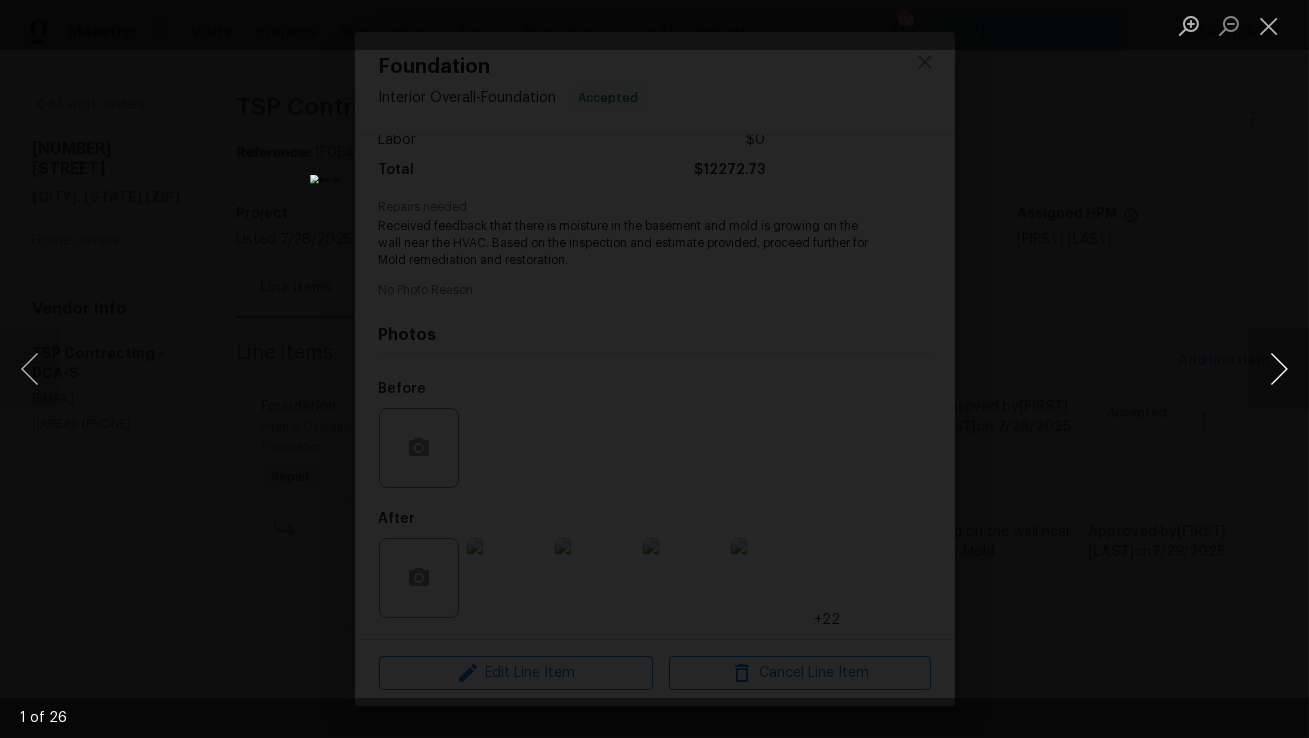 click at bounding box center (1279, 369) 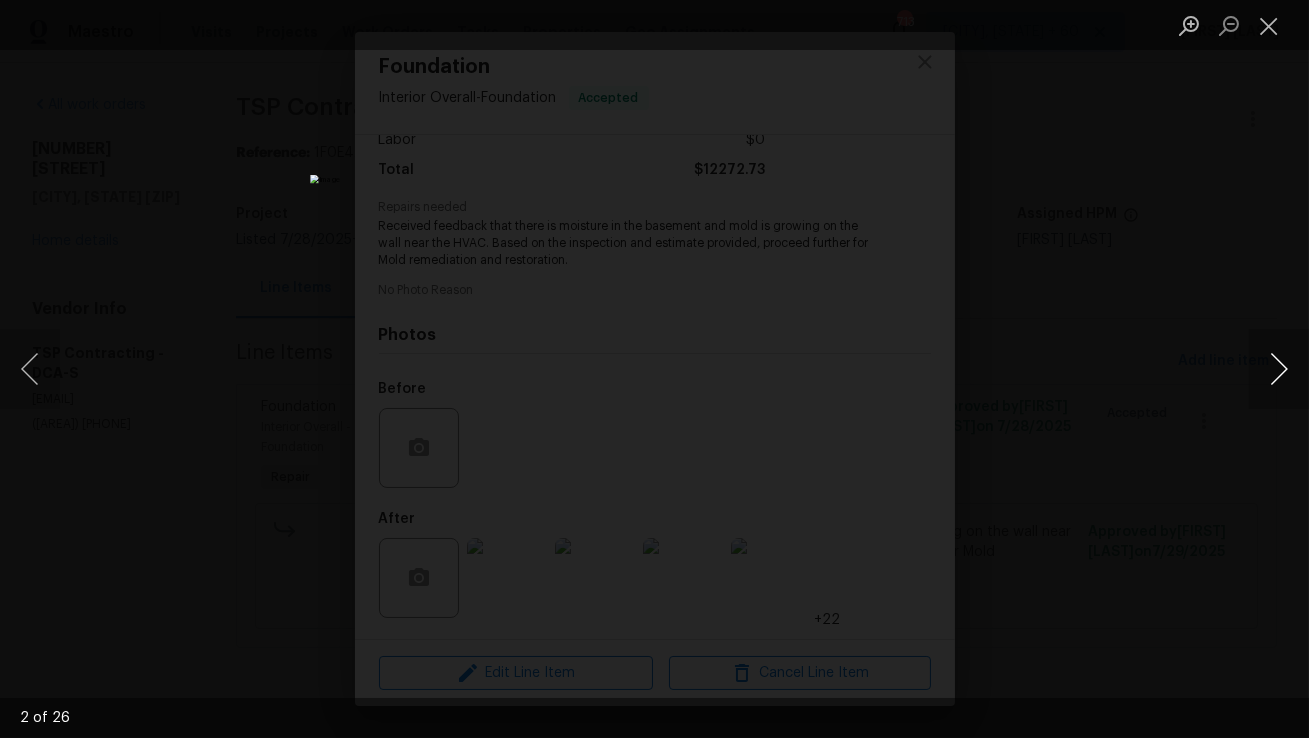 click at bounding box center (1279, 369) 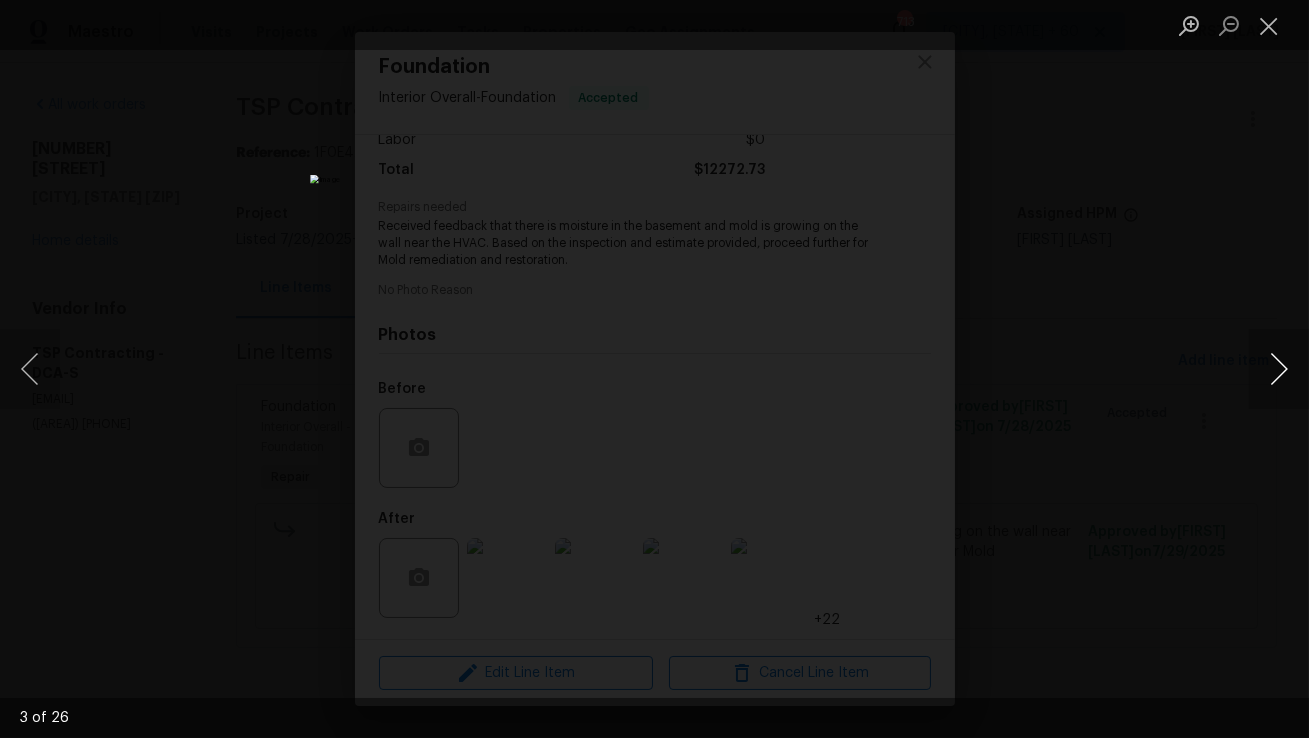 click at bounding box center (1279, 369) 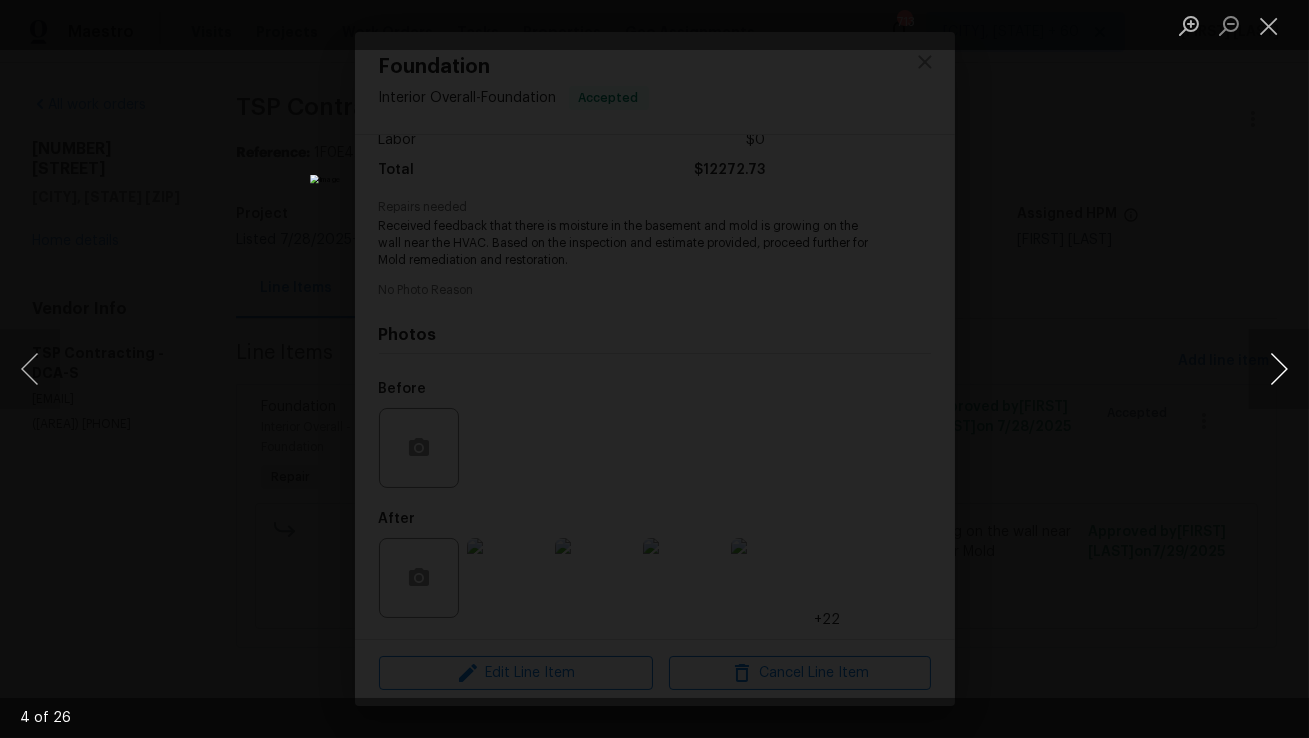 click at bounding box center (1279, 369) 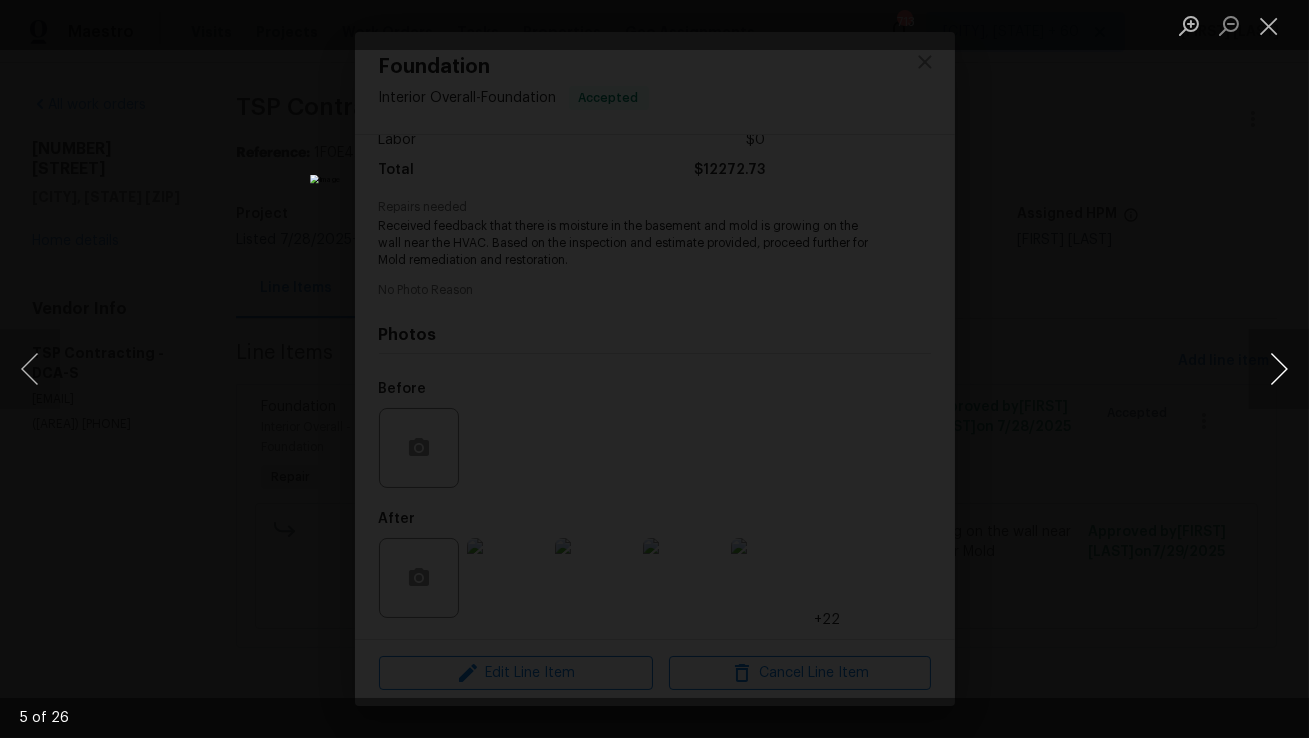 click at bounding box center [1279, 369] 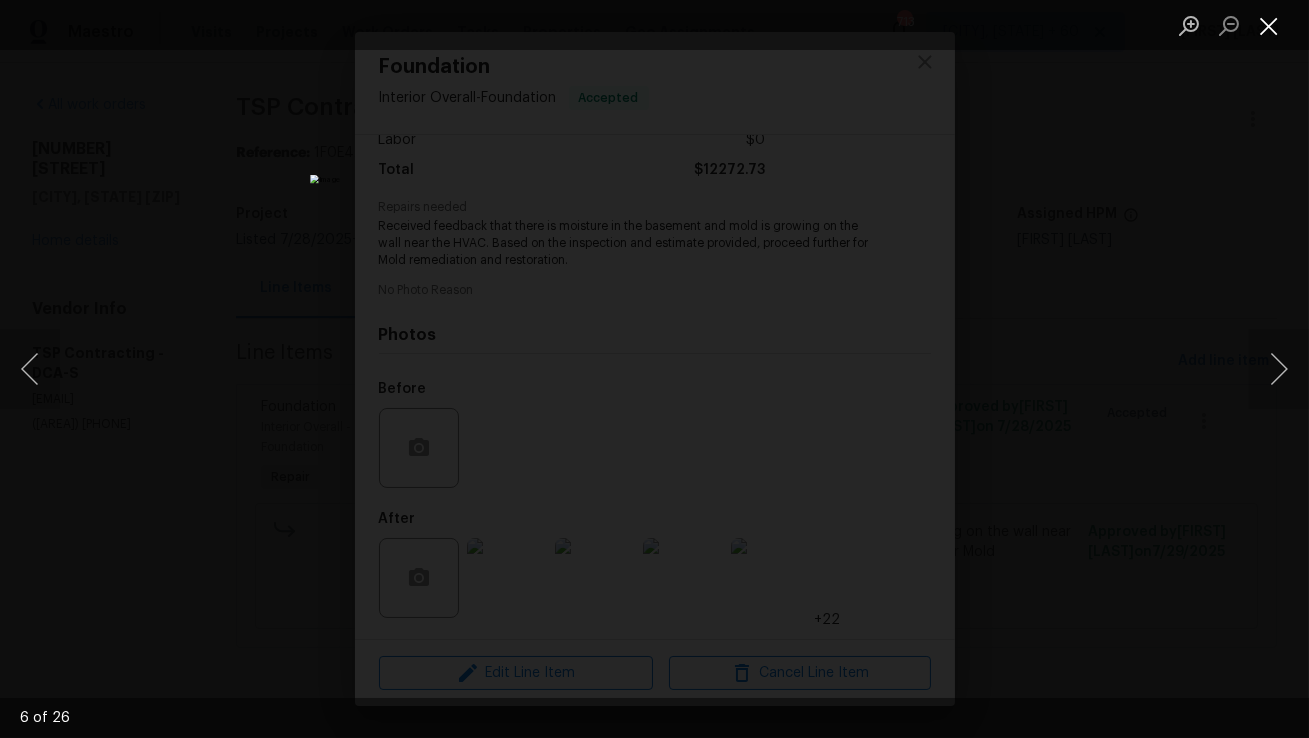 click at bounding box center (1269, 25) 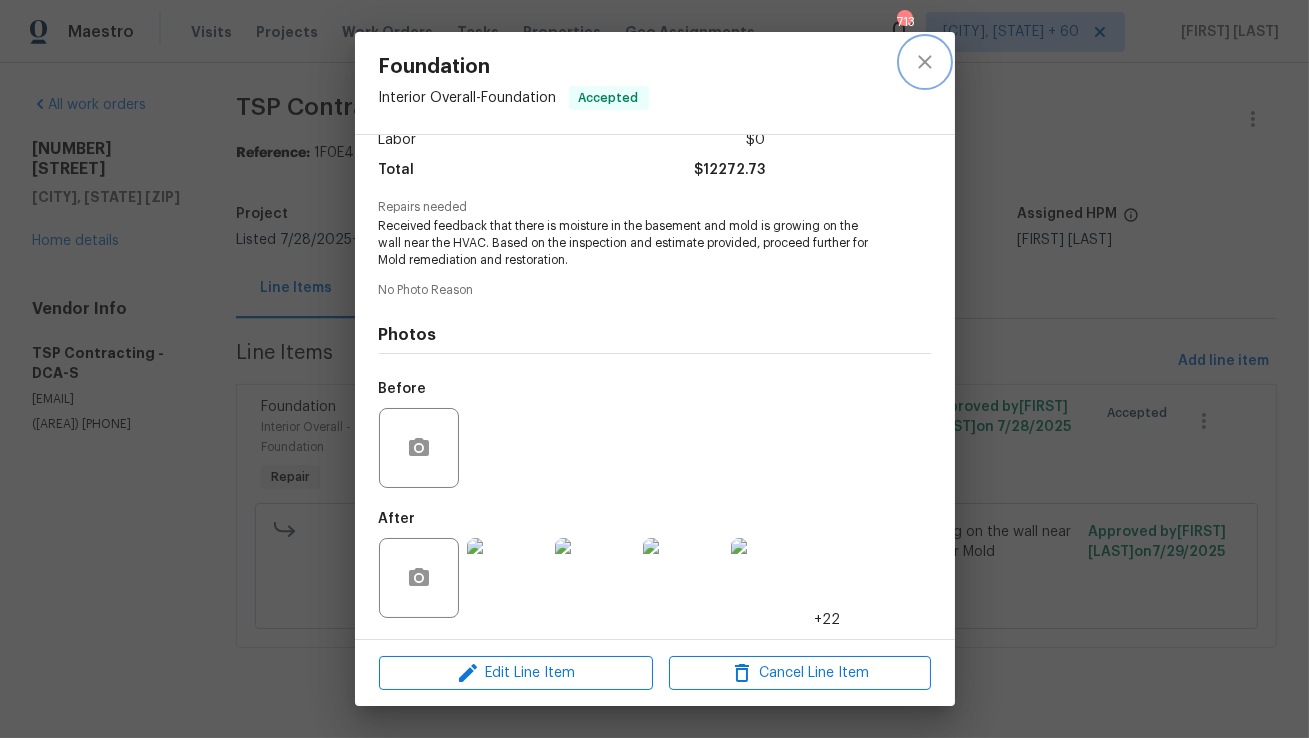 click 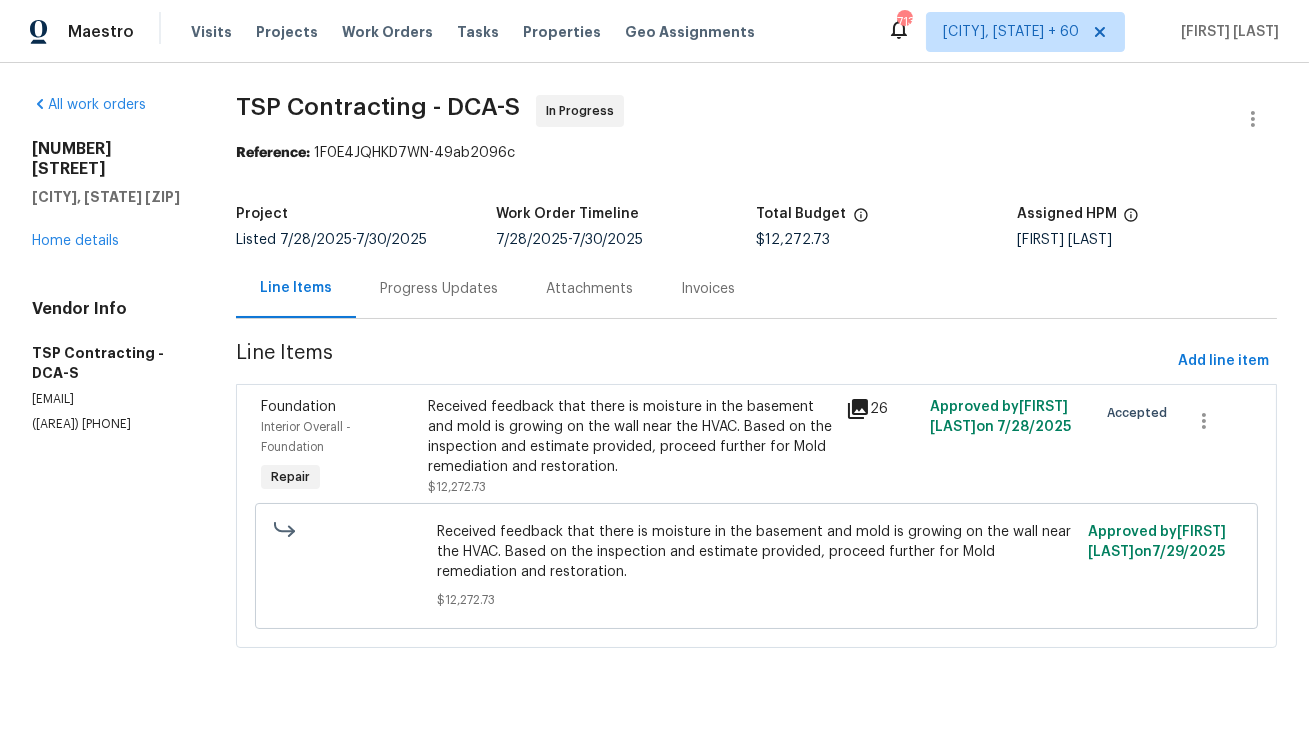 click on "Progress Updates" at bounding box center [439, 289] 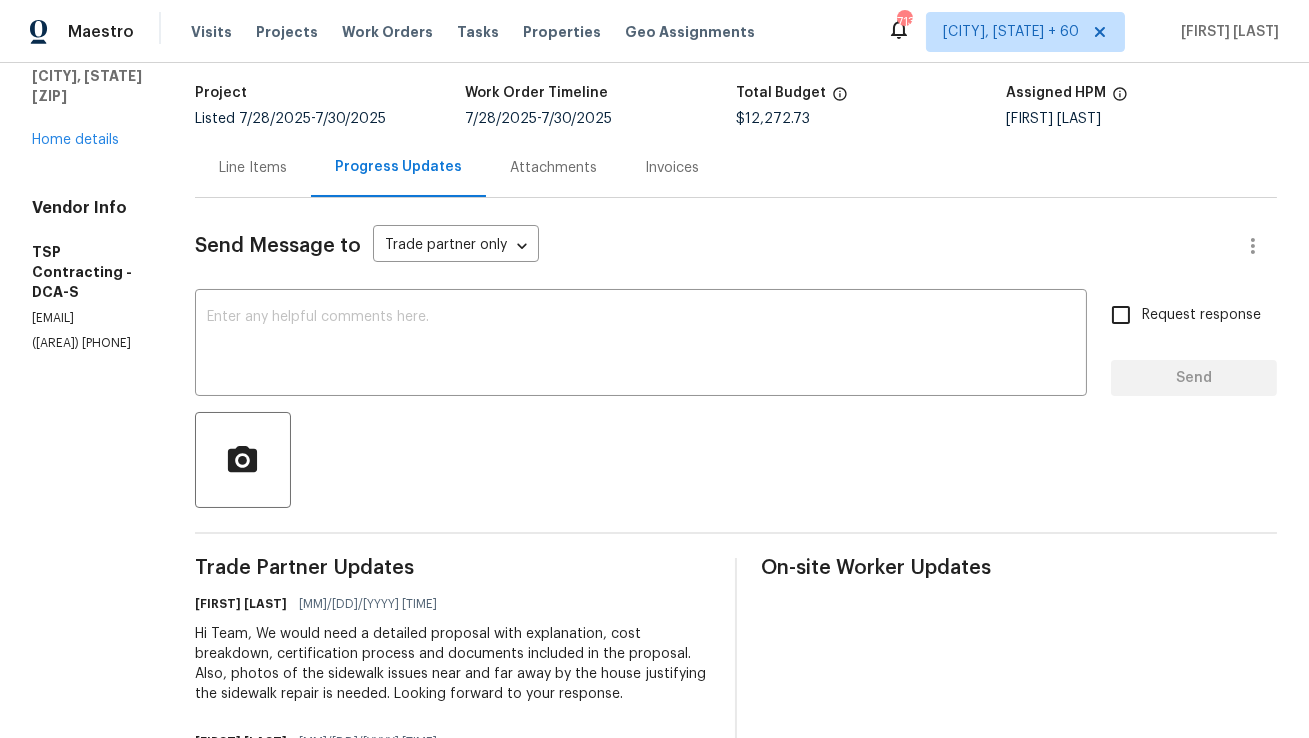 scroll, scrollTop: 0, scrollLeft: 0, axis: both 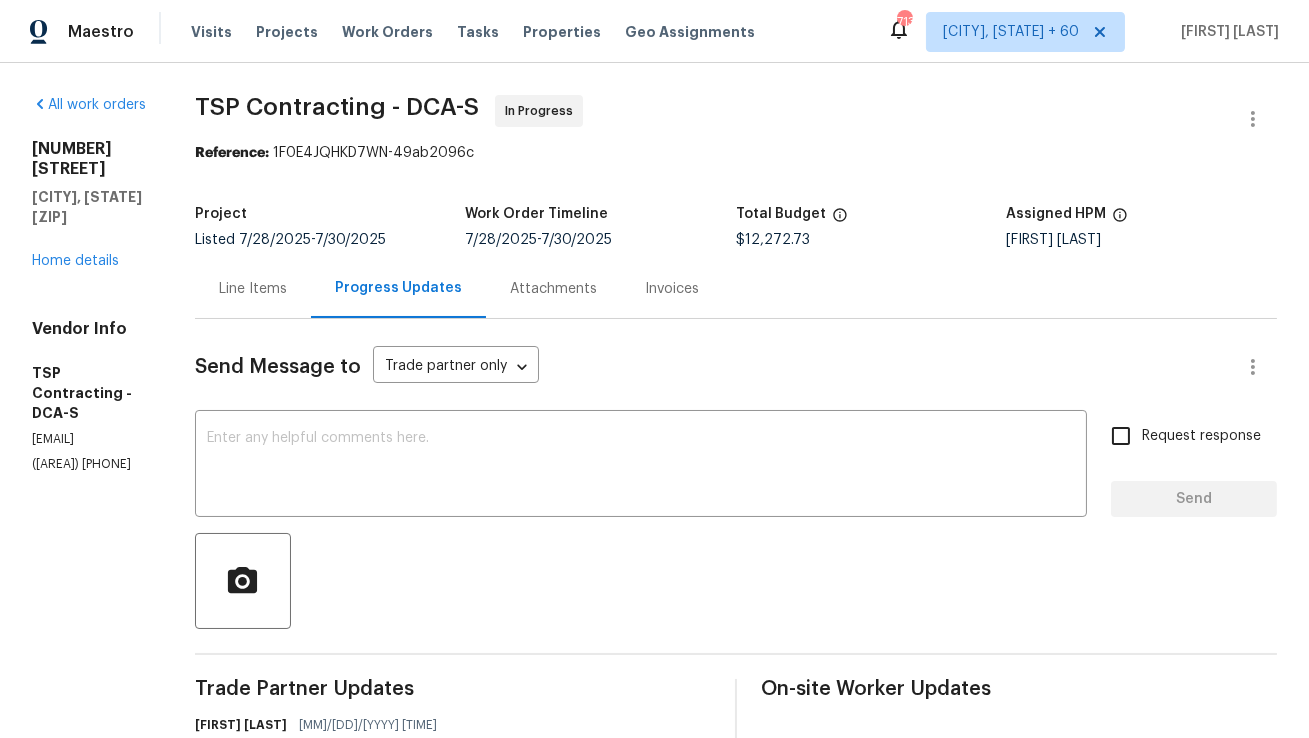 click on "Line Items" at bounding box center [253, 288] 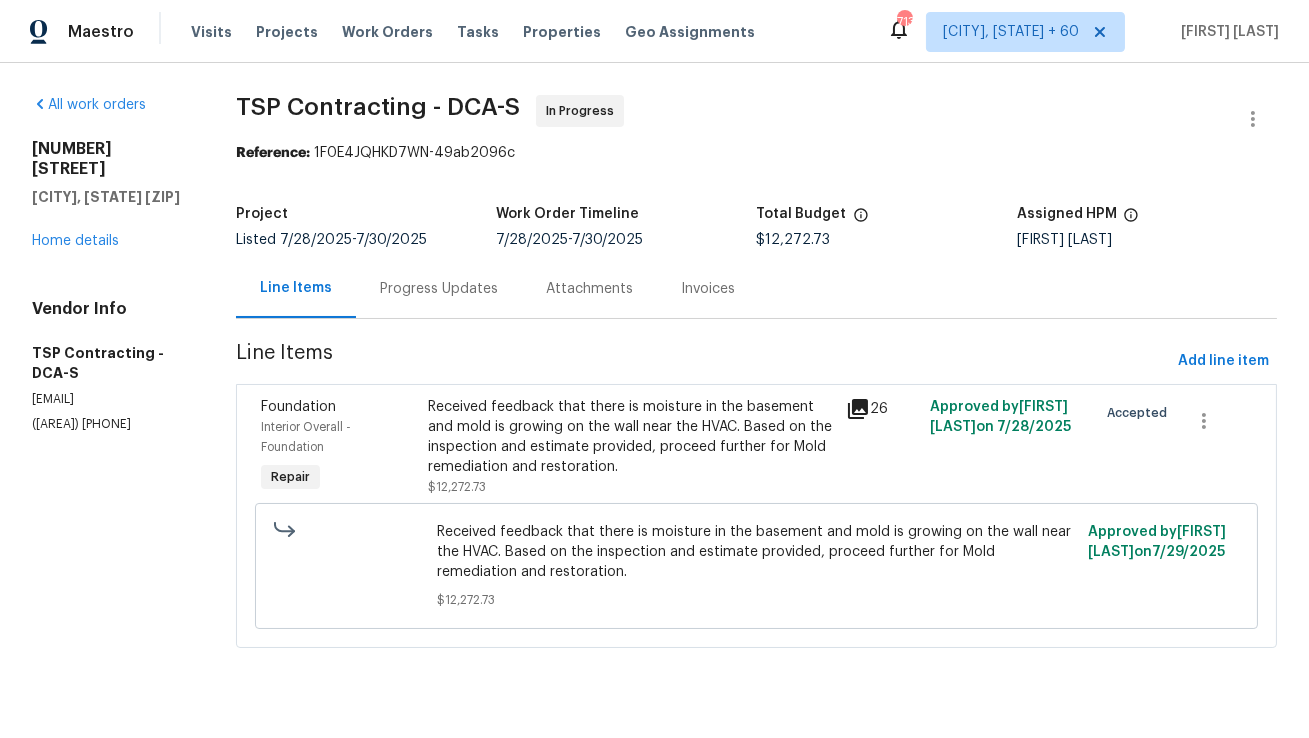 click on "Progress Updates" at bounding box center [439, 288] 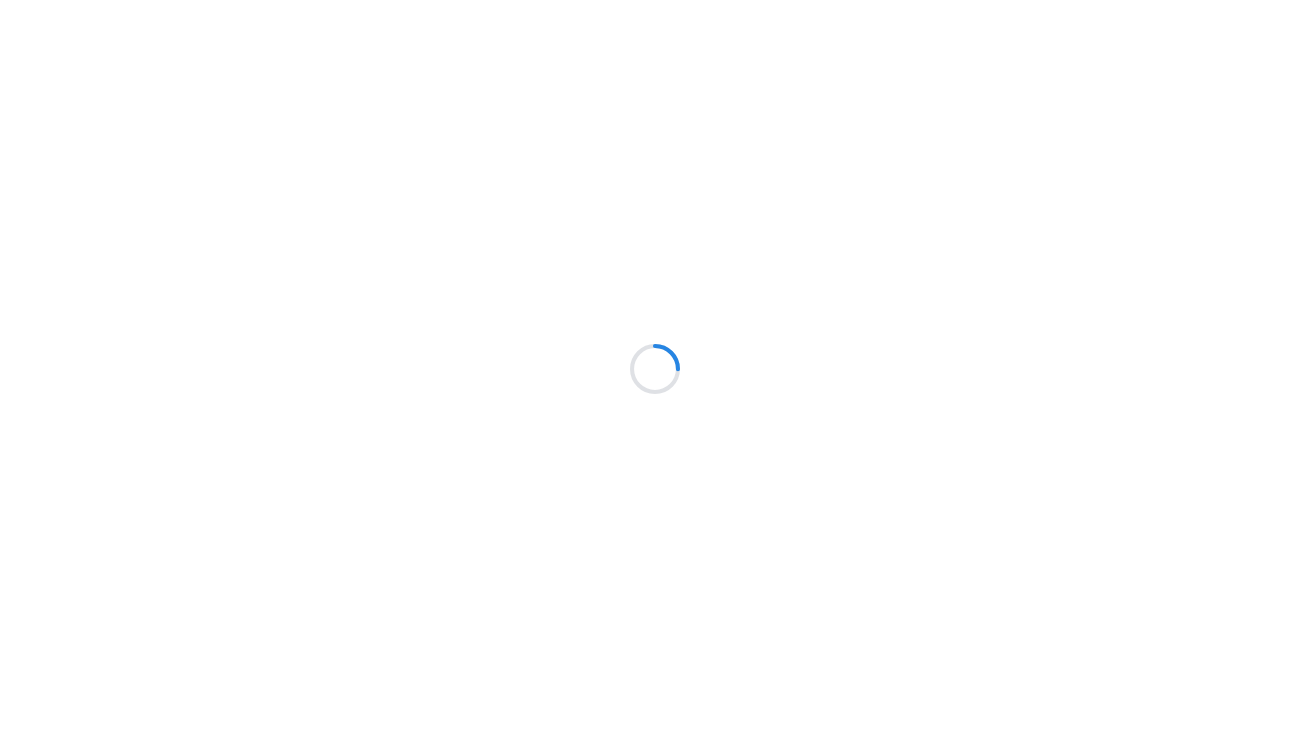 scroll, scrollTop: 0, scrollLeft: 0, axis: both 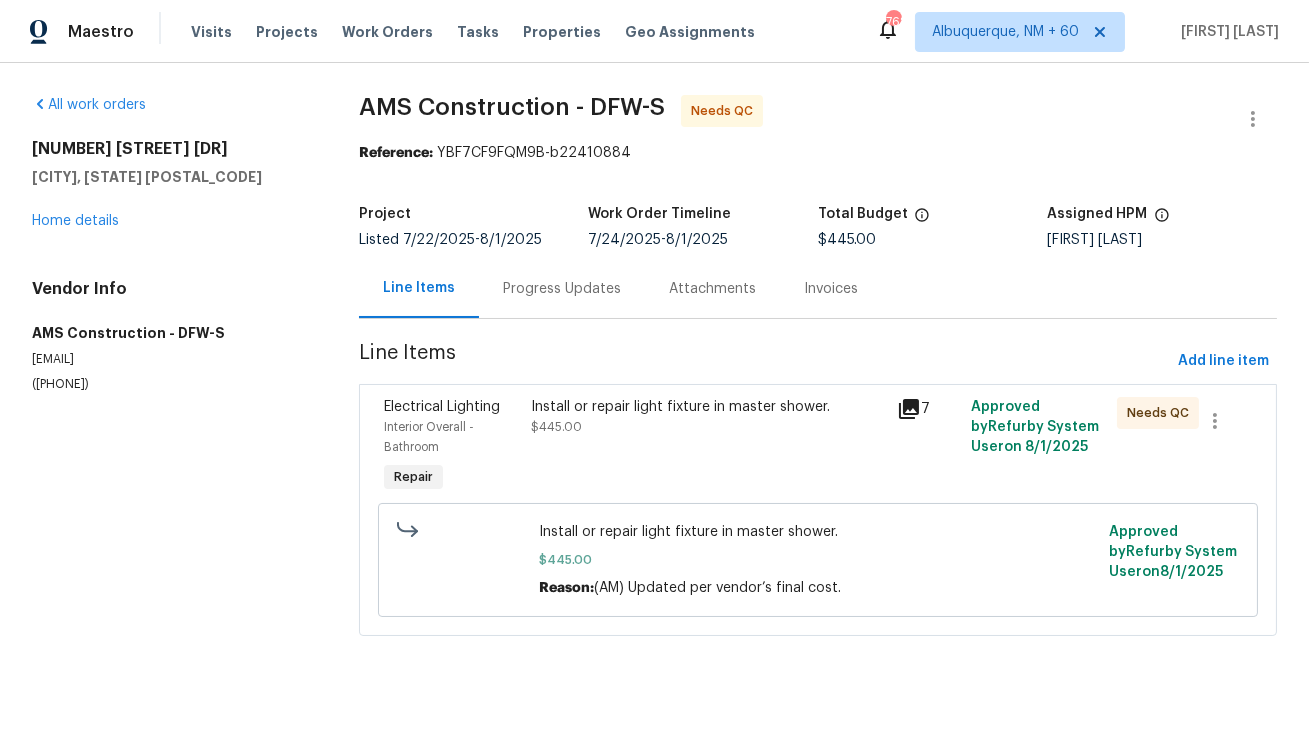 click on "Progress Updates" at bounding box center (562, 288) 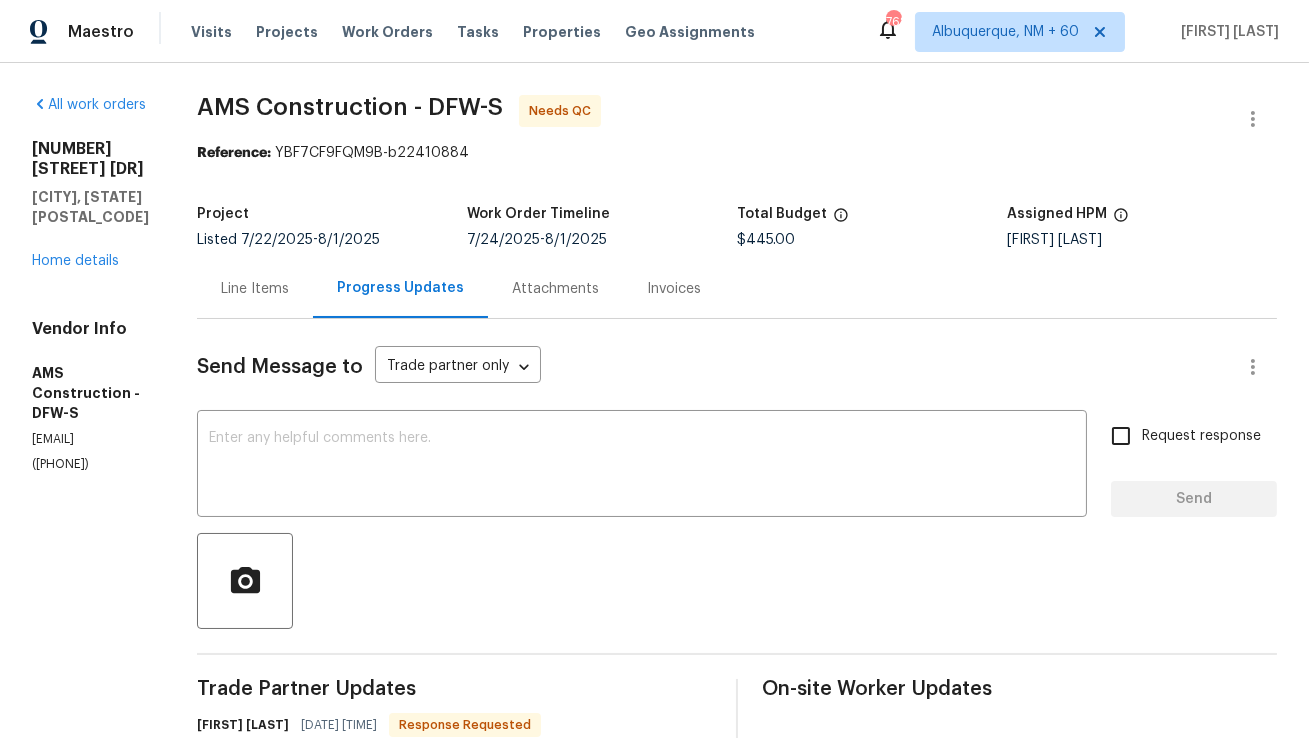 click on "Line Items" at bounding box center [255, 289] 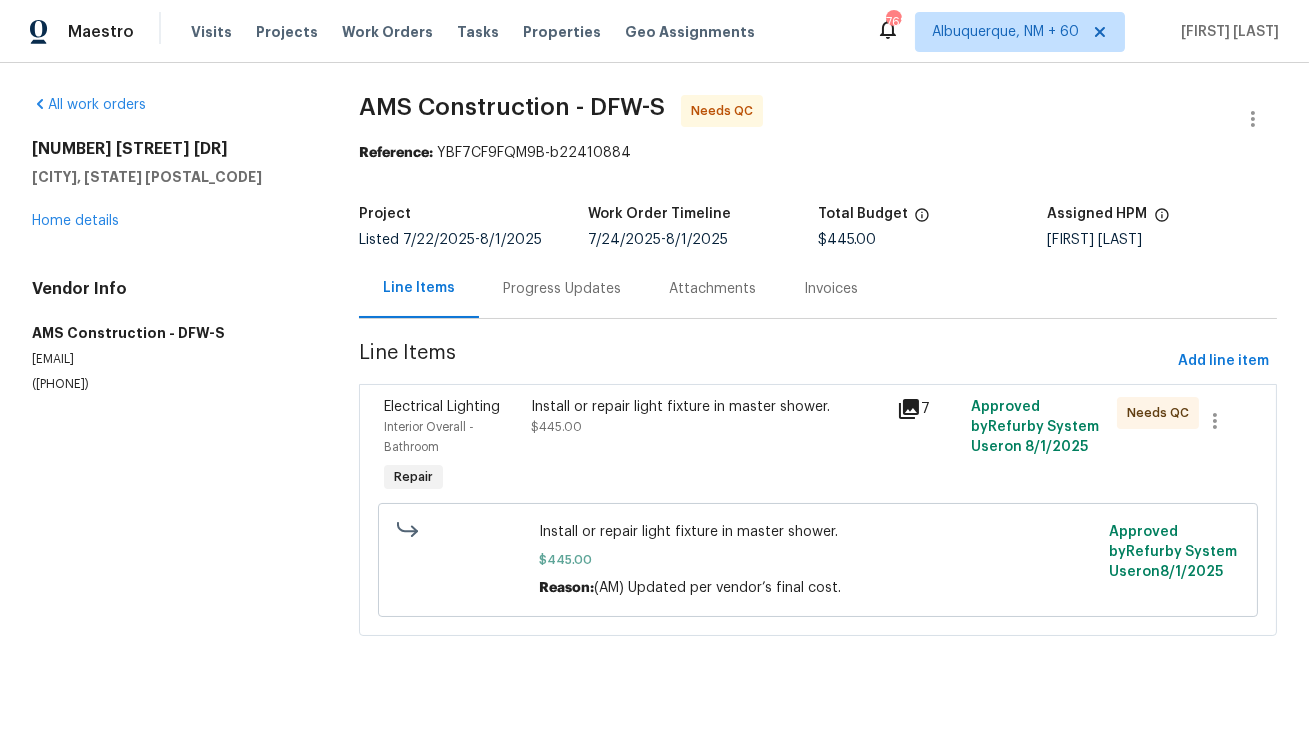 click on "Install or repair light fixture in master shower. $445.00" at bounding box center [708, 417] 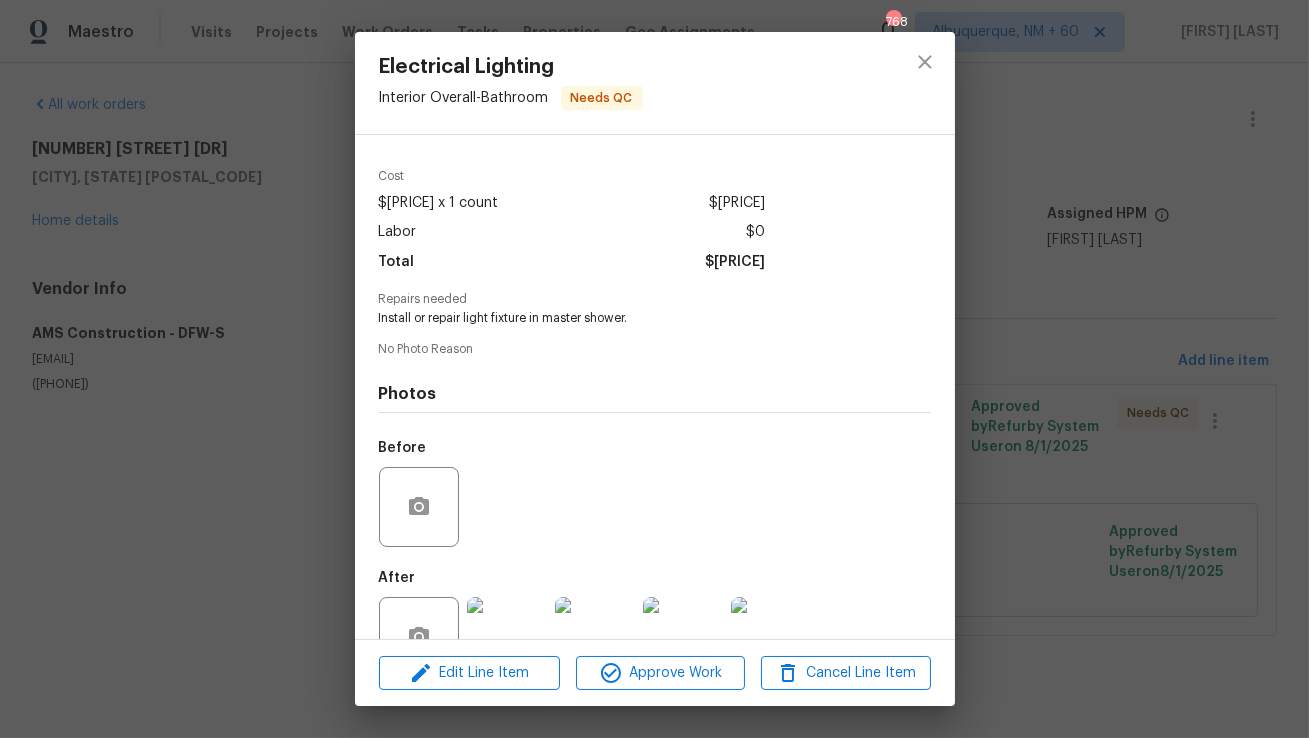 scroll, scrollTop: 117, scrollLeft: 0, axis: vertical 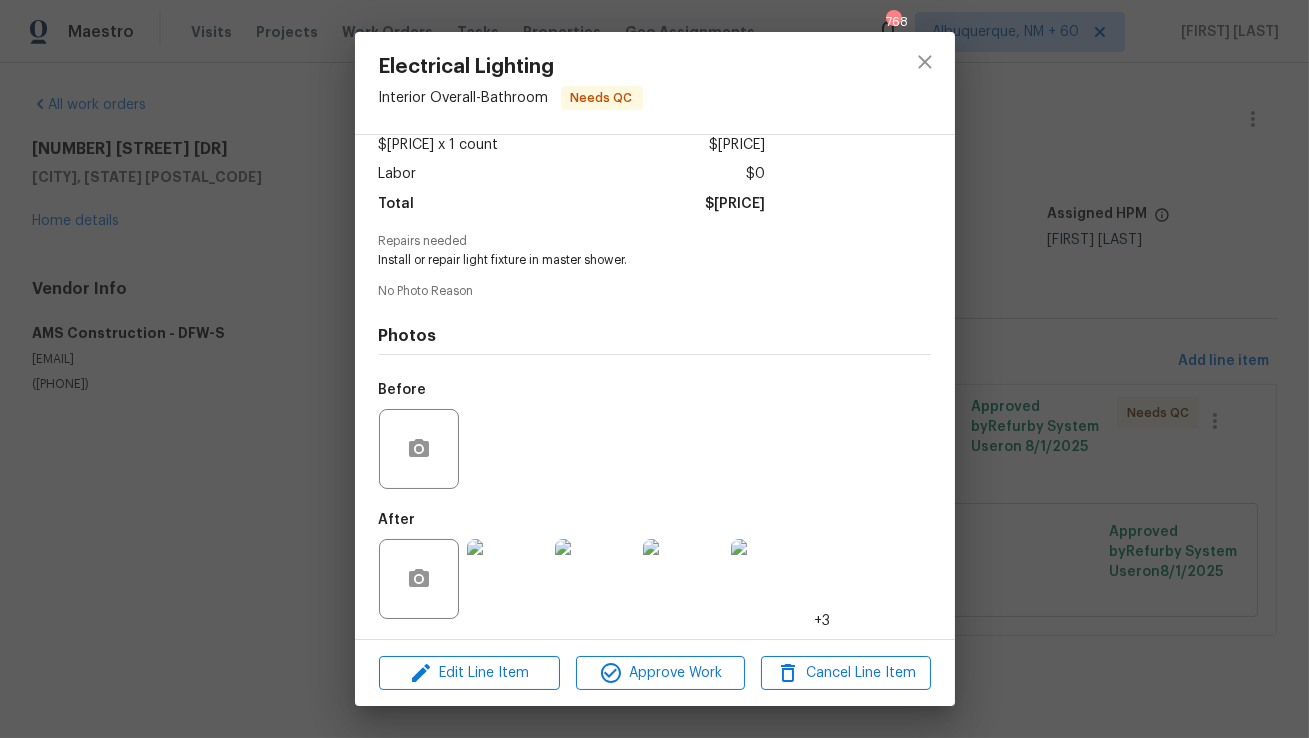 click at bounding box center [507, 579] 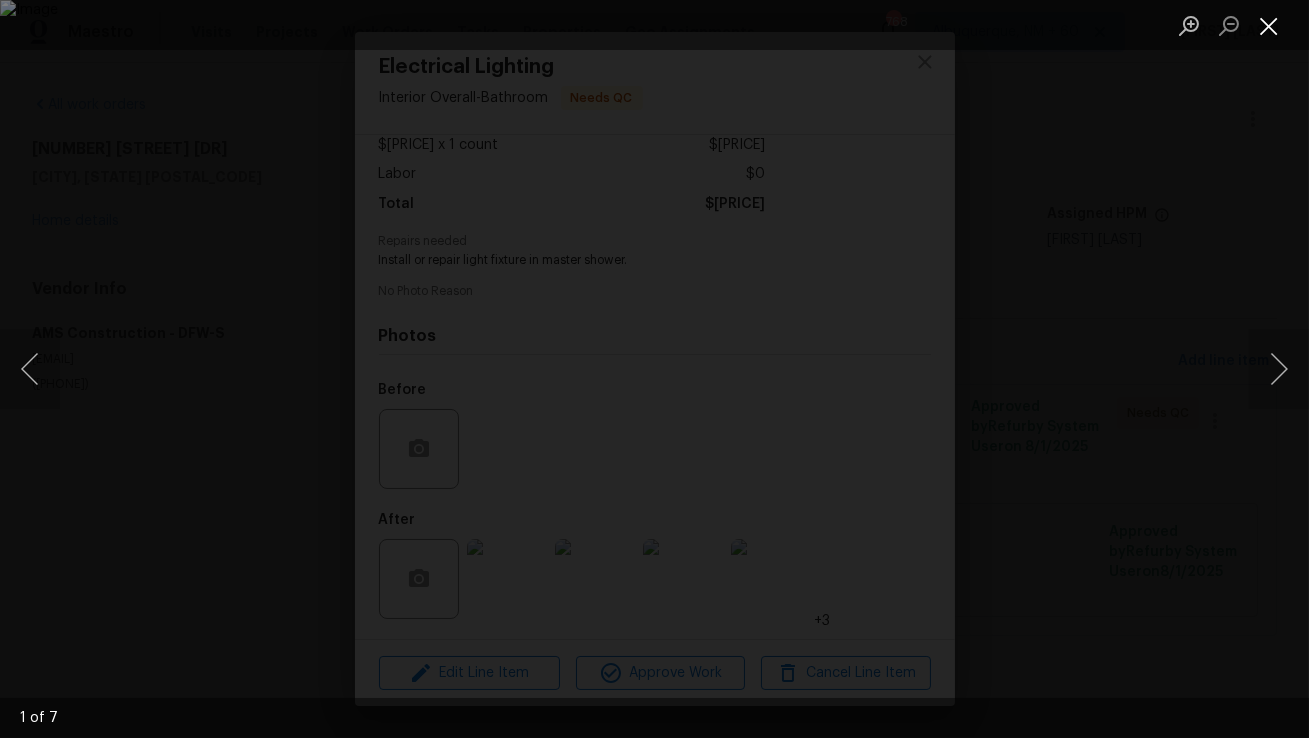click at bounding box center [1269, 25] 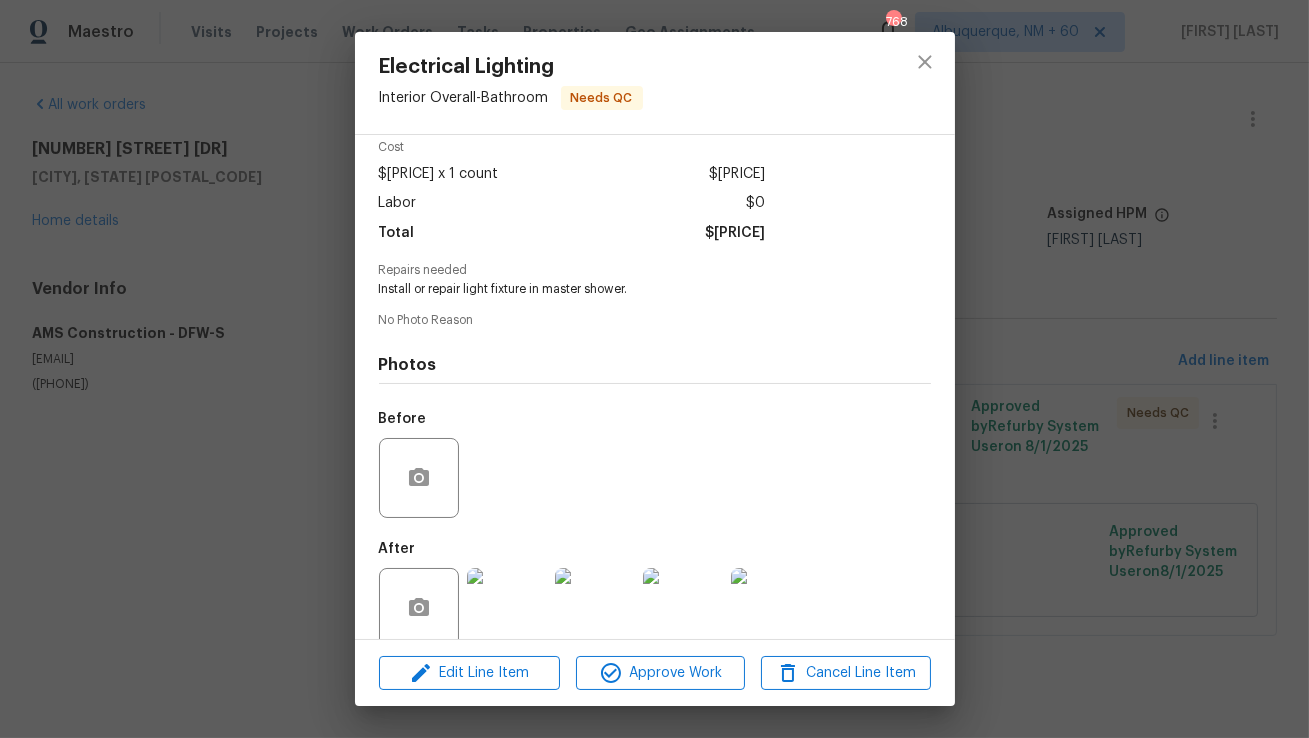 scroll, scrollTop: 90, scrollLeft: 0, axis: vertical 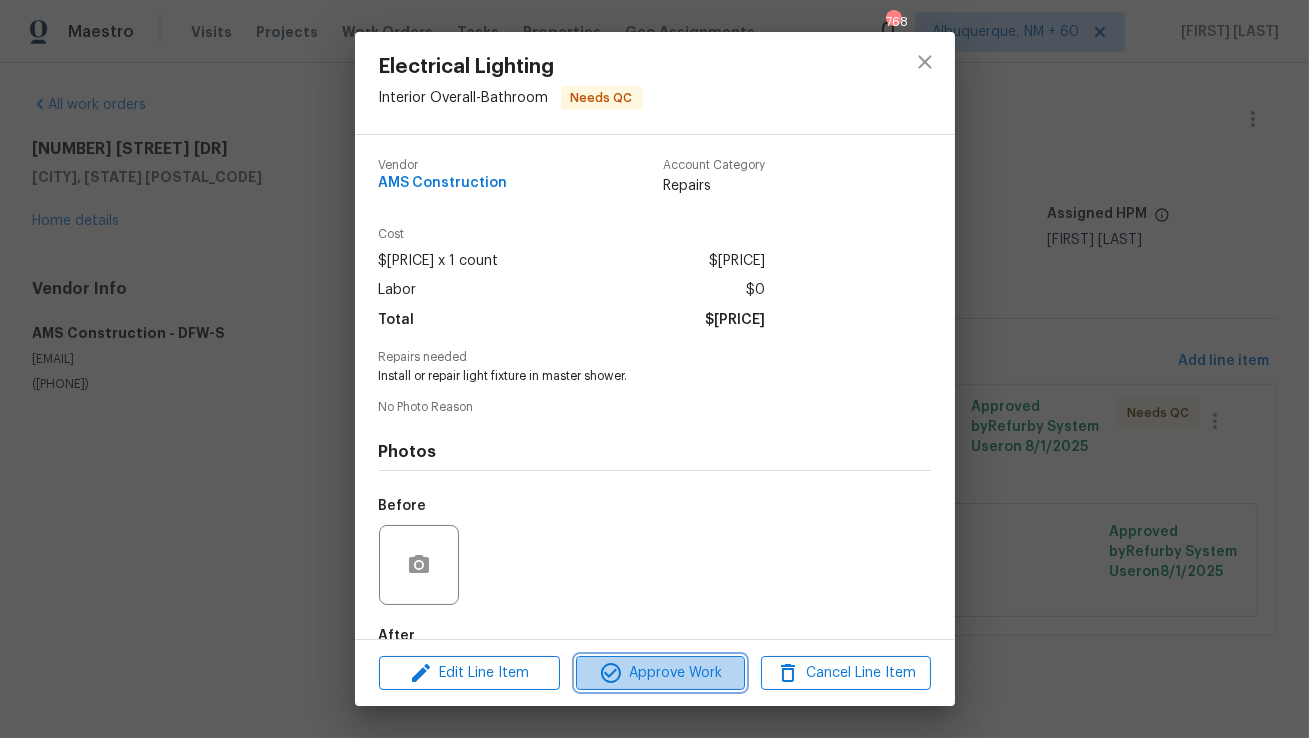 click on "Approve Work" at bounding box center [660, 673] 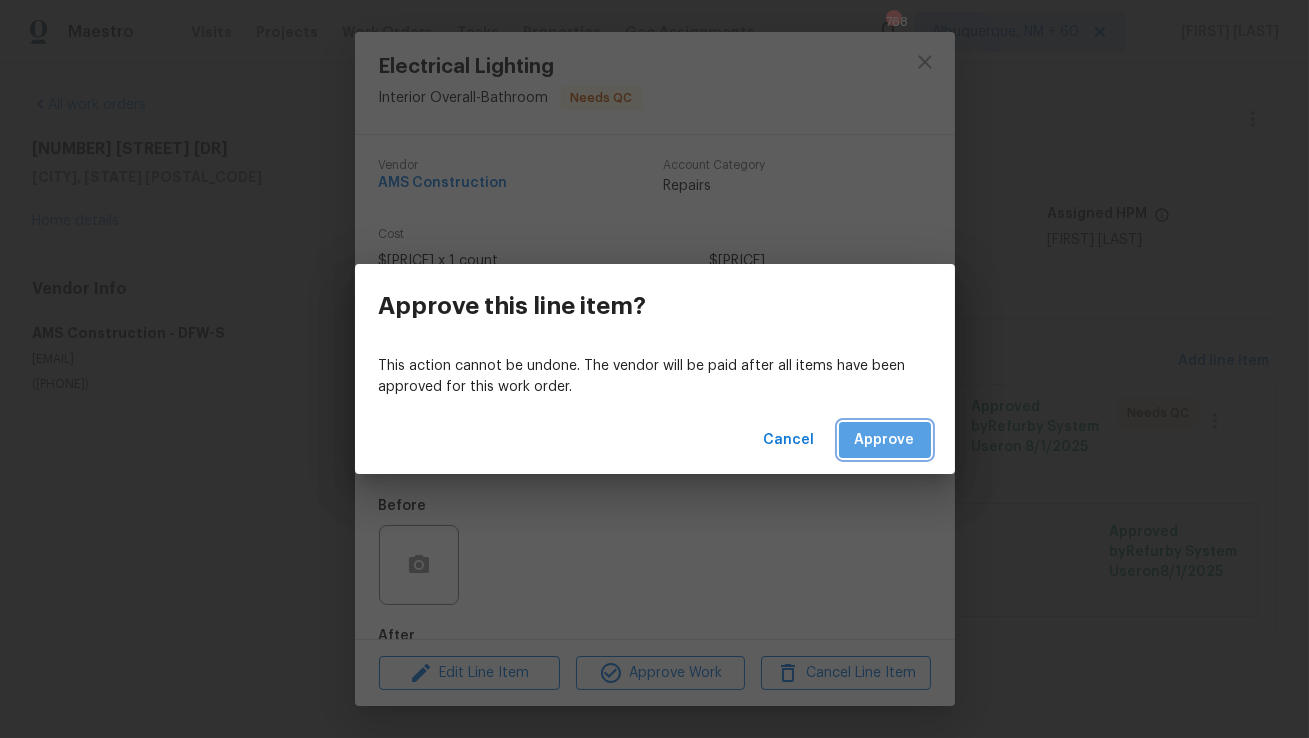 click on "Approve" at bounding box center [885, 440] 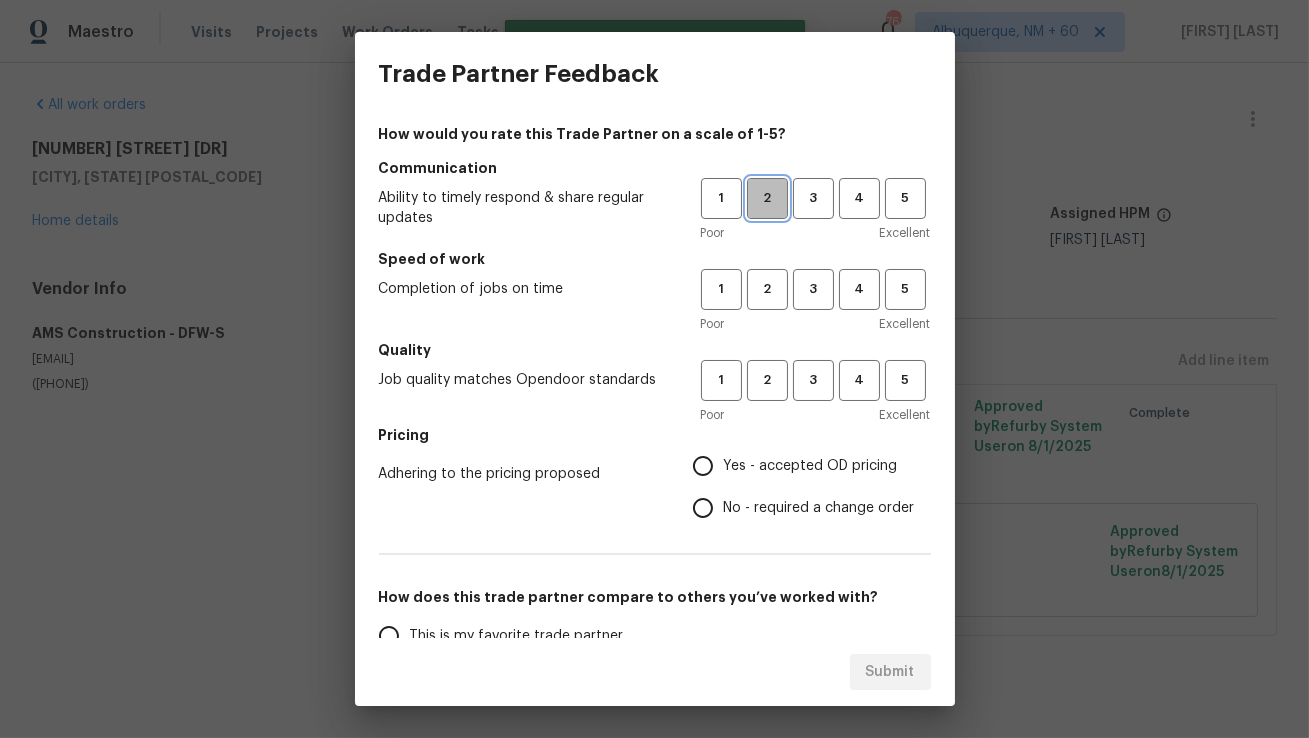 click on "2" at bounding box center (767, 198) 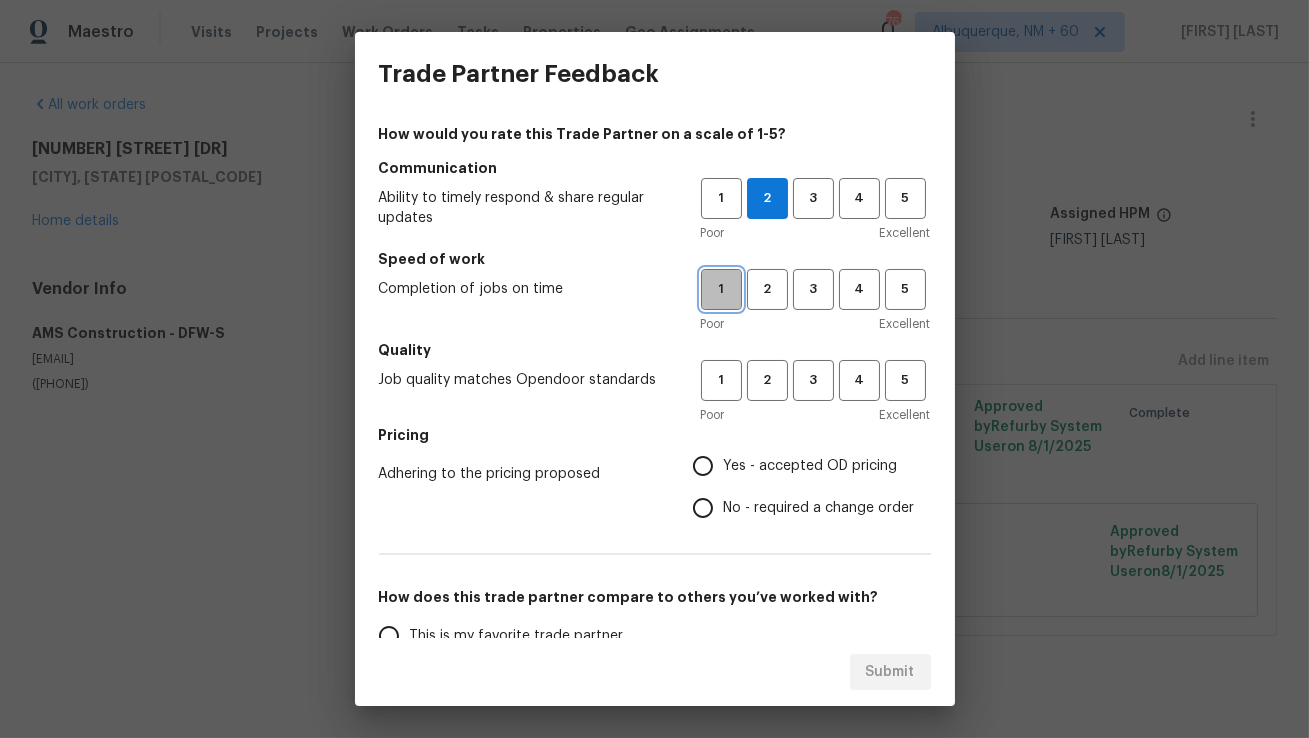 click on "1" at bounding box center (721, 289) 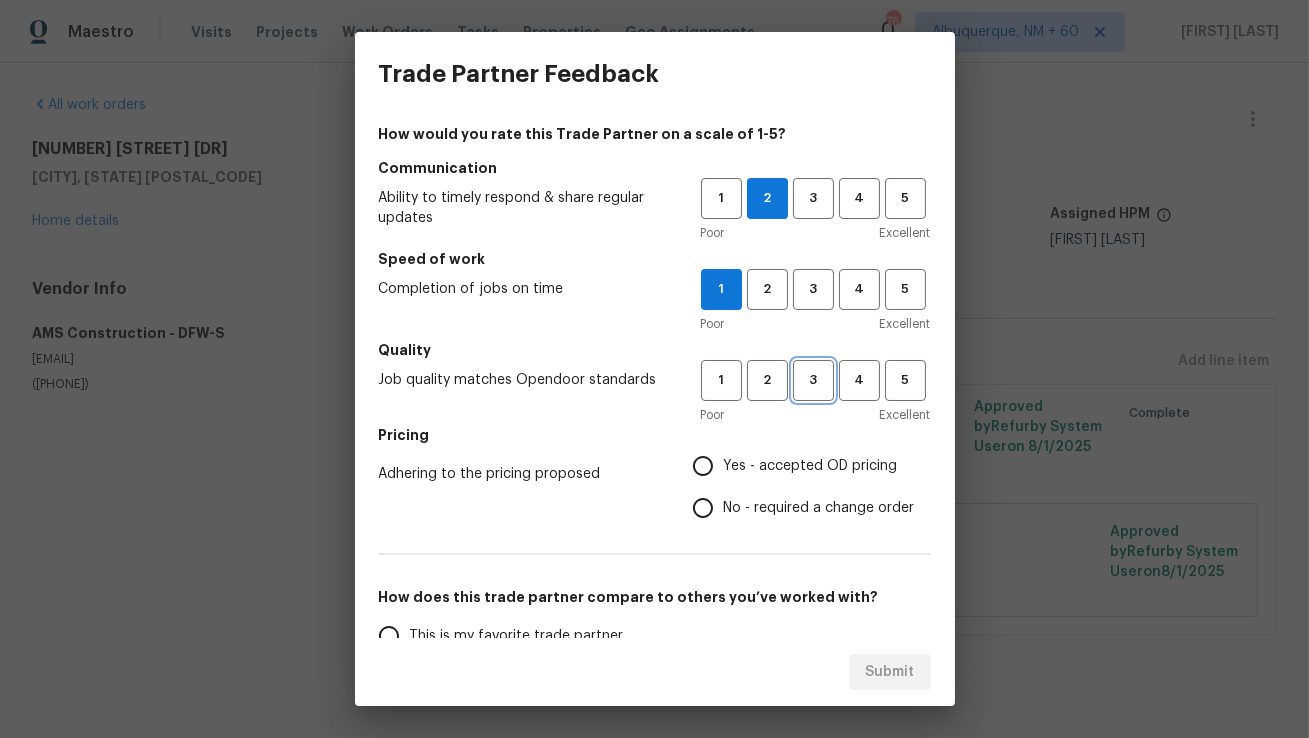 click on "3" at bounding box center (813, 380) 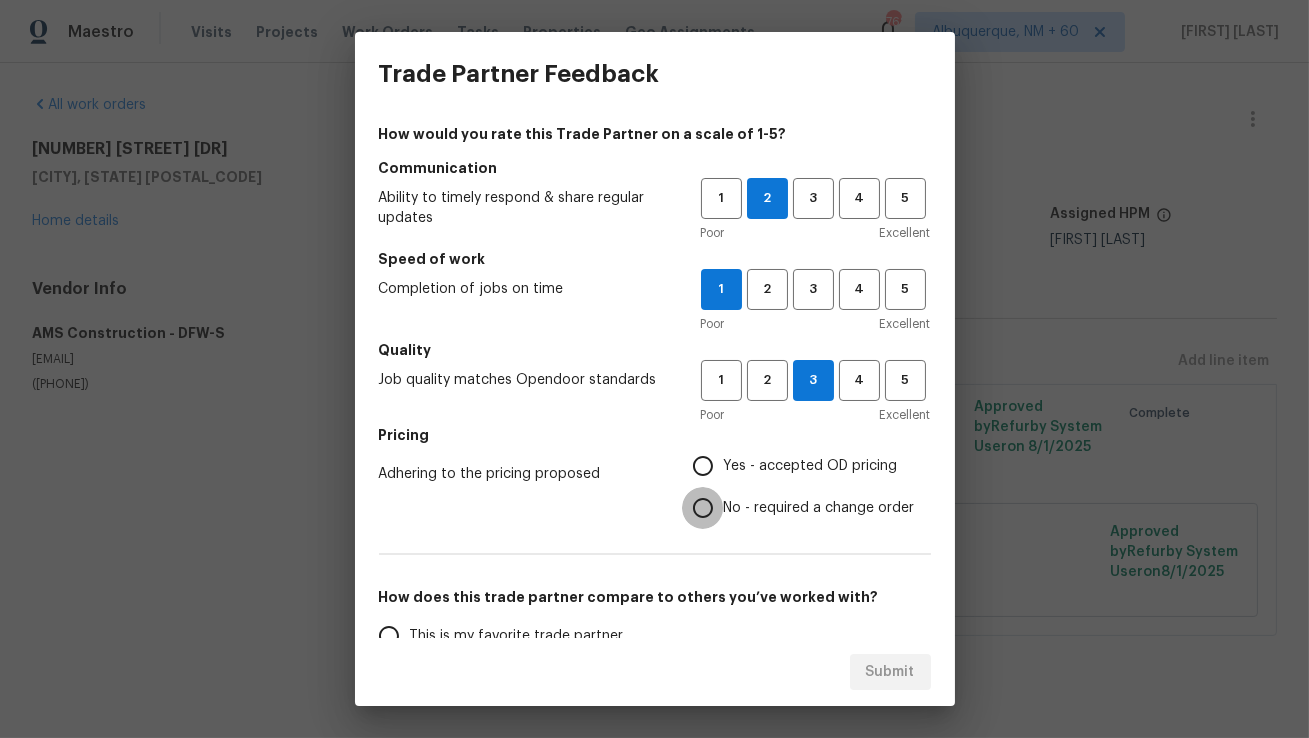 click on "No - required a change order" at bounding box center [703, 508] 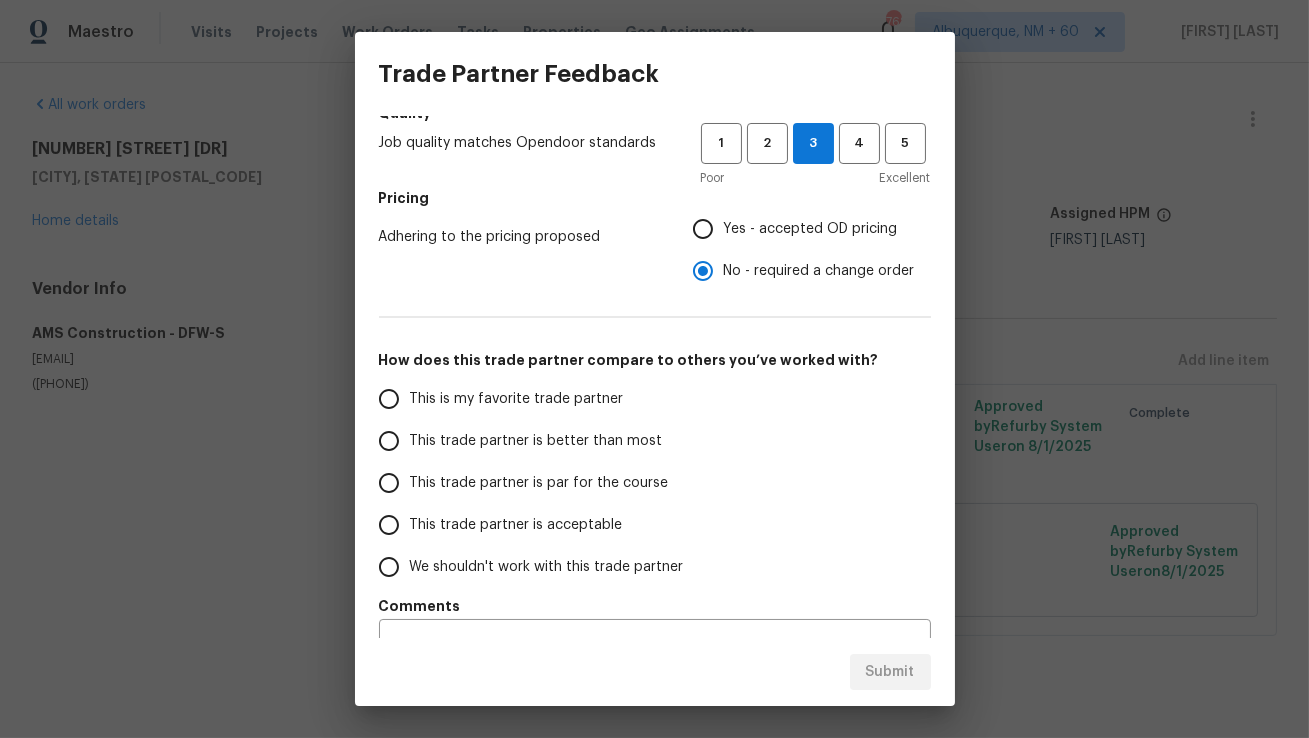scroll, scrollTop: 277, scrollLeft: 0, axis: vertical 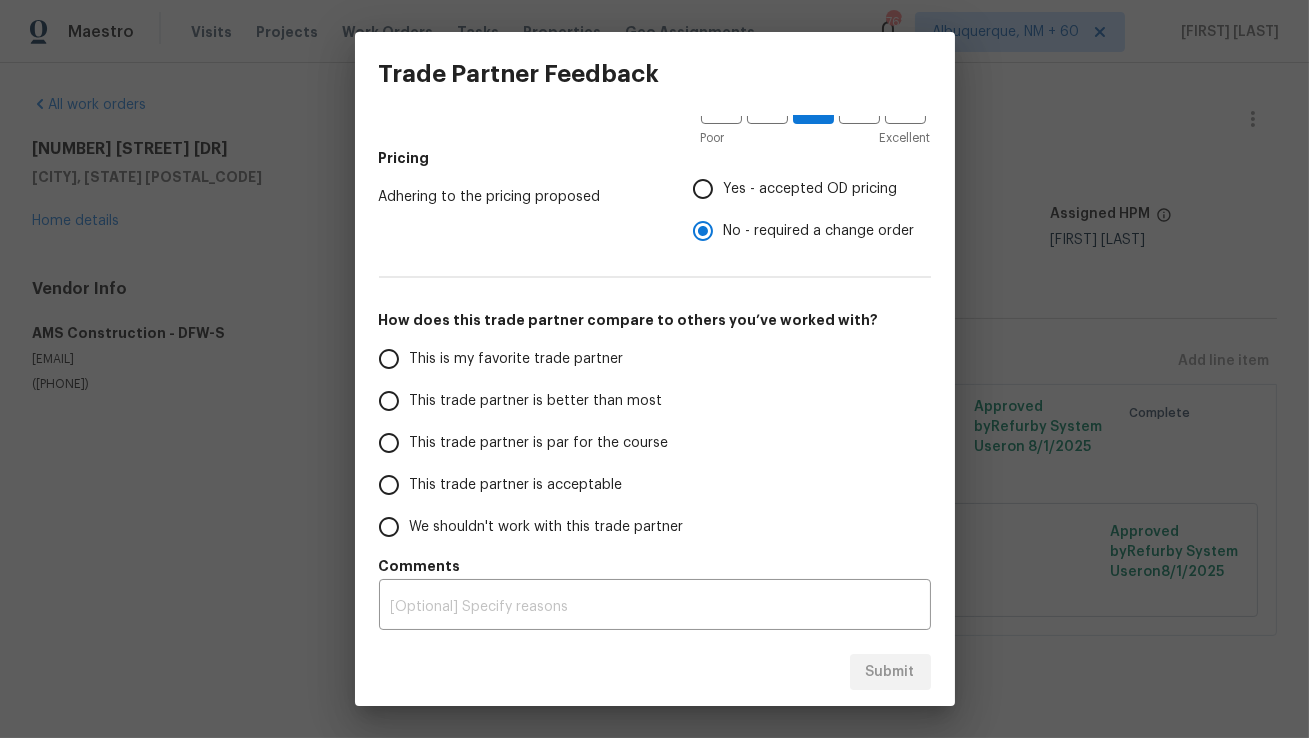 click on "This trade partner is par for the course" at bounding box center [389, 443] 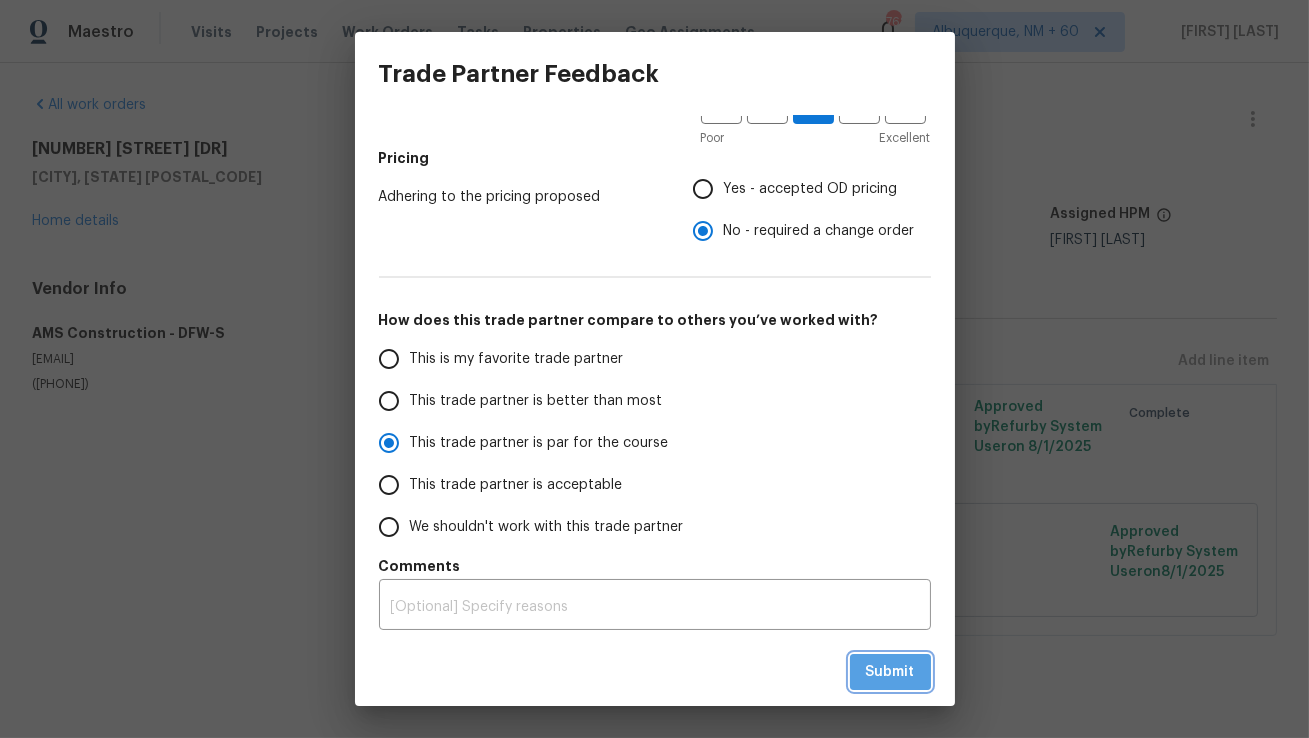 click on "Submit" at bounding box center [890, 672] 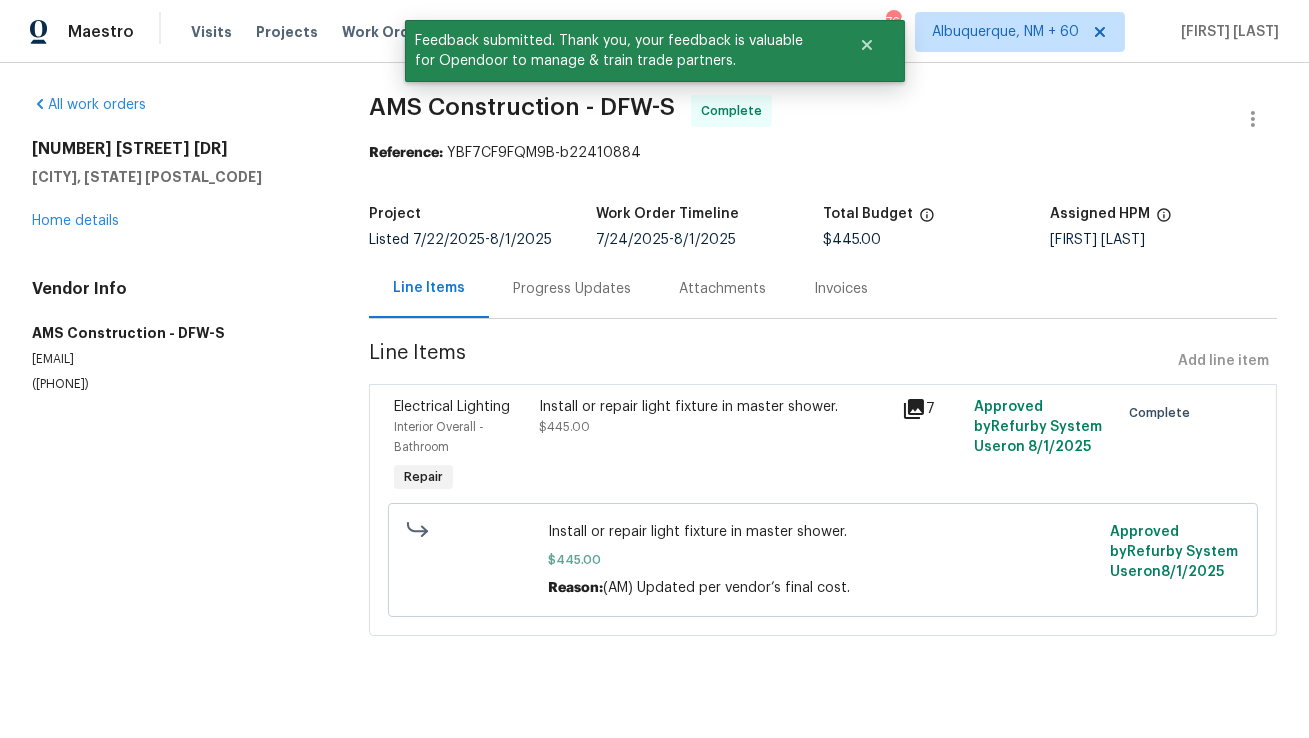 click on "Progress Updates" at bounding box center (572, 289) 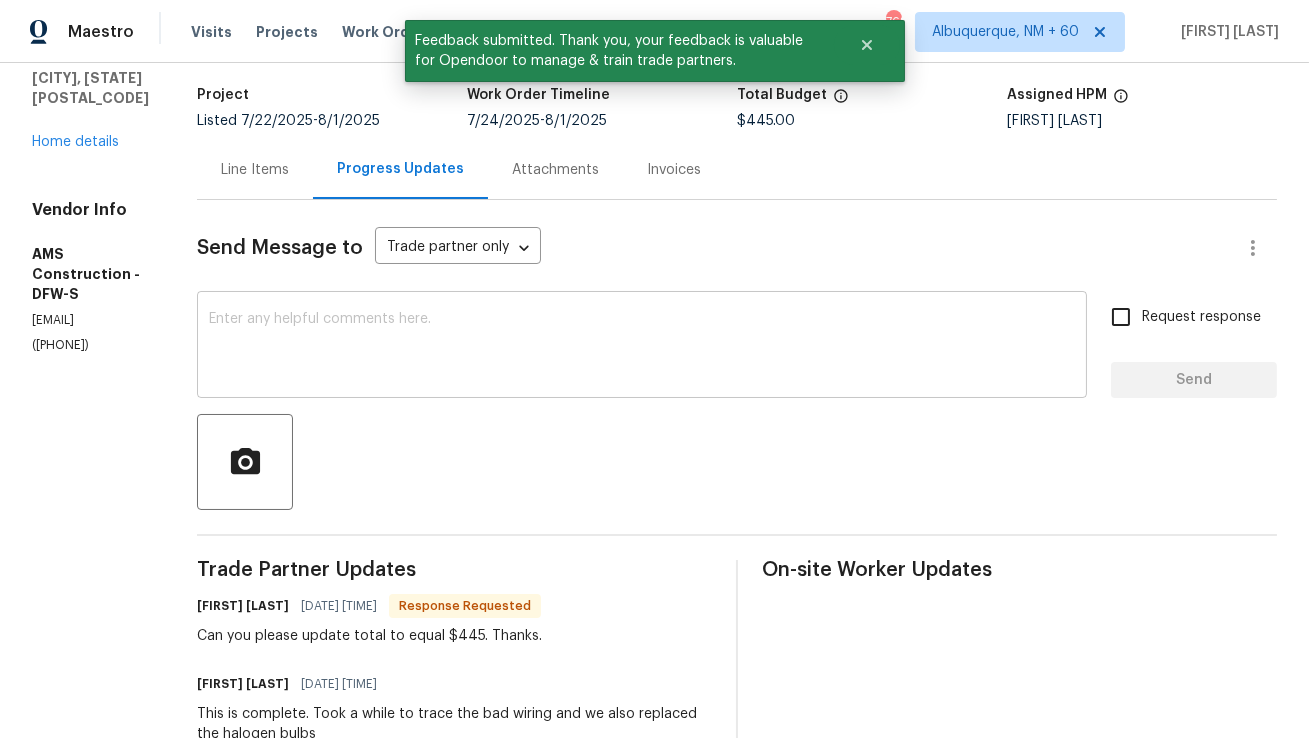 scroll, scrollTop: 83, scrollLeft: 0, axis: vertical 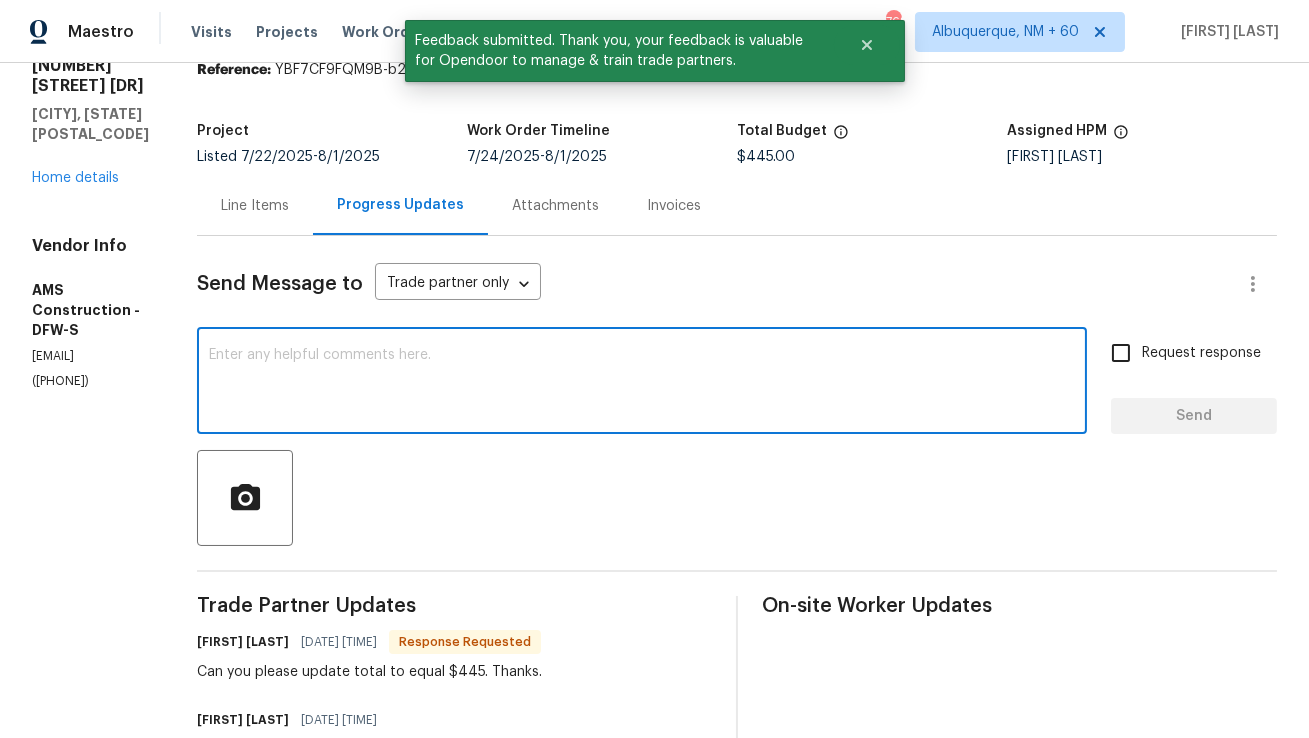 click at bounding box center (642, 383) 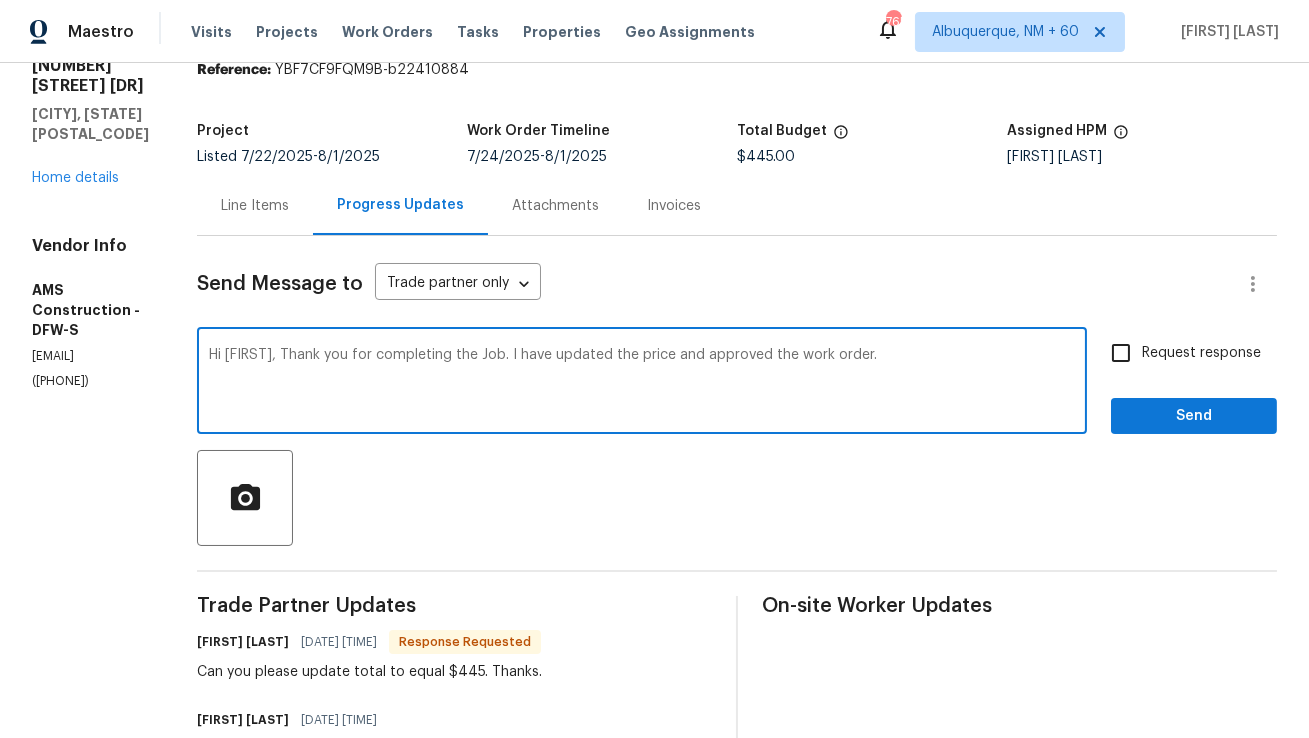 type on "Hi Michael, Thank you for completing the Job. I have updated the price and approved the work order." 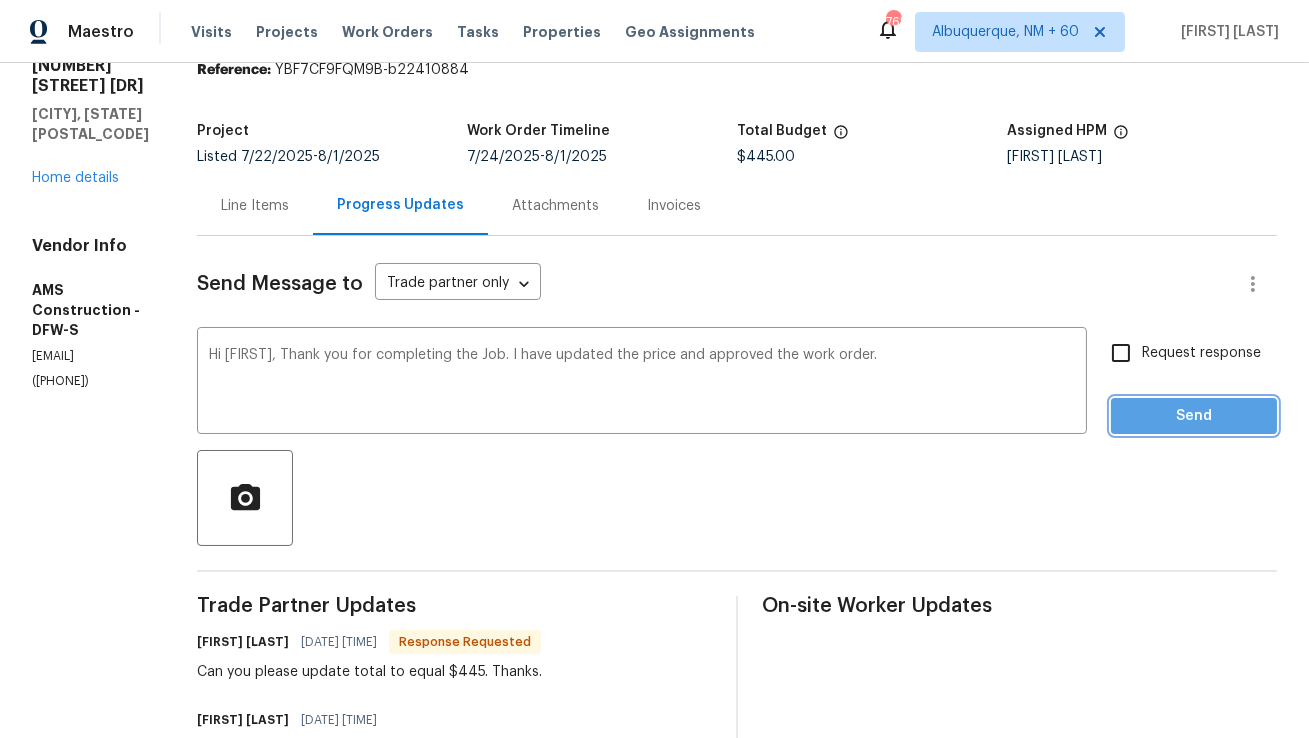click on "Send" at bounding box center (1194, 416) 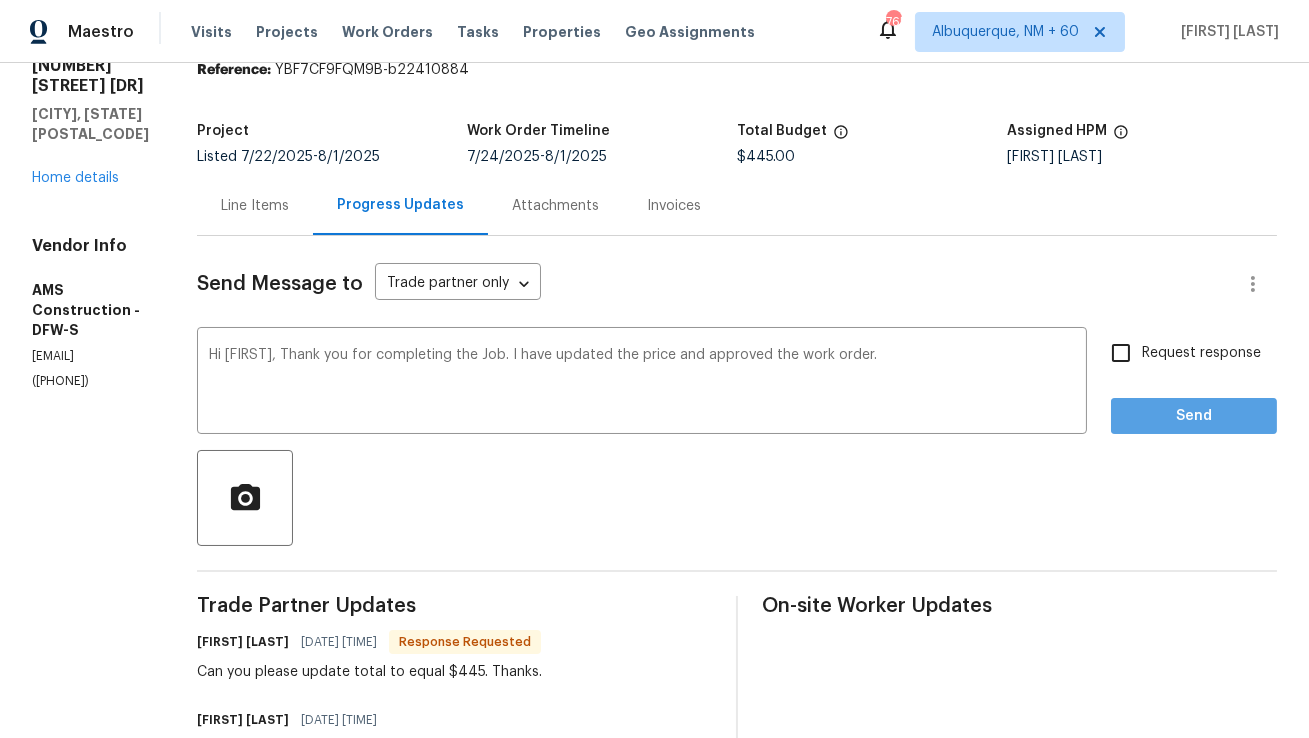 scroll, scrollTop: 9, scrollLeft: 0, axis: vertical 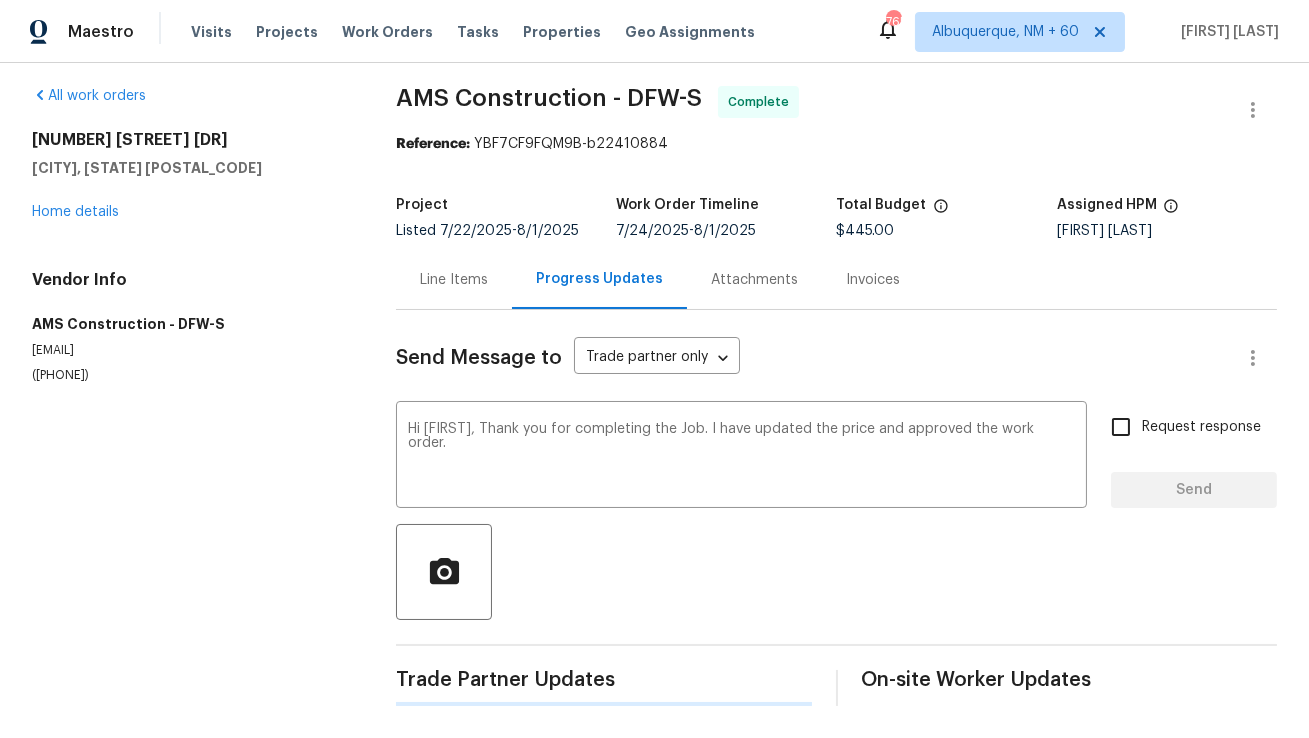 type 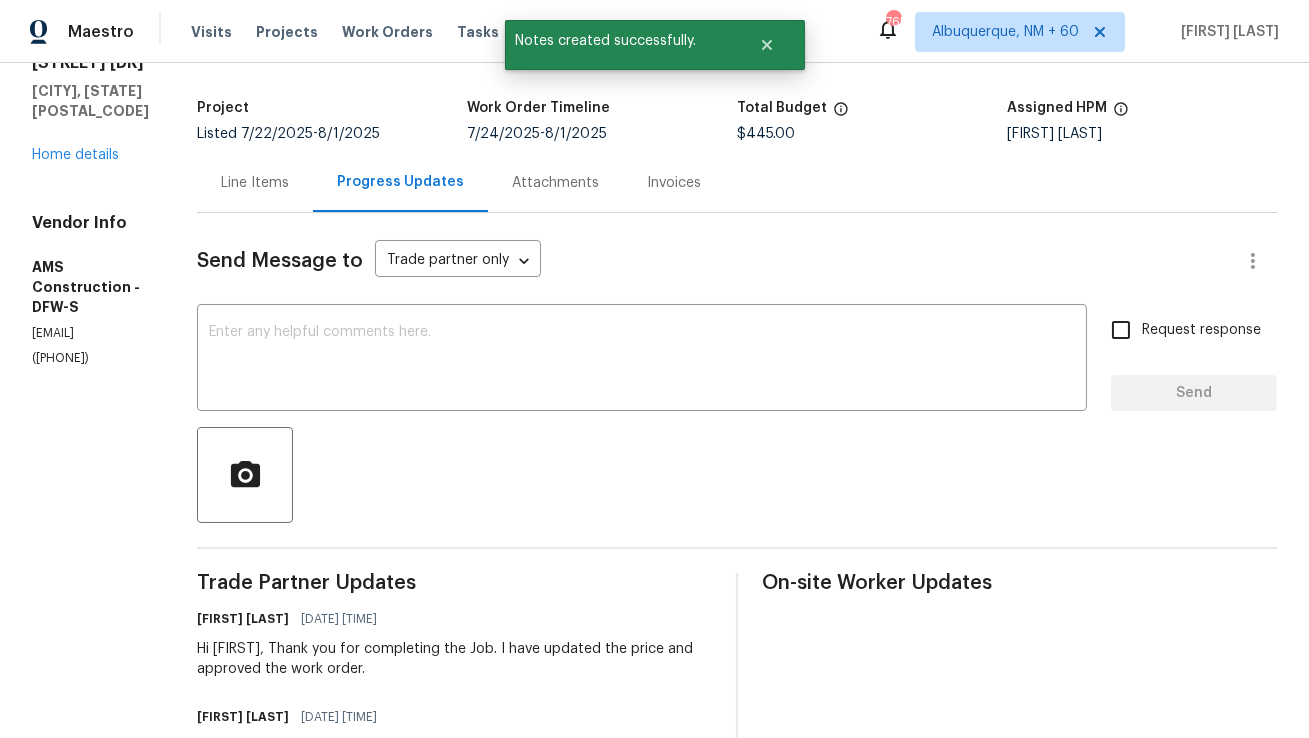 scroll, scrollTop: 0, scrollLeft: 0, axis: both 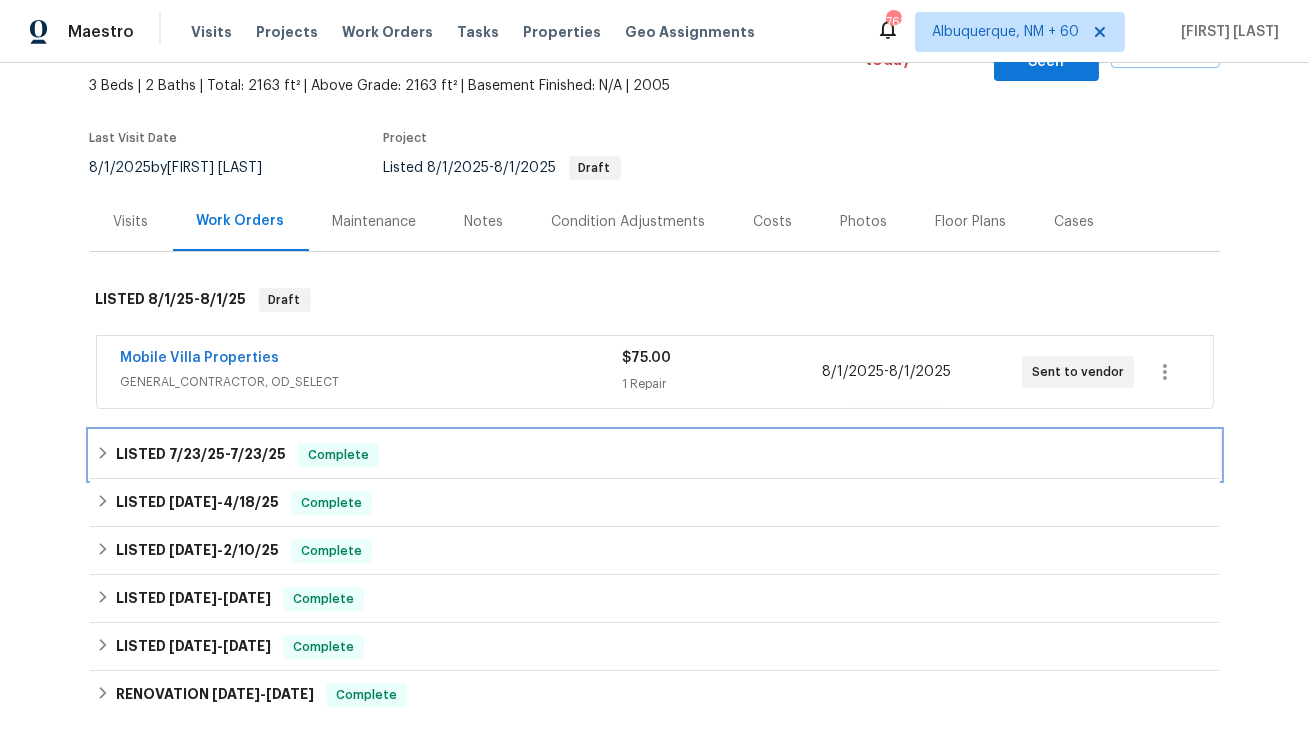 click on "LISTED   [DATE]  -  [DATE] Complete" at bounding box center (655, 455) 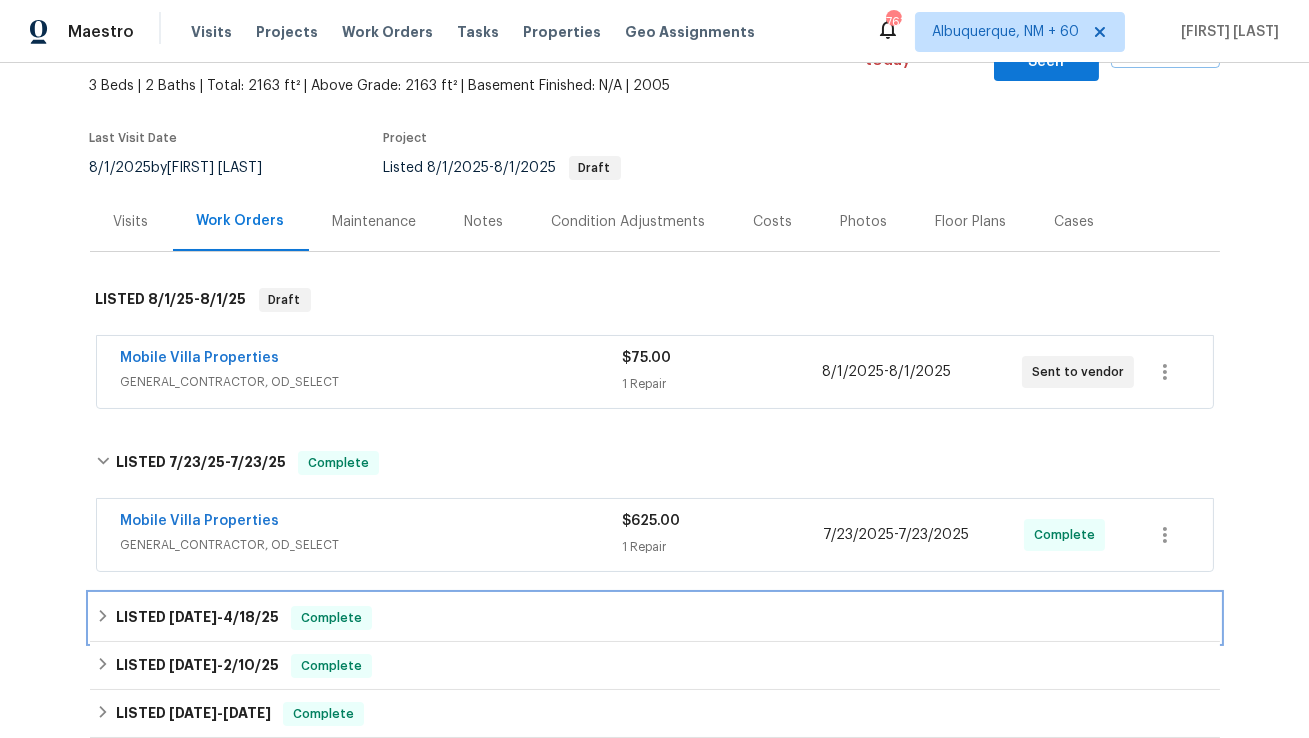 click on "LISTED   [DATE]  -  [DATE] Complete" at bounding box center [655, 618] 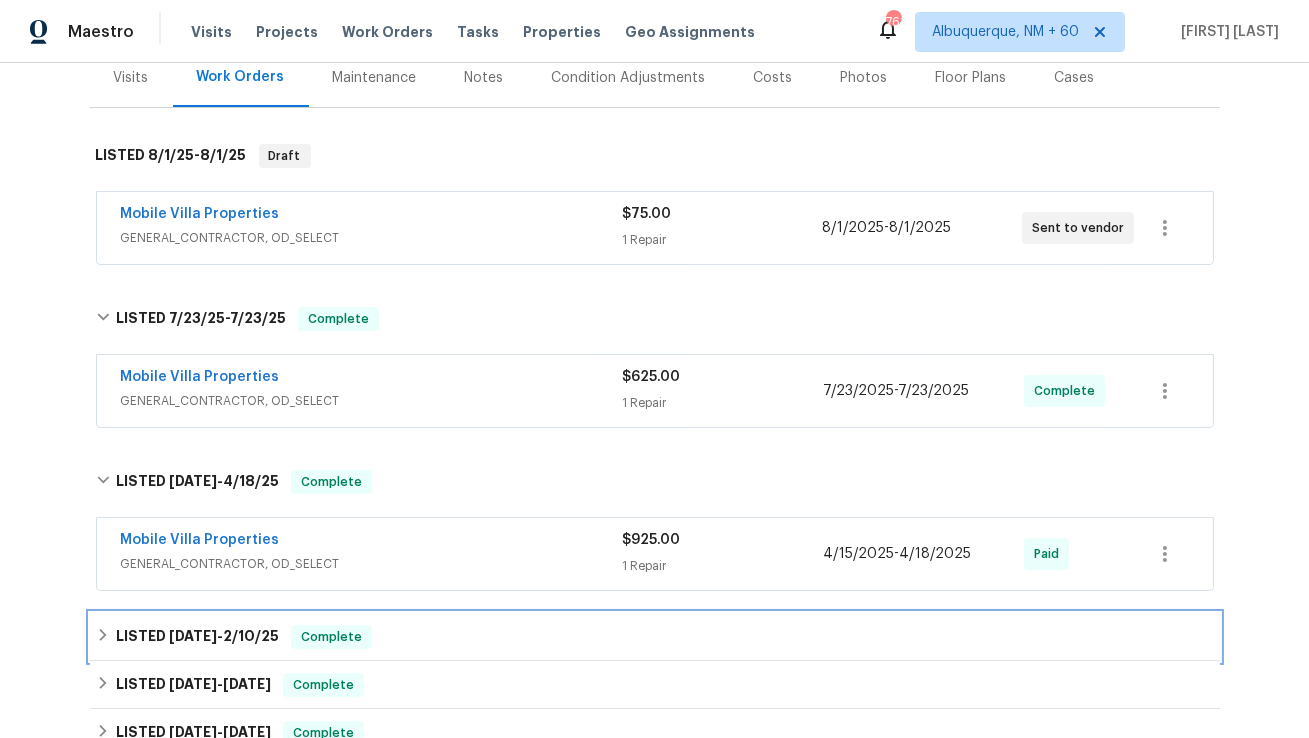 click on "[DATE]  -  [DATE]" at bounding box center [224, 636] 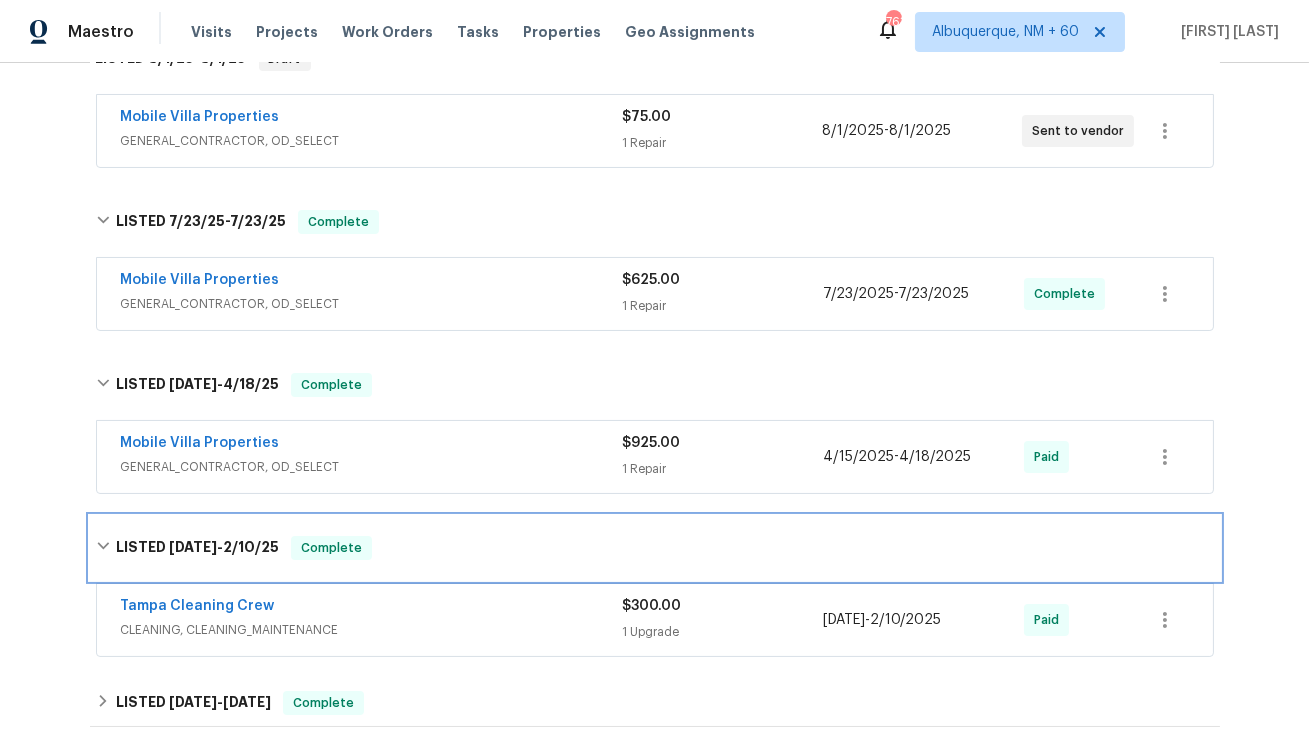 scroll, scrollTop: 390, scrollLeft: 0, axis: vertical 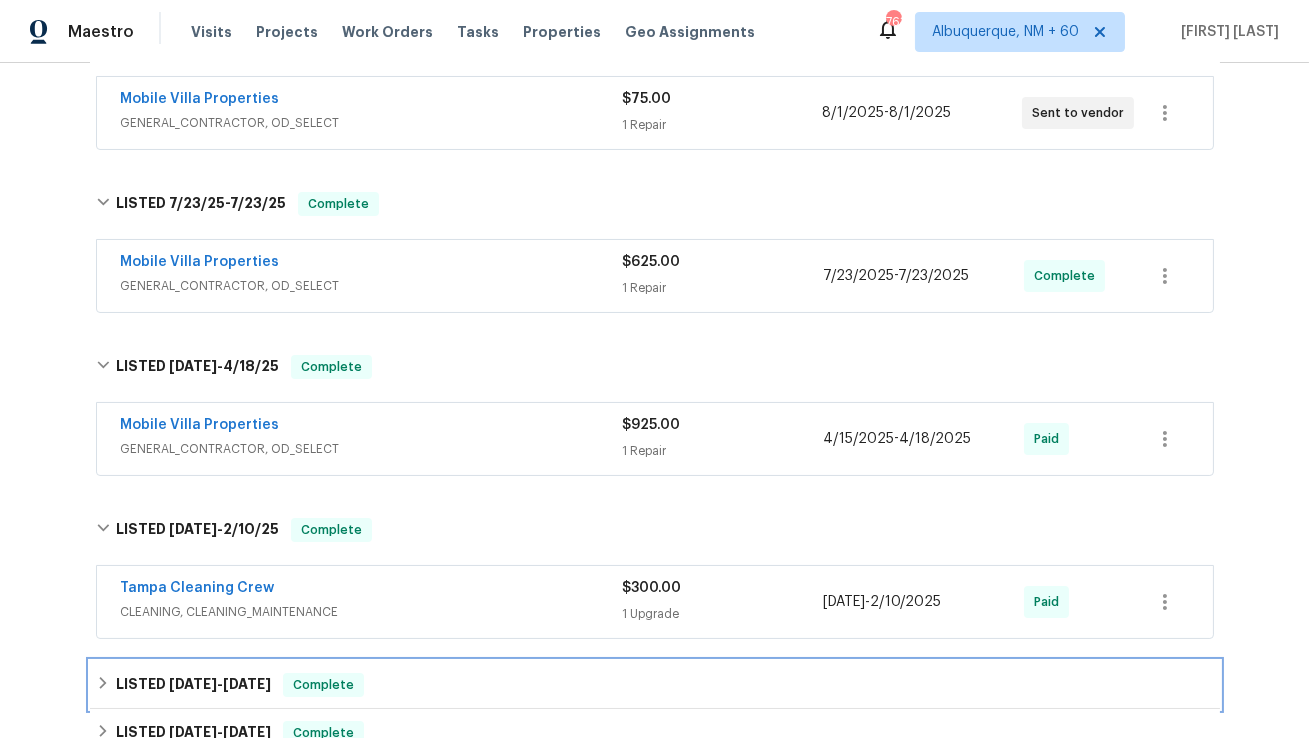 click on "LISTED   [DATE]  -  [DATE] Complete" at bounding box center (655, 685) 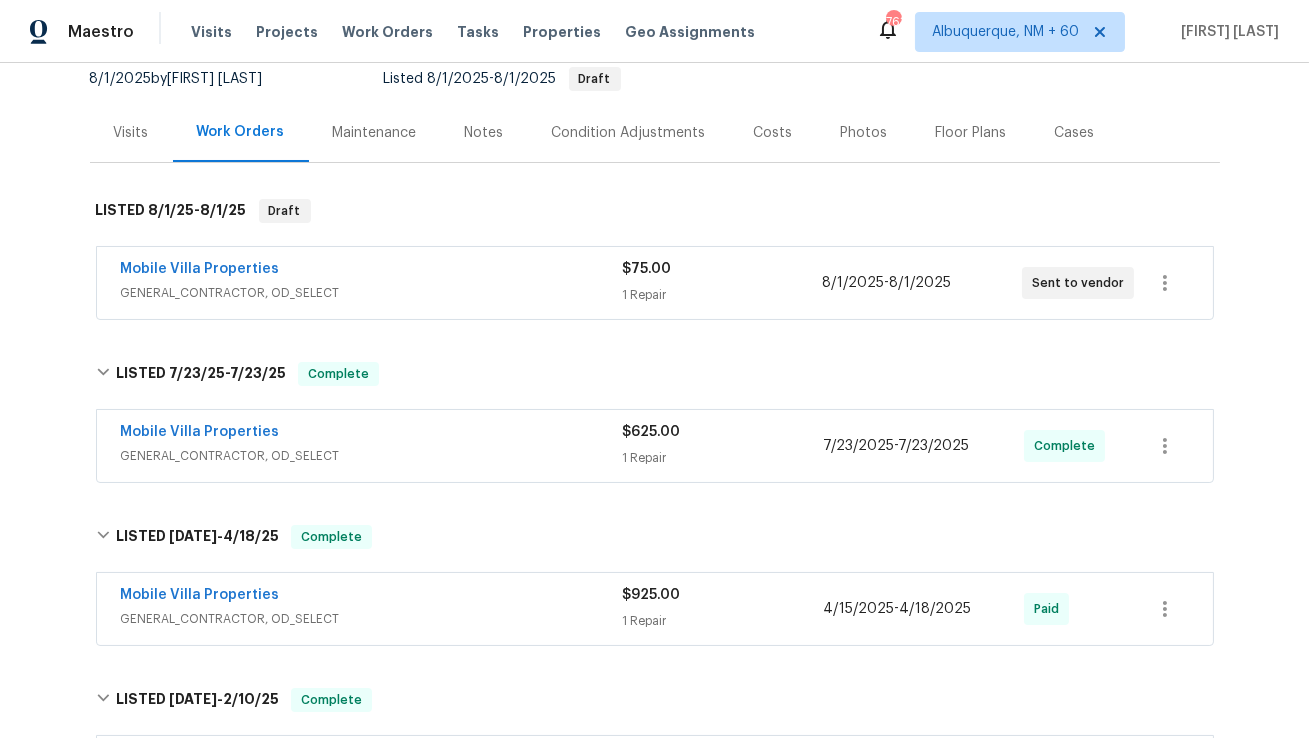 scroll, scrollTop: 855, scrollLeft: 0, axis: vertical 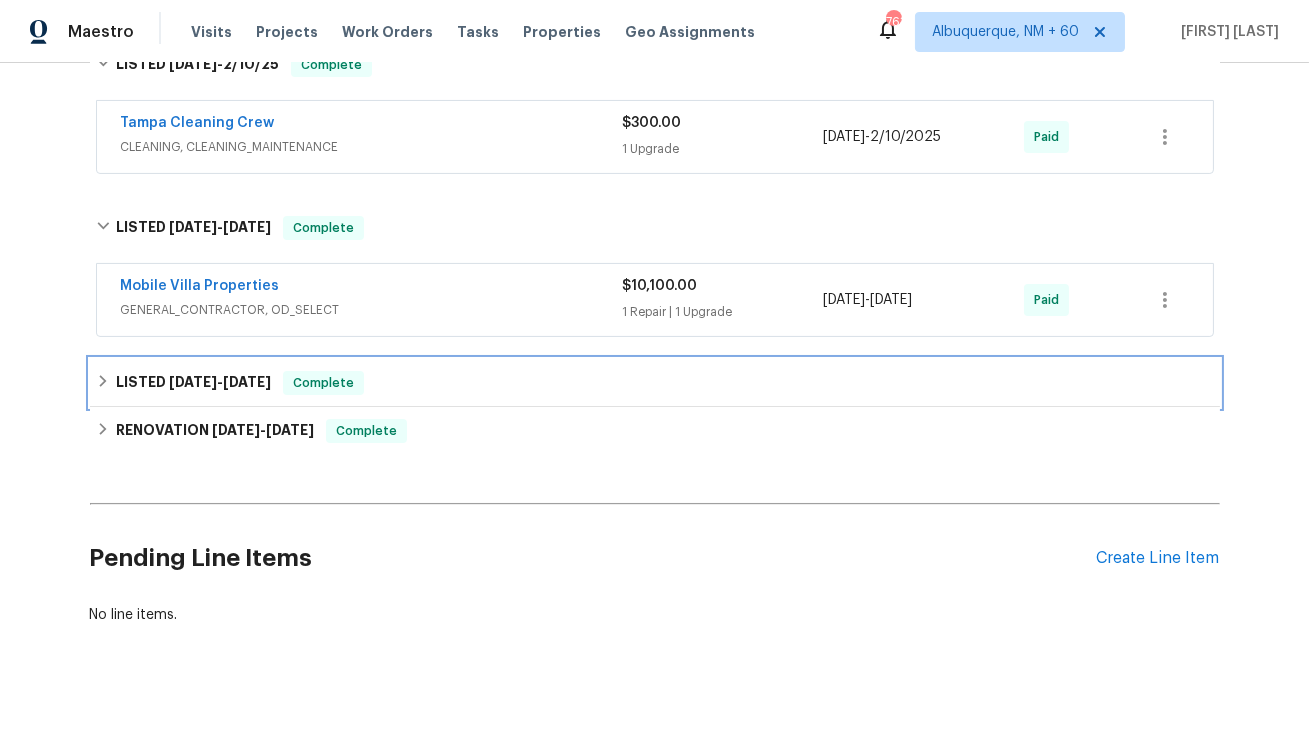click on "[DATE]" at bounding box center (193, 382) 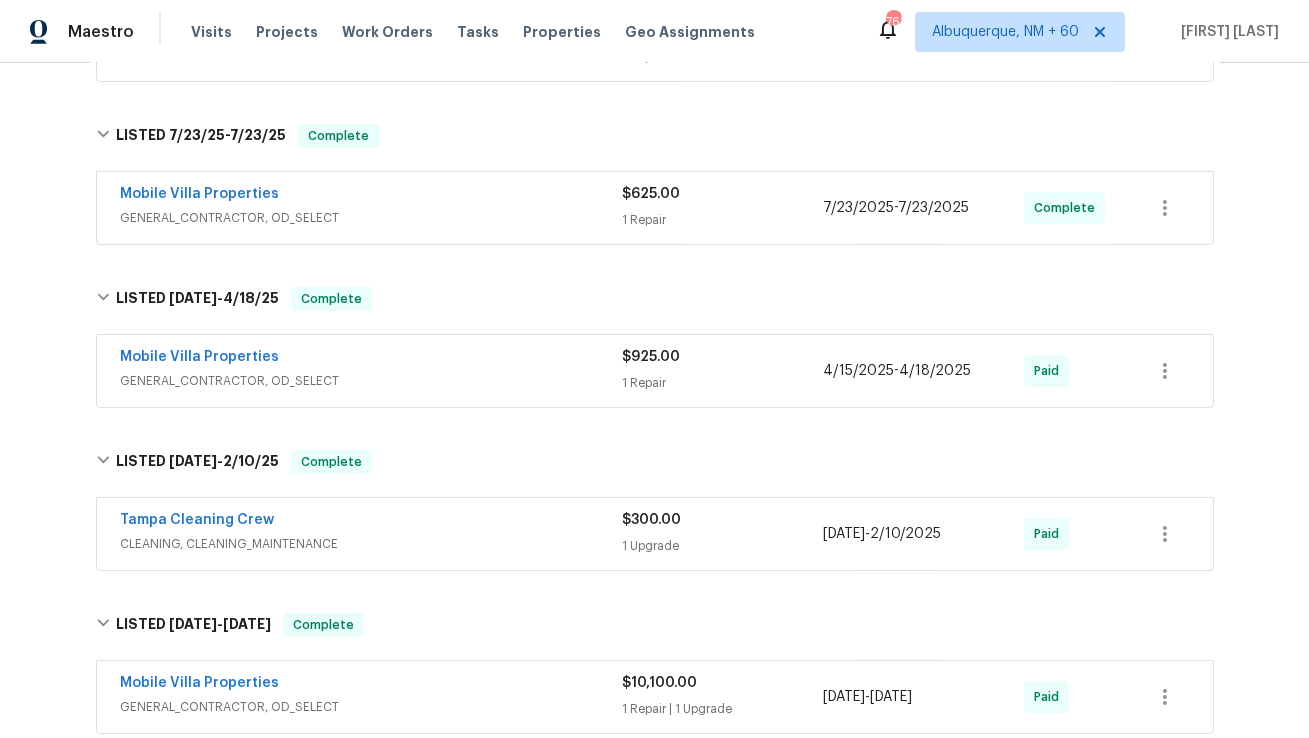 scroll, scrollTop: 0, scrollLeft: 0, axis: both 